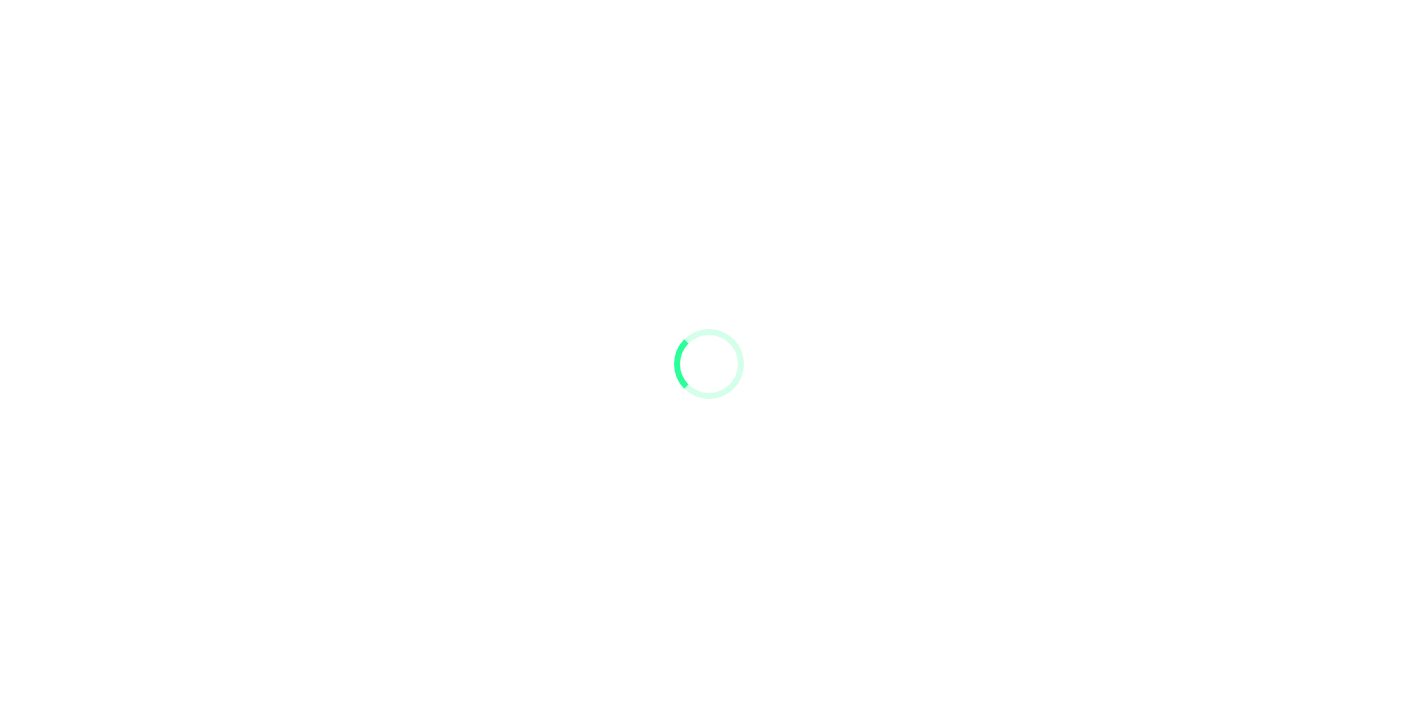 scroll, scrollTop: 0, scrollLeft: 0, axis: both 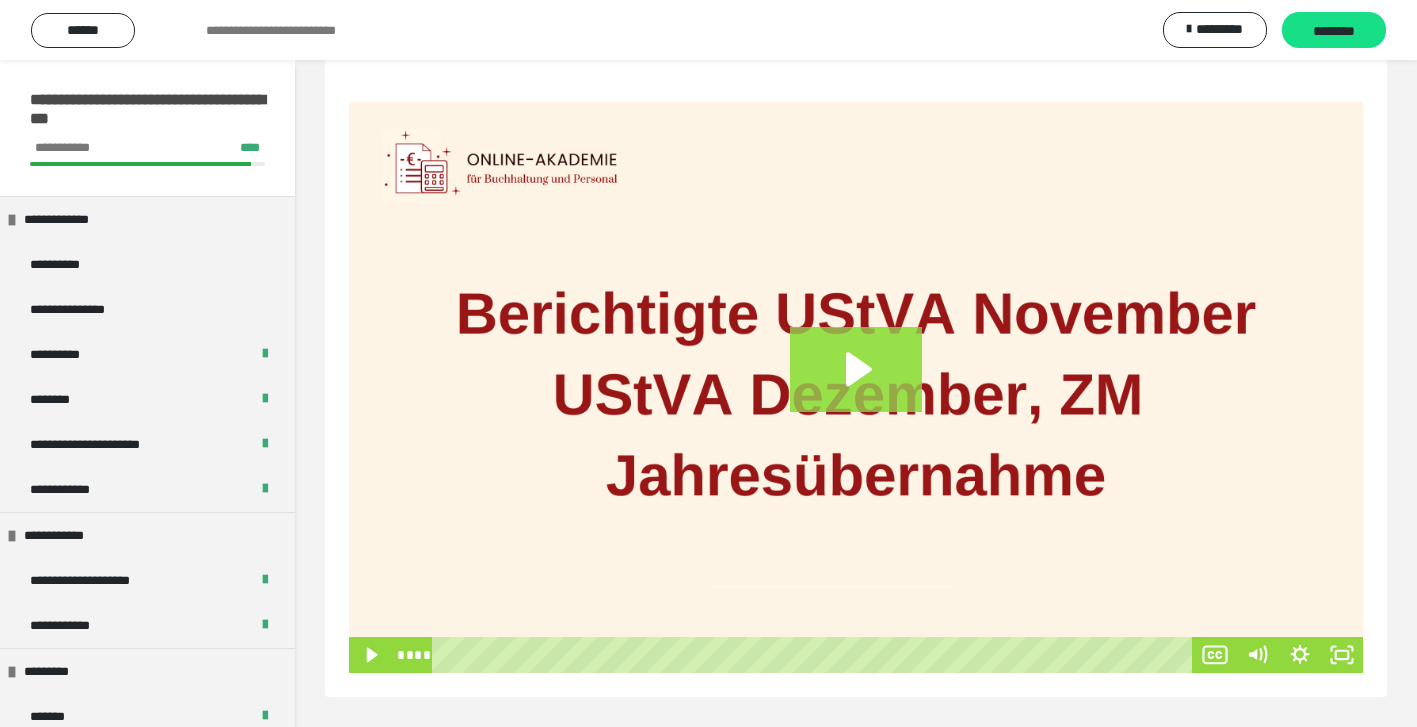 click 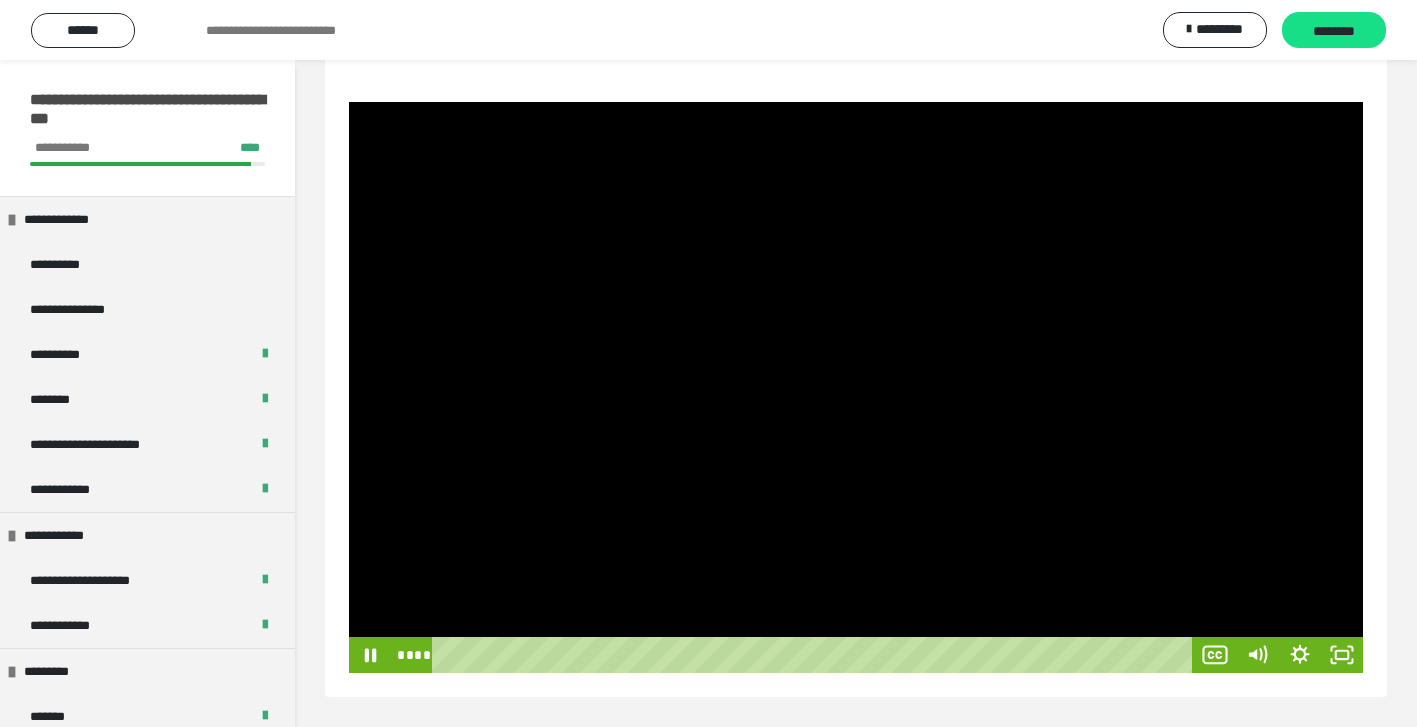 drag, startPoint x: 478, startPoint y: 656, endPoint x: 386, endPoint y: 656, distance: 92 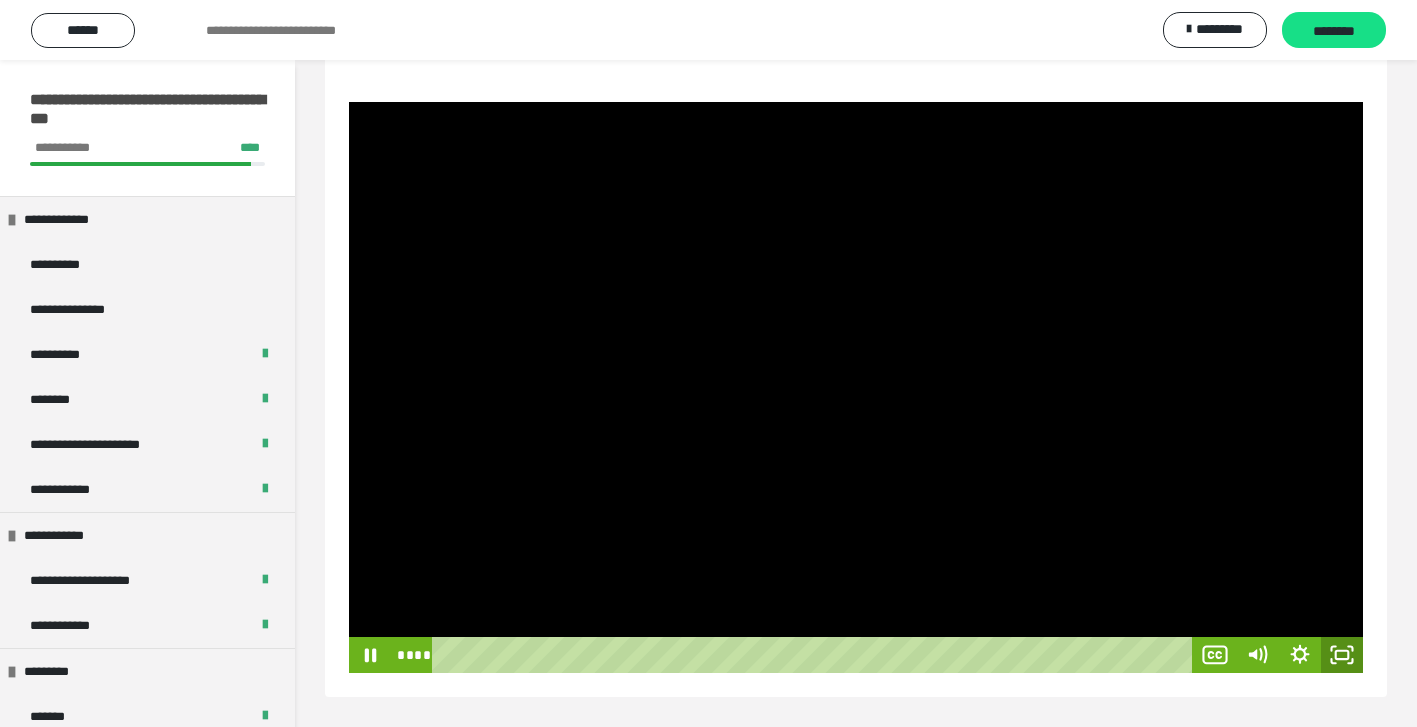 click 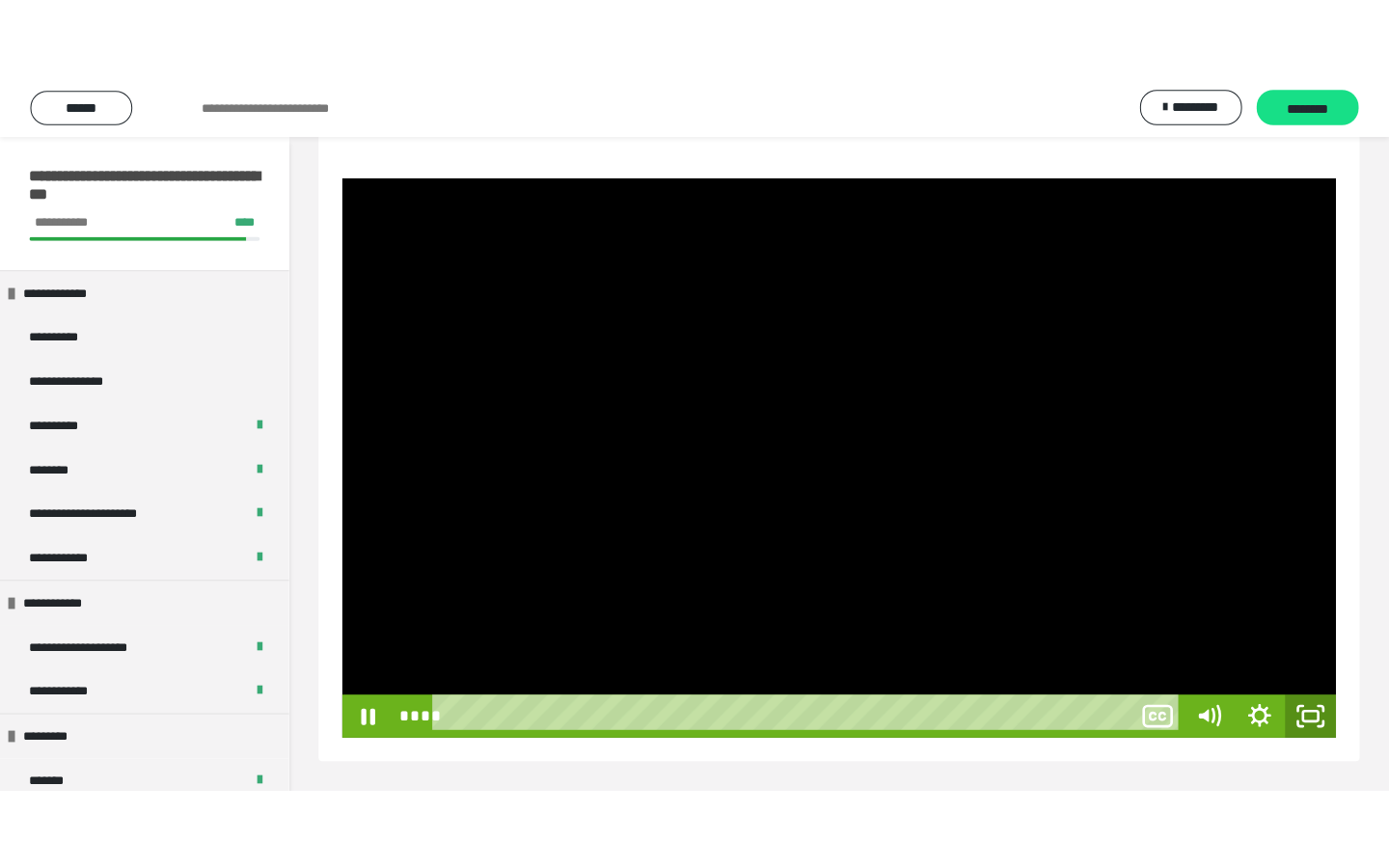 scroll, scrollTop: 70, scrollLeft: 0, axis: vertical 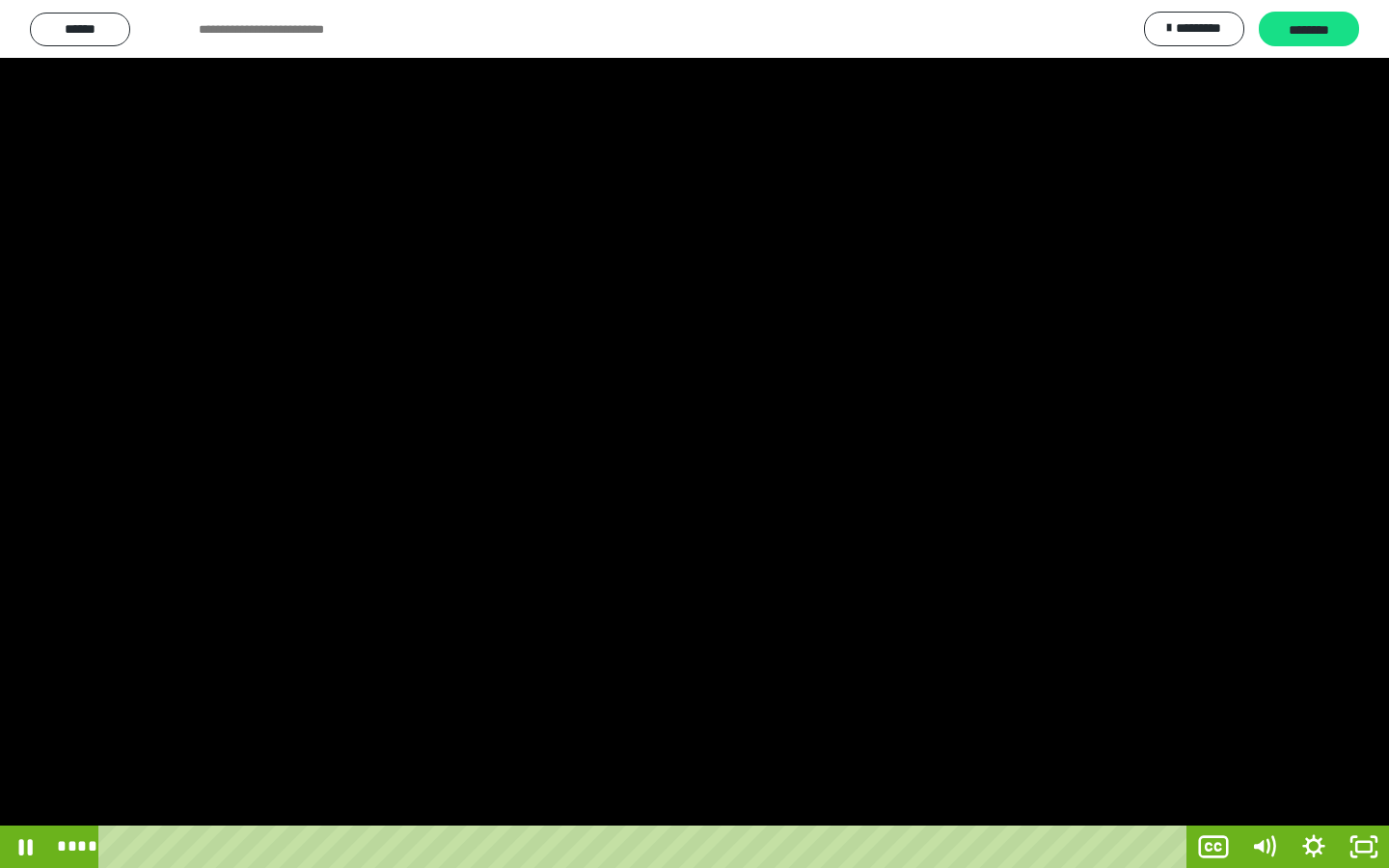 click at bounding box center [694, 434] 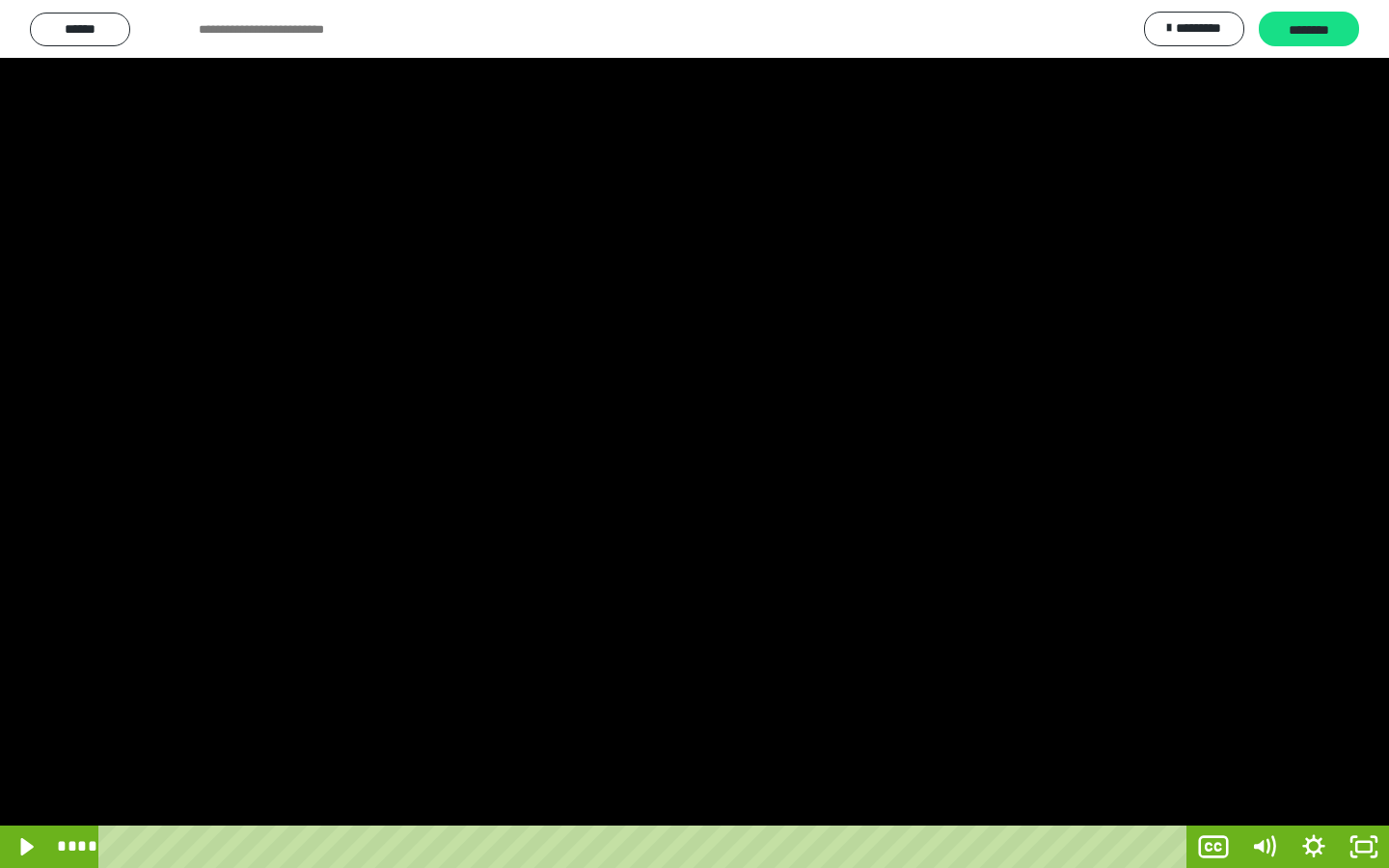 click at bounding box center [694, 434] 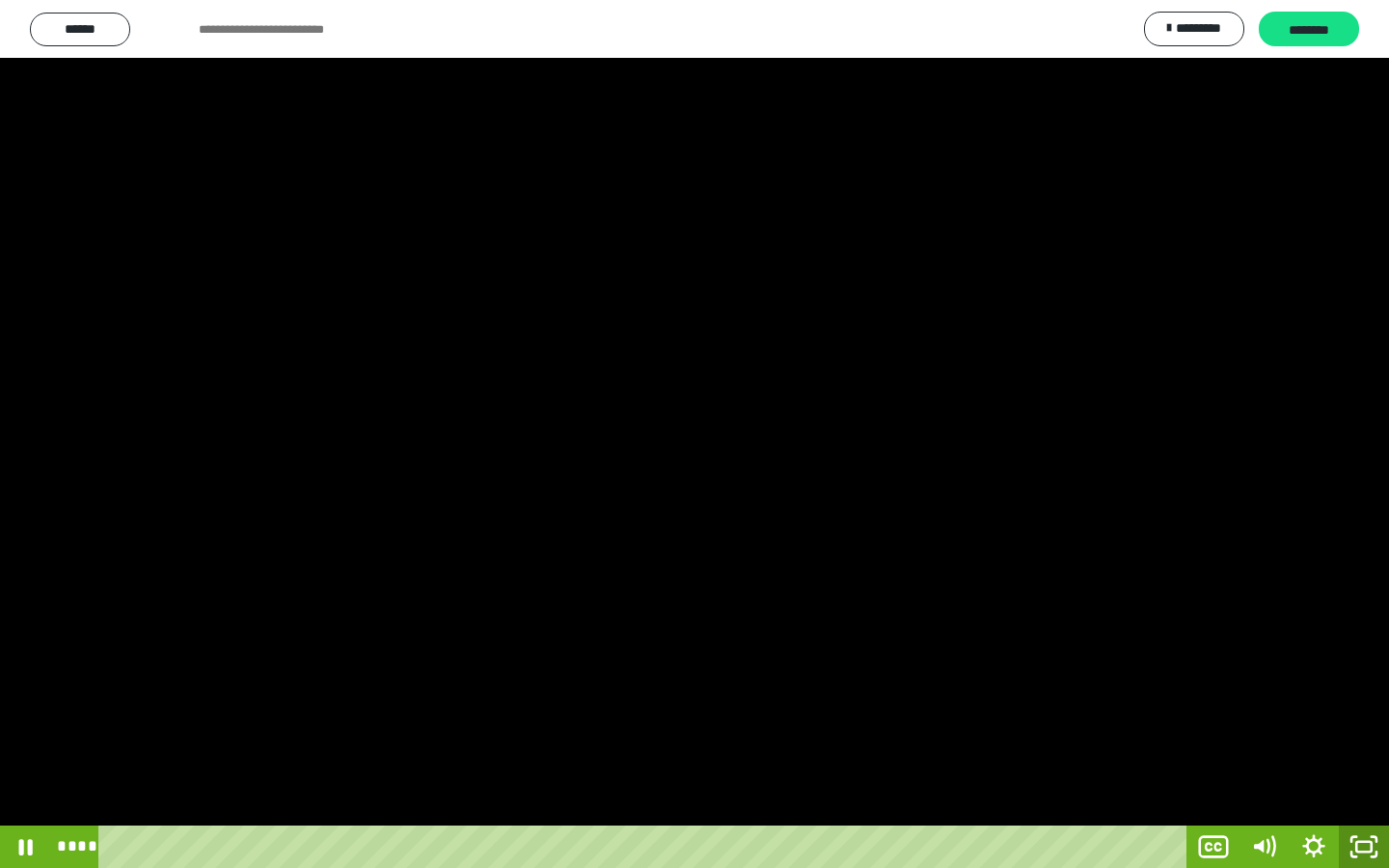 click 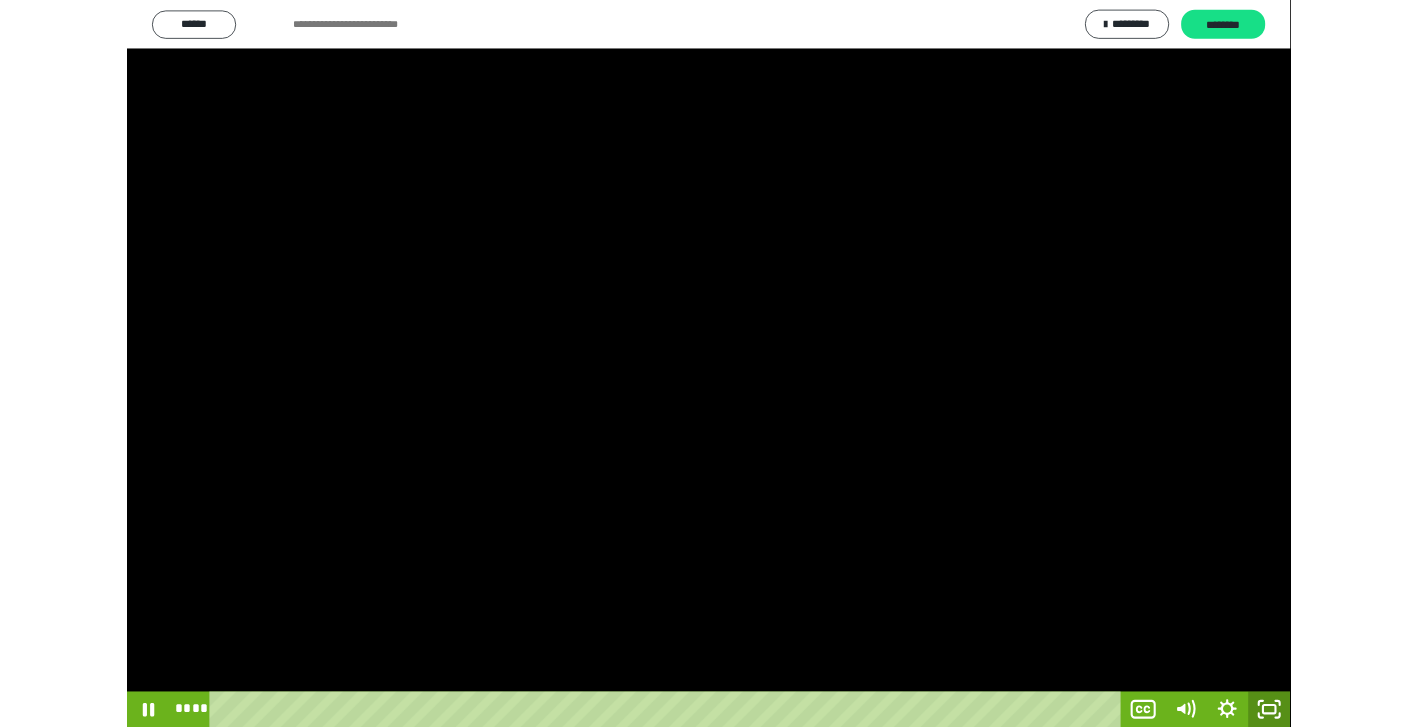 scroll, scrollTop: 166, scrollLeft: 0, axis: vertical 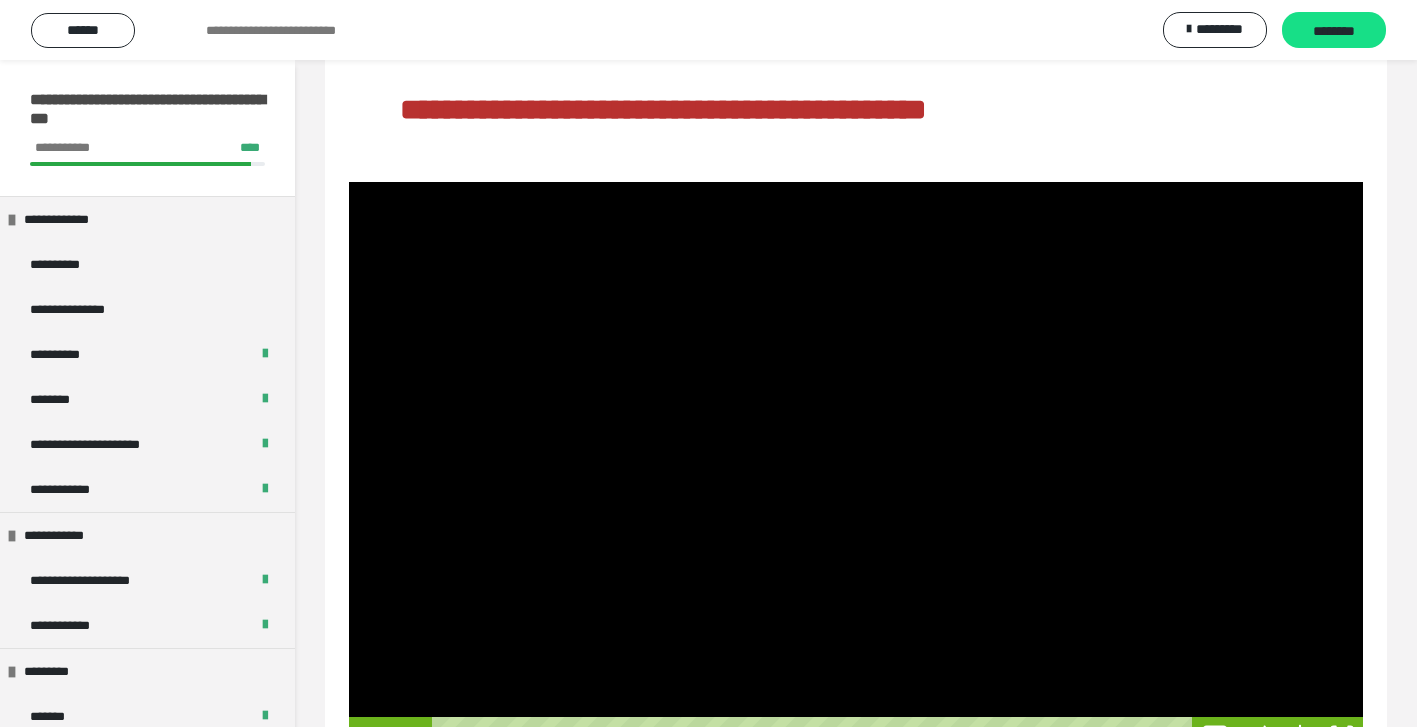 click at bounding box center [856, 467] 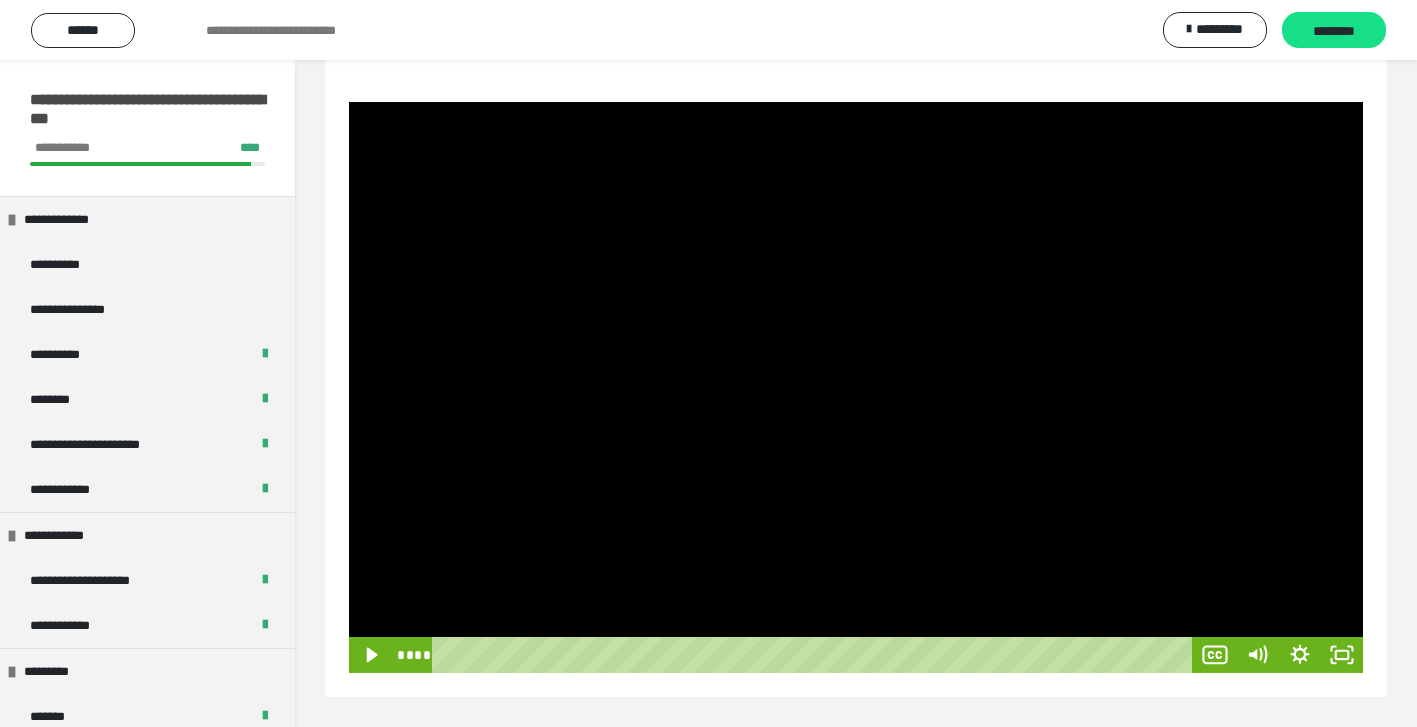 scroll, scrollTop: 246, scrollLeft: 0, axis: vertical 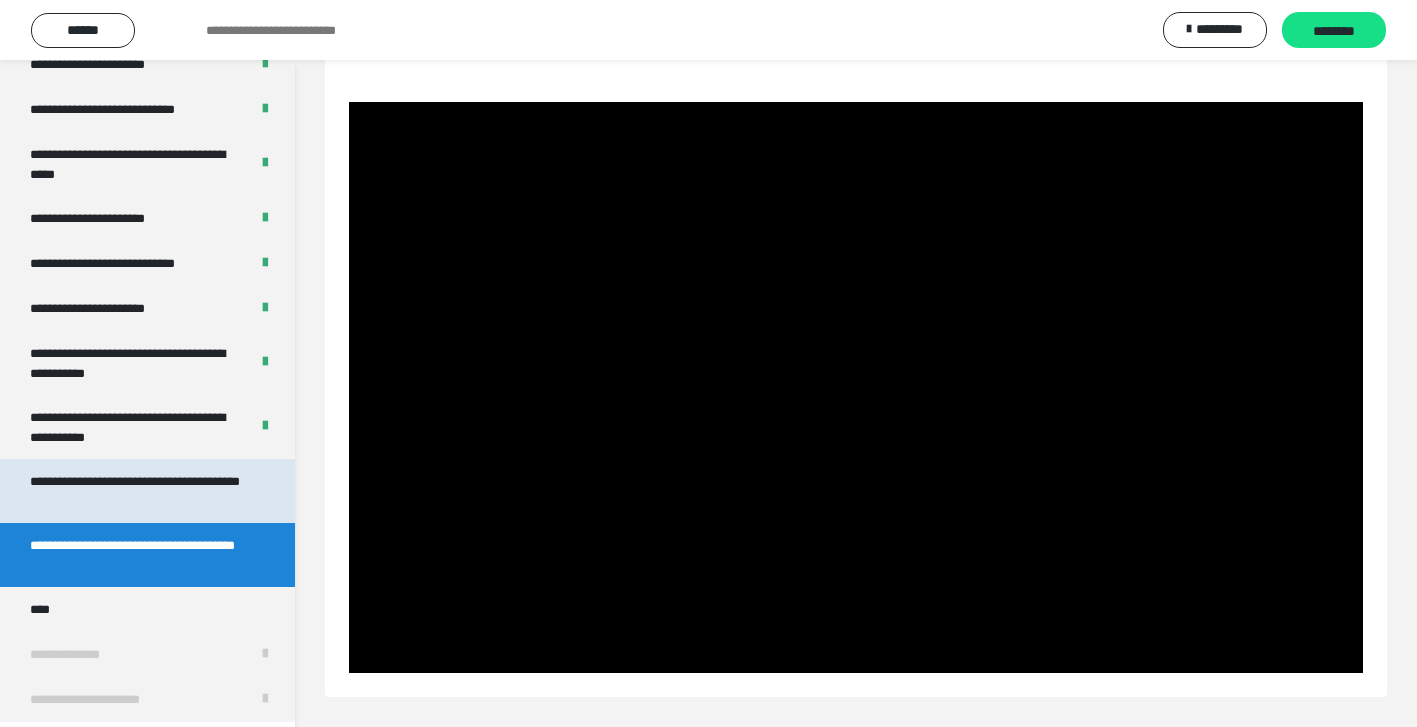 click on "**********" at bounding box center [139, 491] 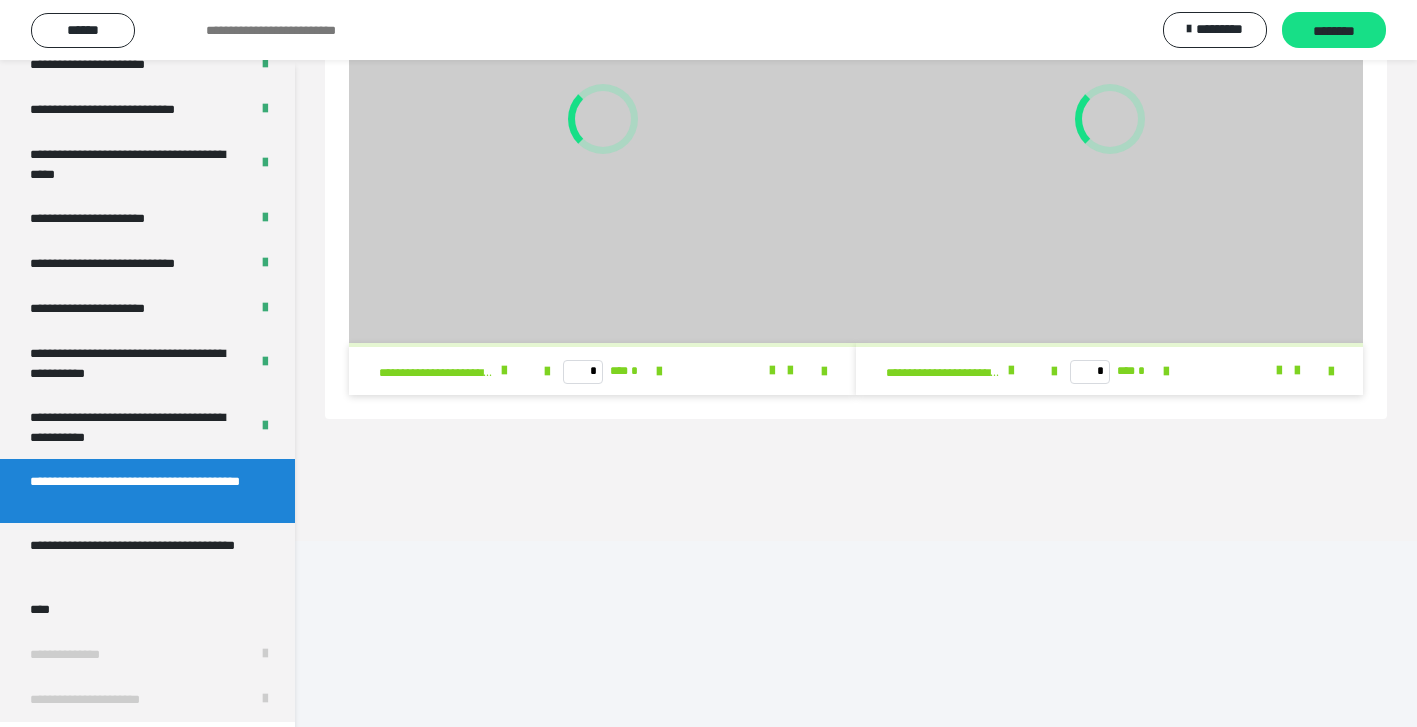 scroll, scrollTop: 60, scrollLeft: 0, axis: vertical 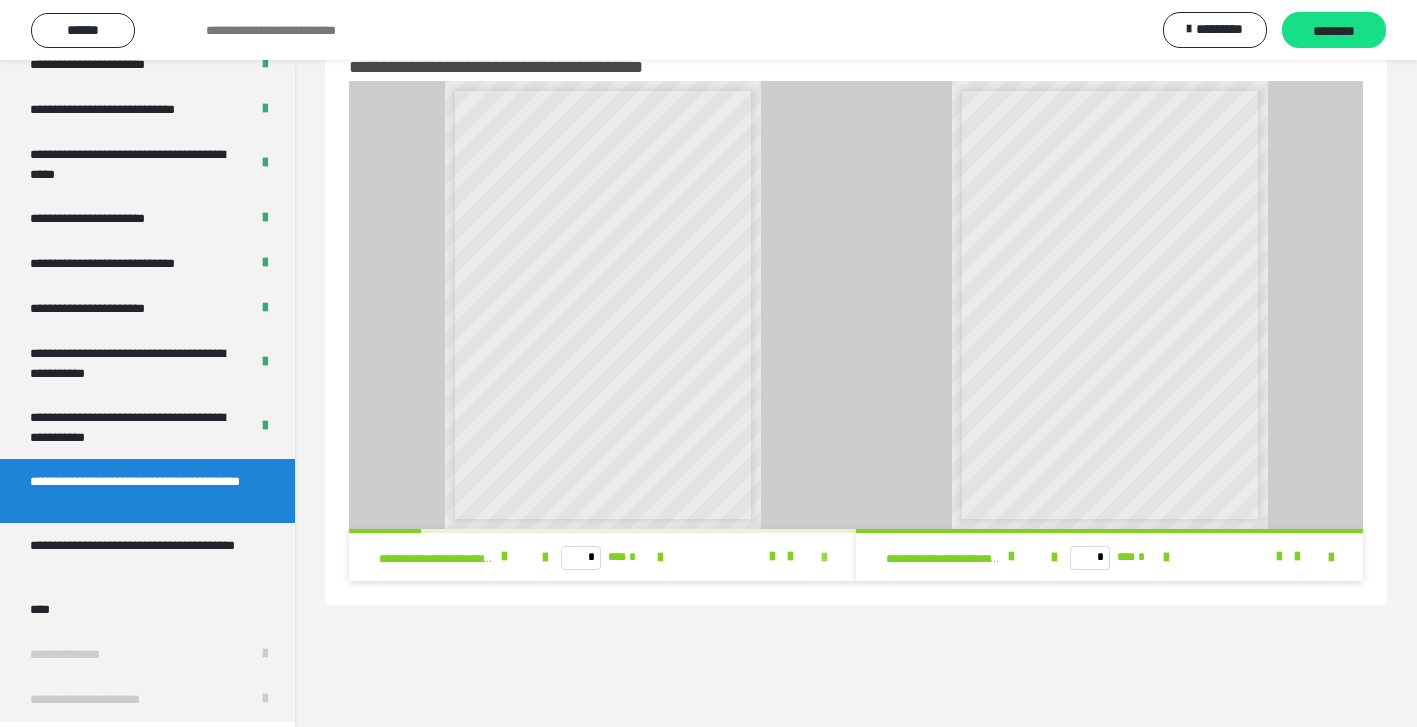 click at bounding box center (824, 558) 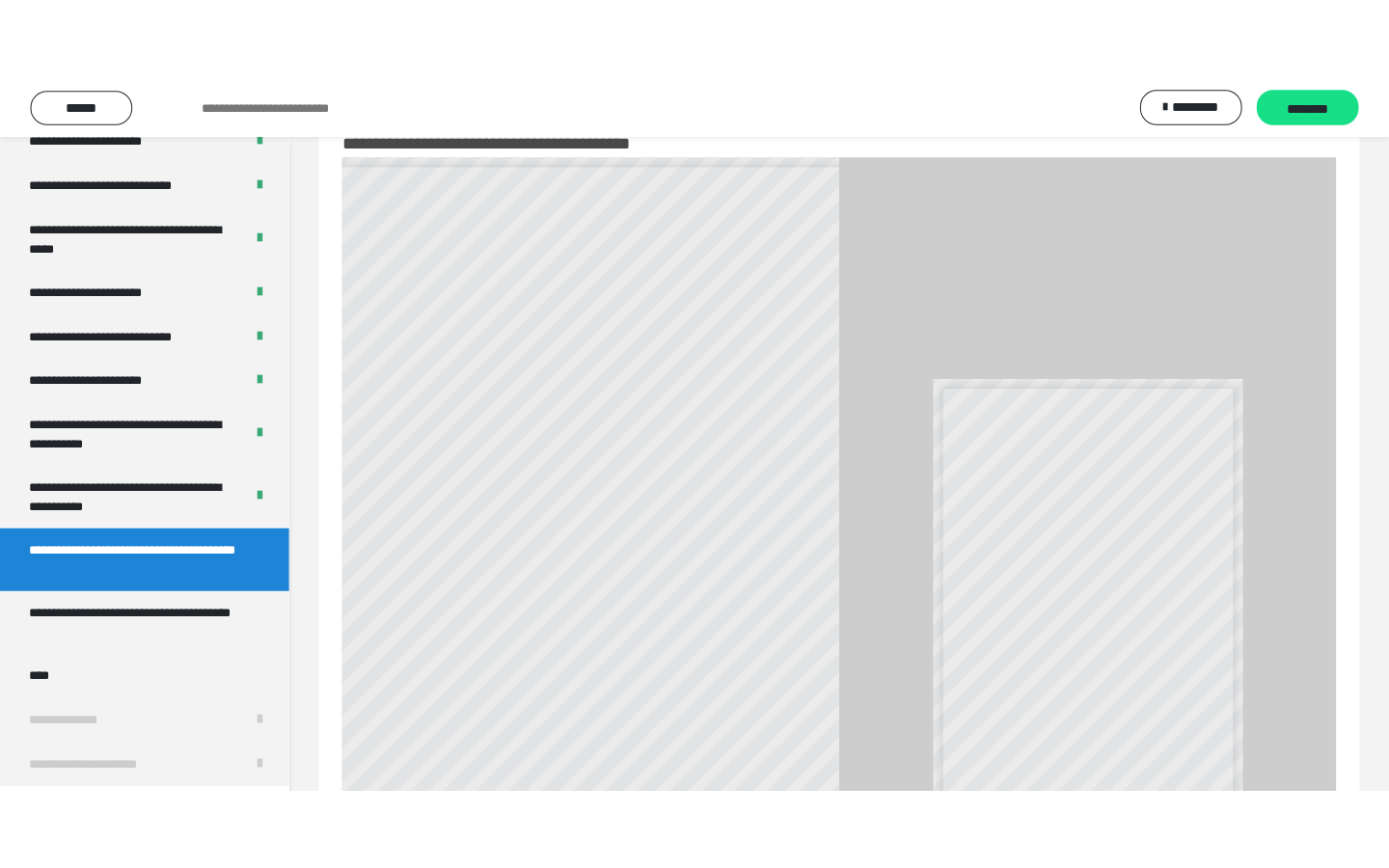 scroll, scrollTop: 0, scrollLeft: 0, axis: both 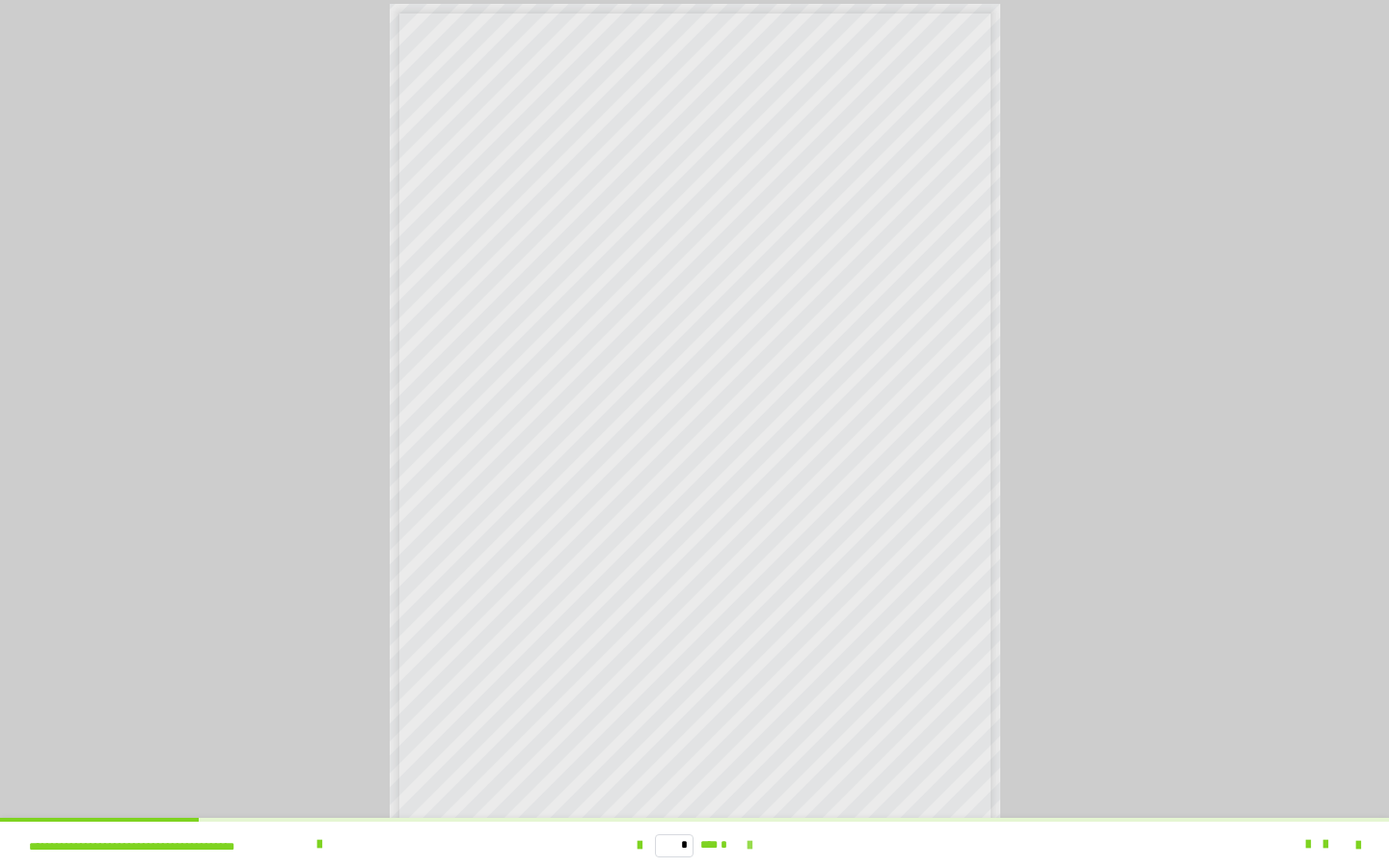 click at bounding box center (749, 846) 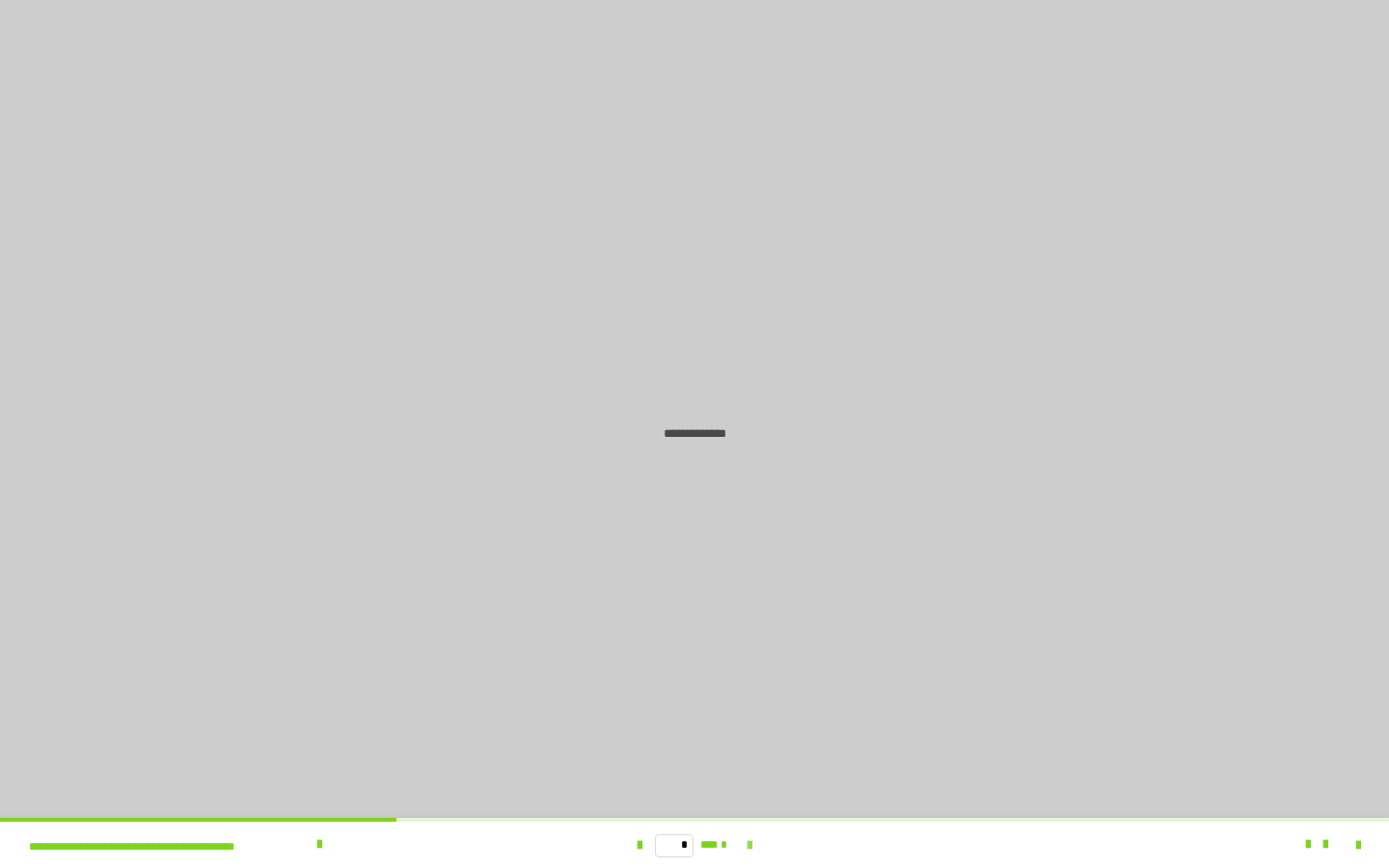 scroll, scrollTop: 0, scrollLeft: 0, axis: both 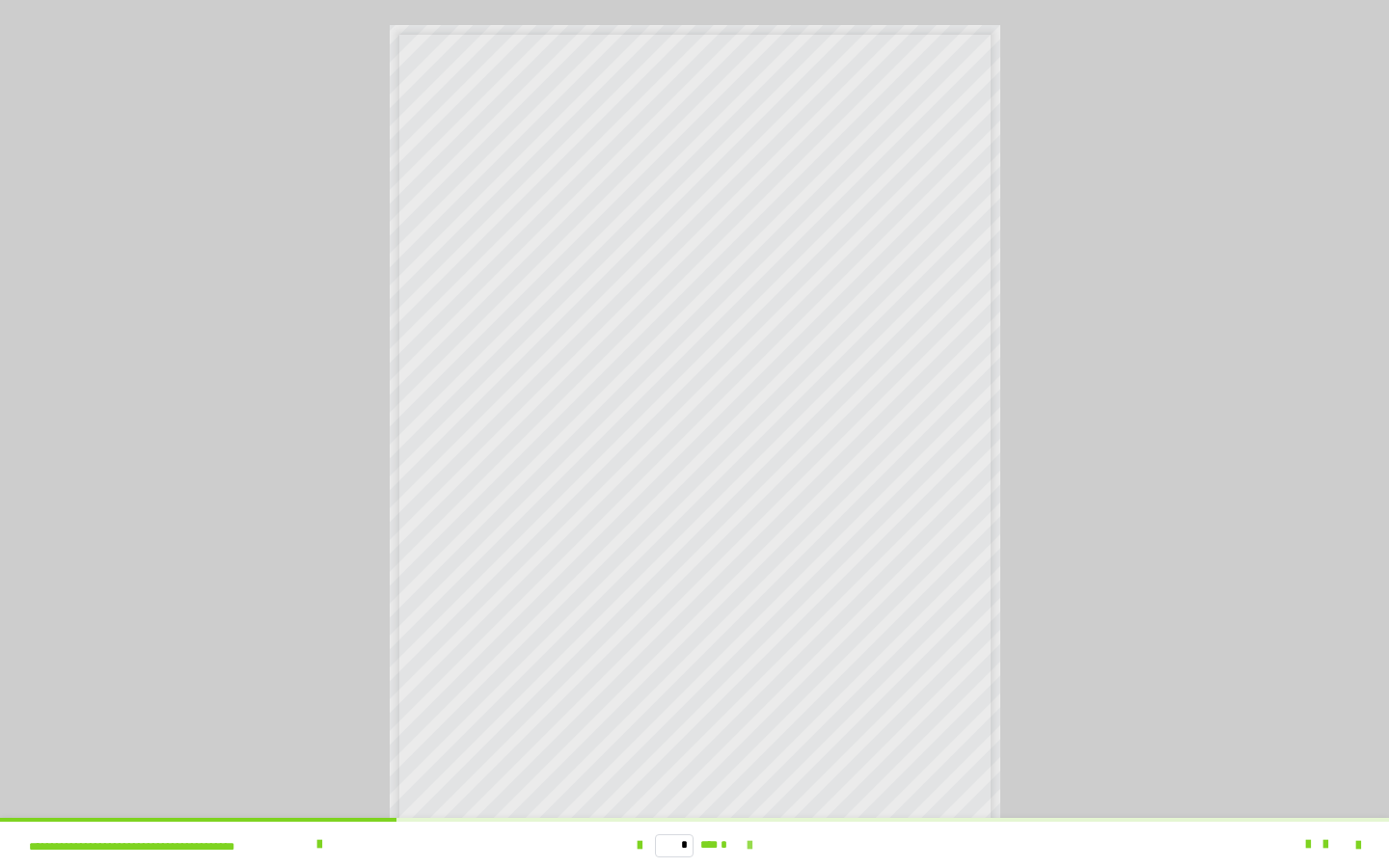 click at bounding box center [749, 846] 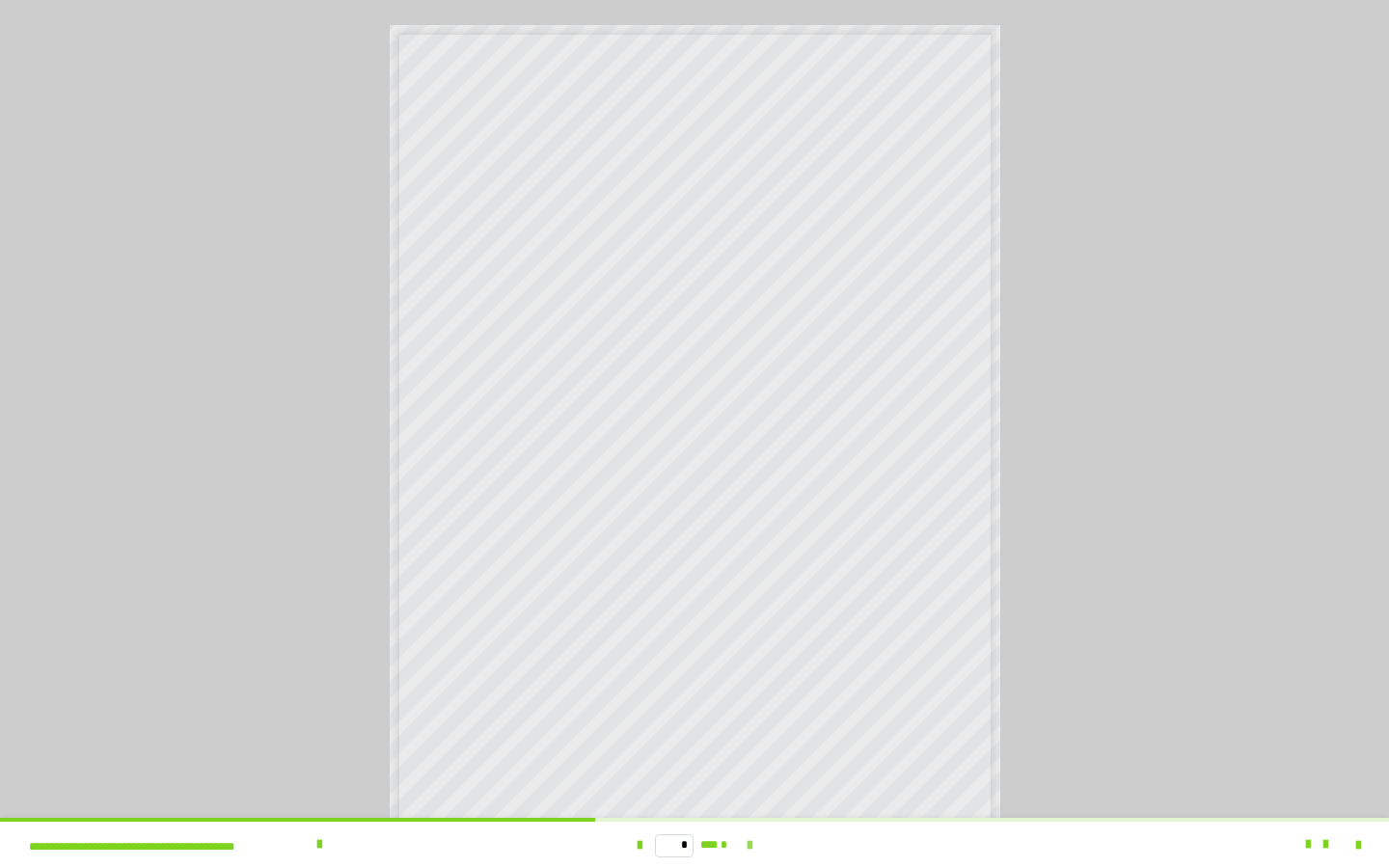 click at bounding box center (749, 846) 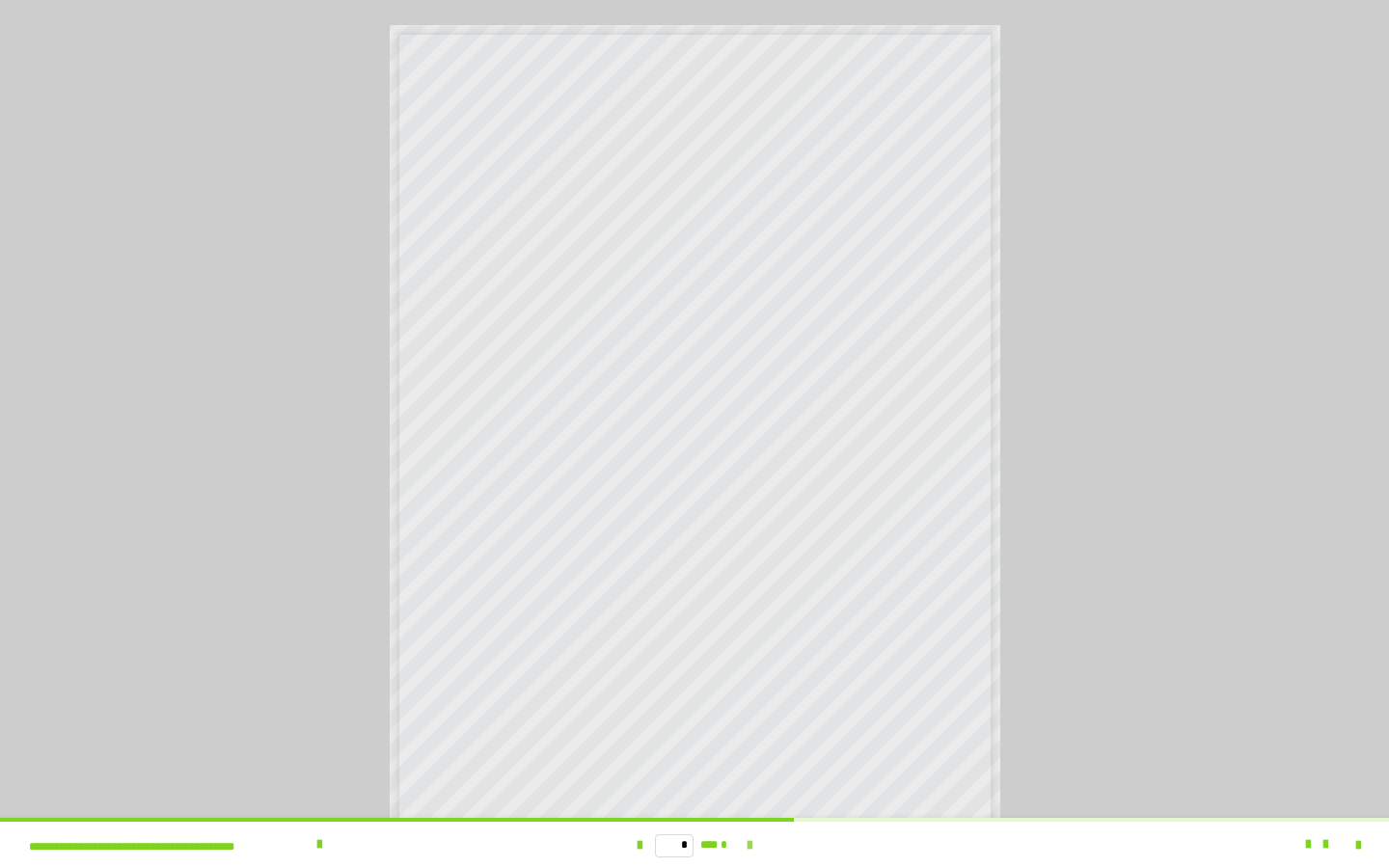 click at bounding box center [749, 846] 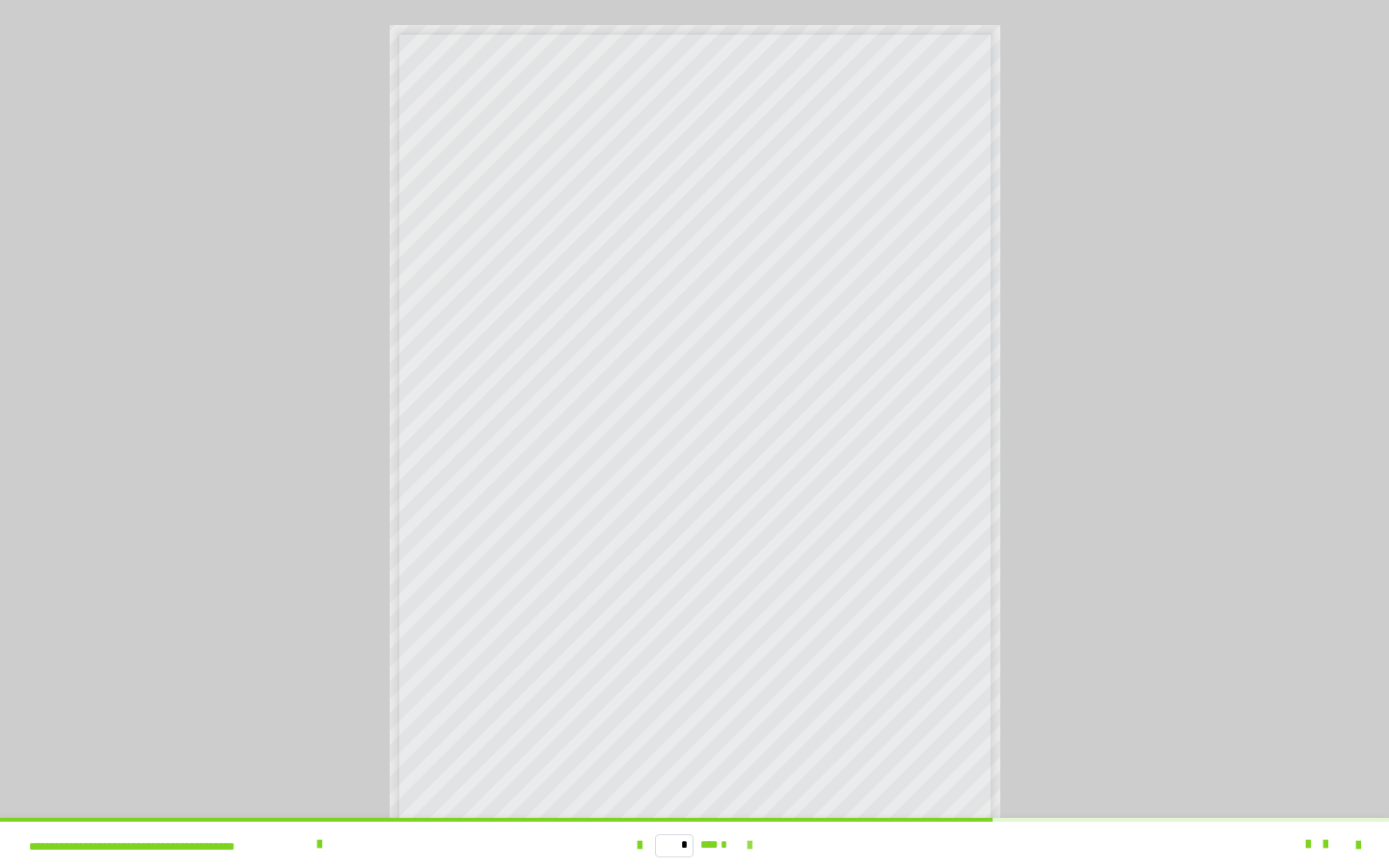 click at bounding box center (749, 846) 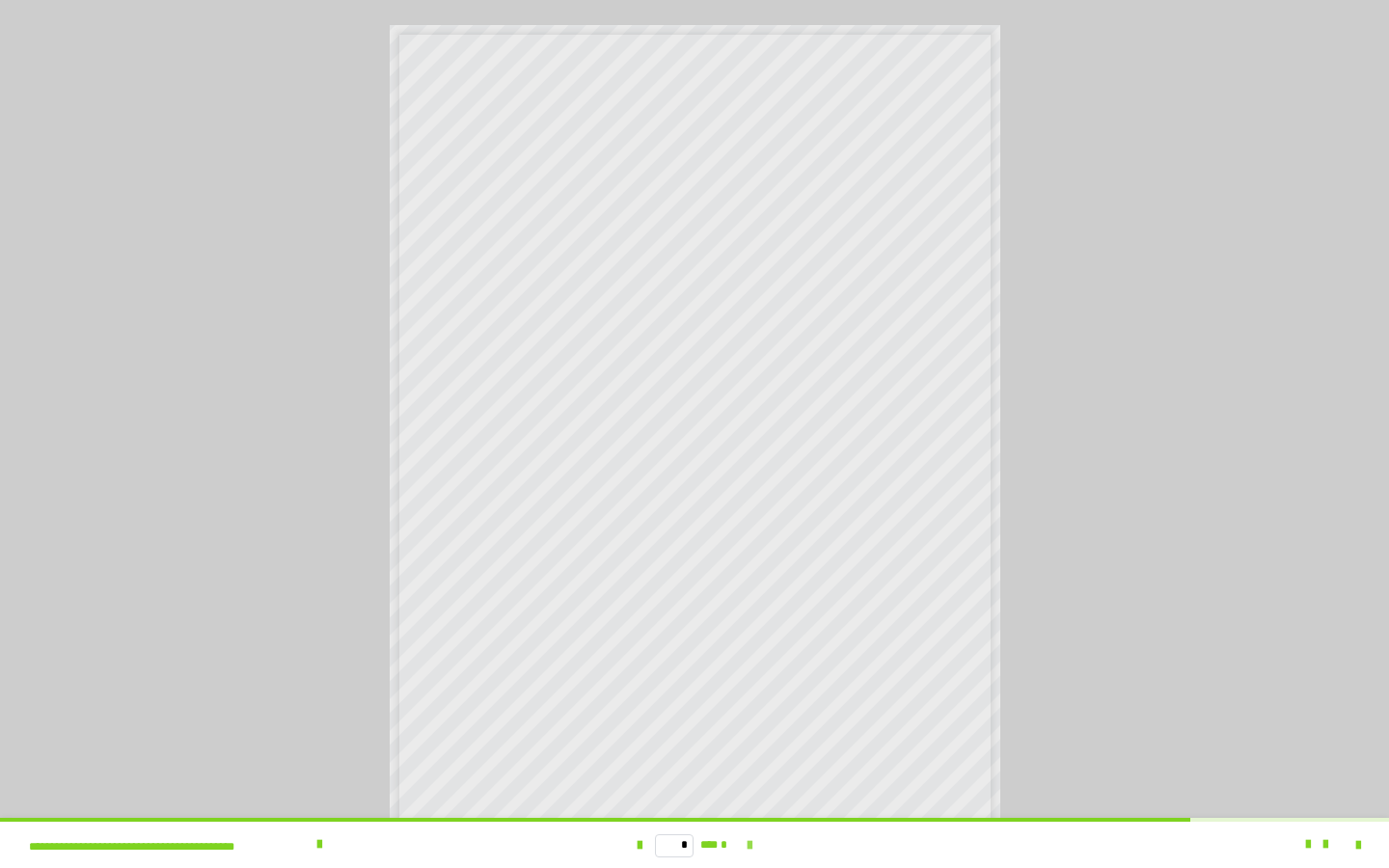 click at bounding box center (749, 846) 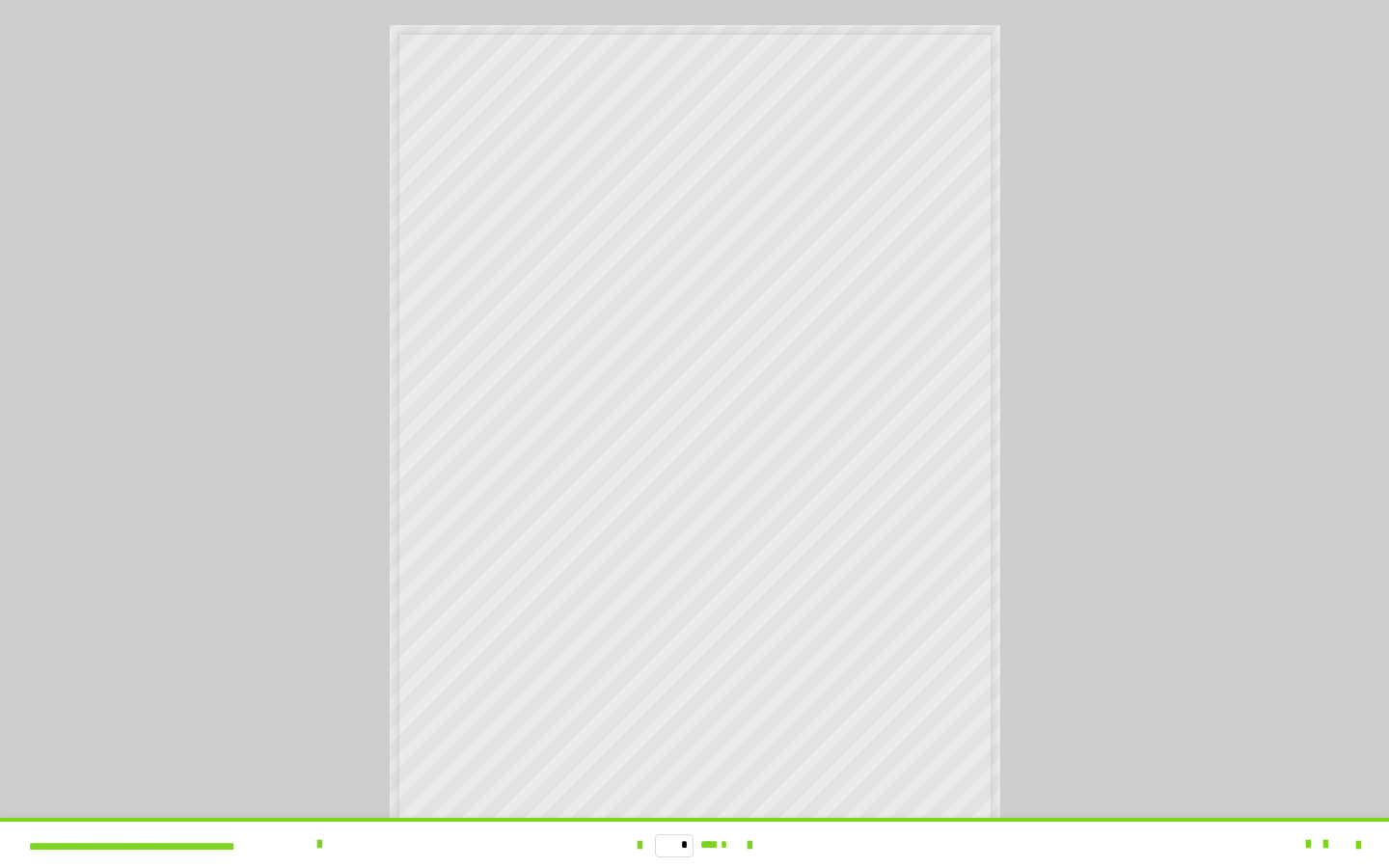 click on "* *** *" at bounding box center (694, 845) 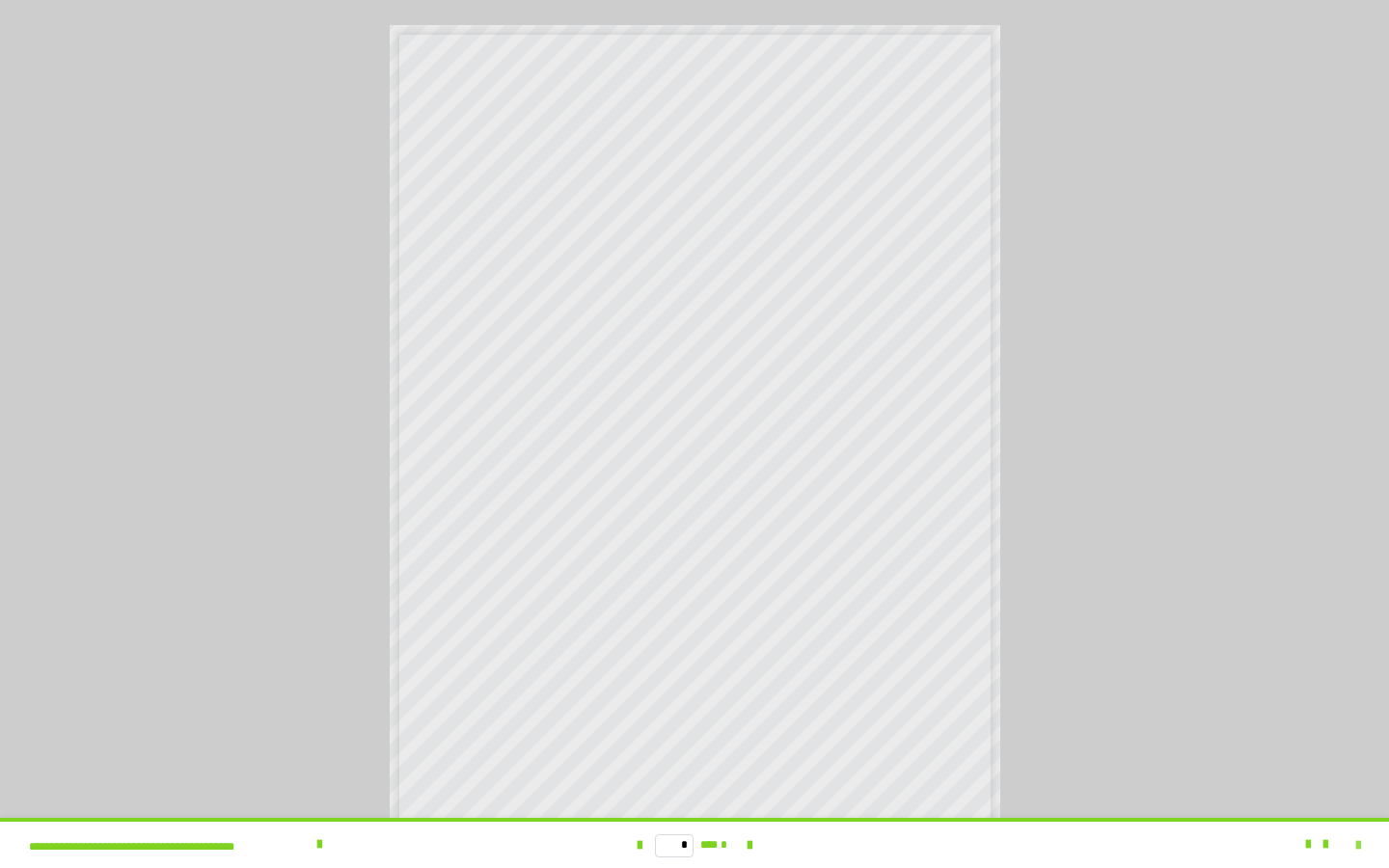 click at bounding box center (1358, 846) 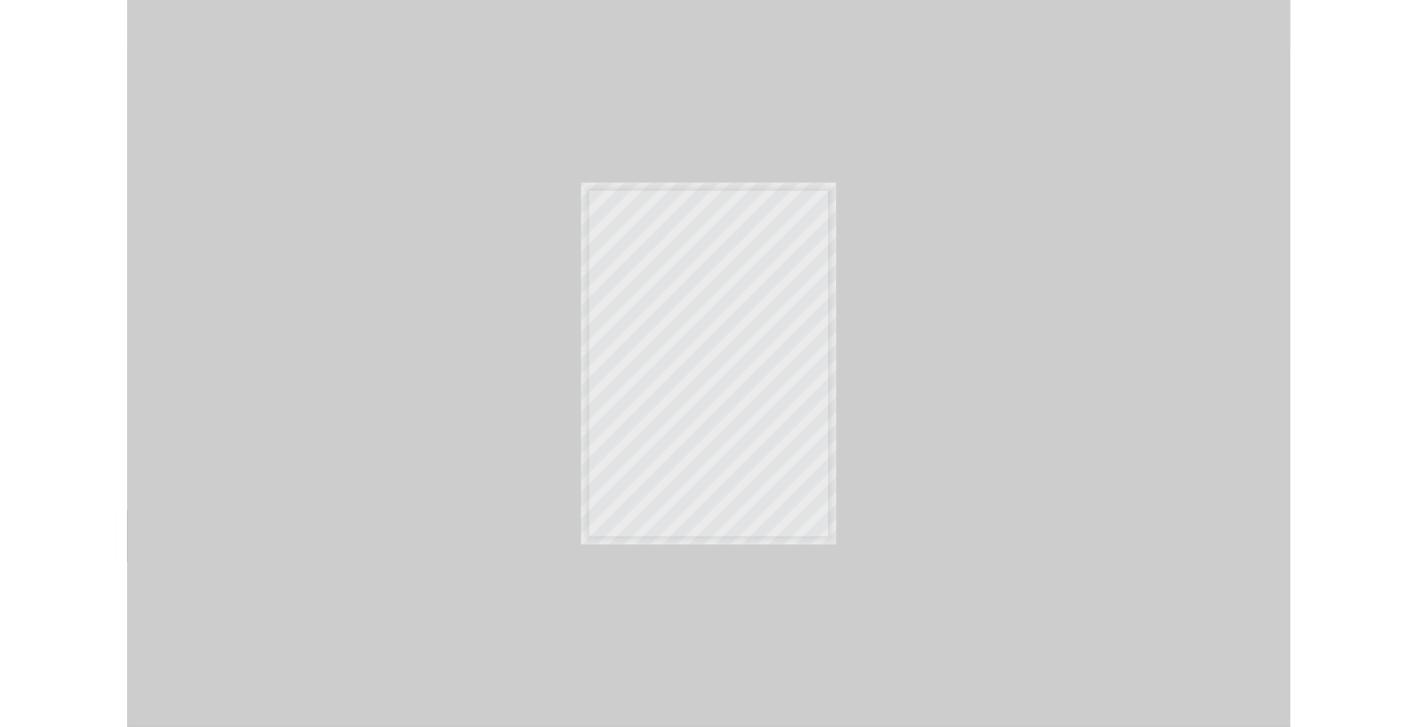scroll, scrollTop: 60, scrollLeft: 0, axis: vertical 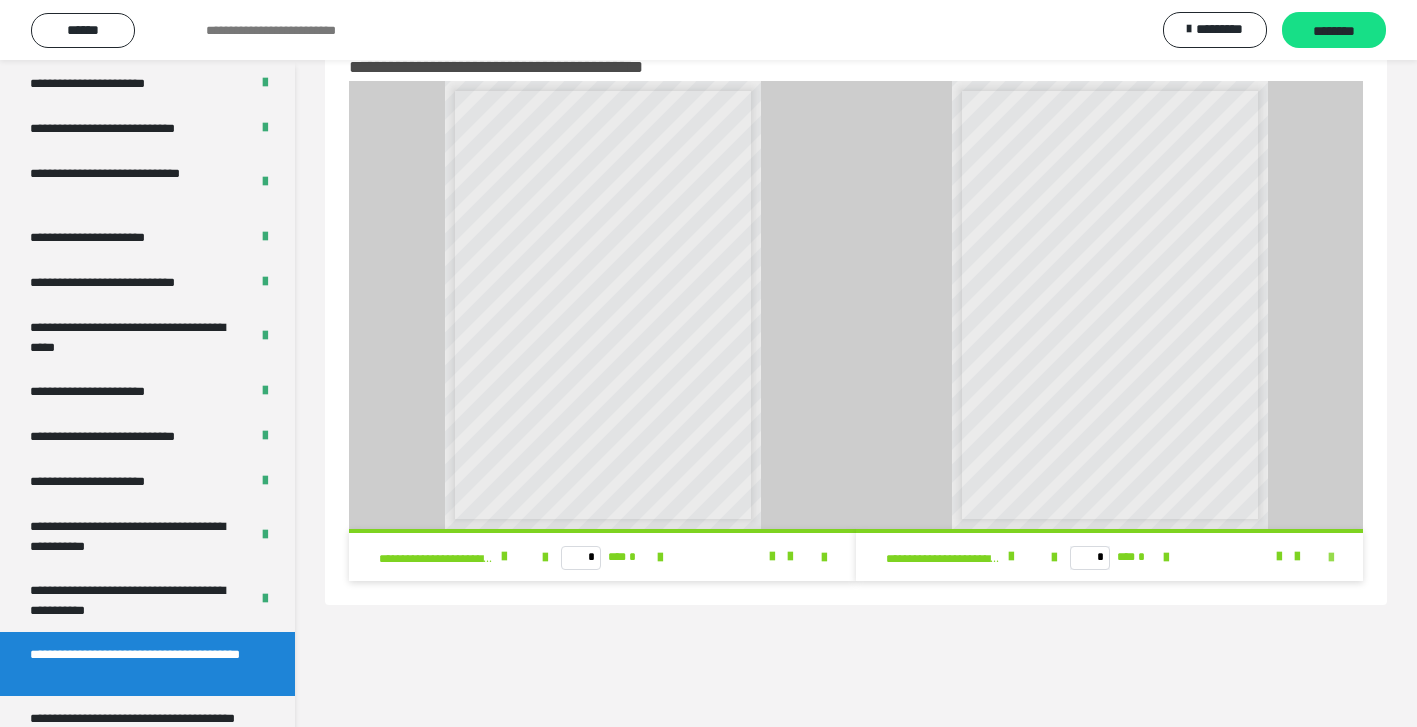 click at bounding box center [1331, 558] 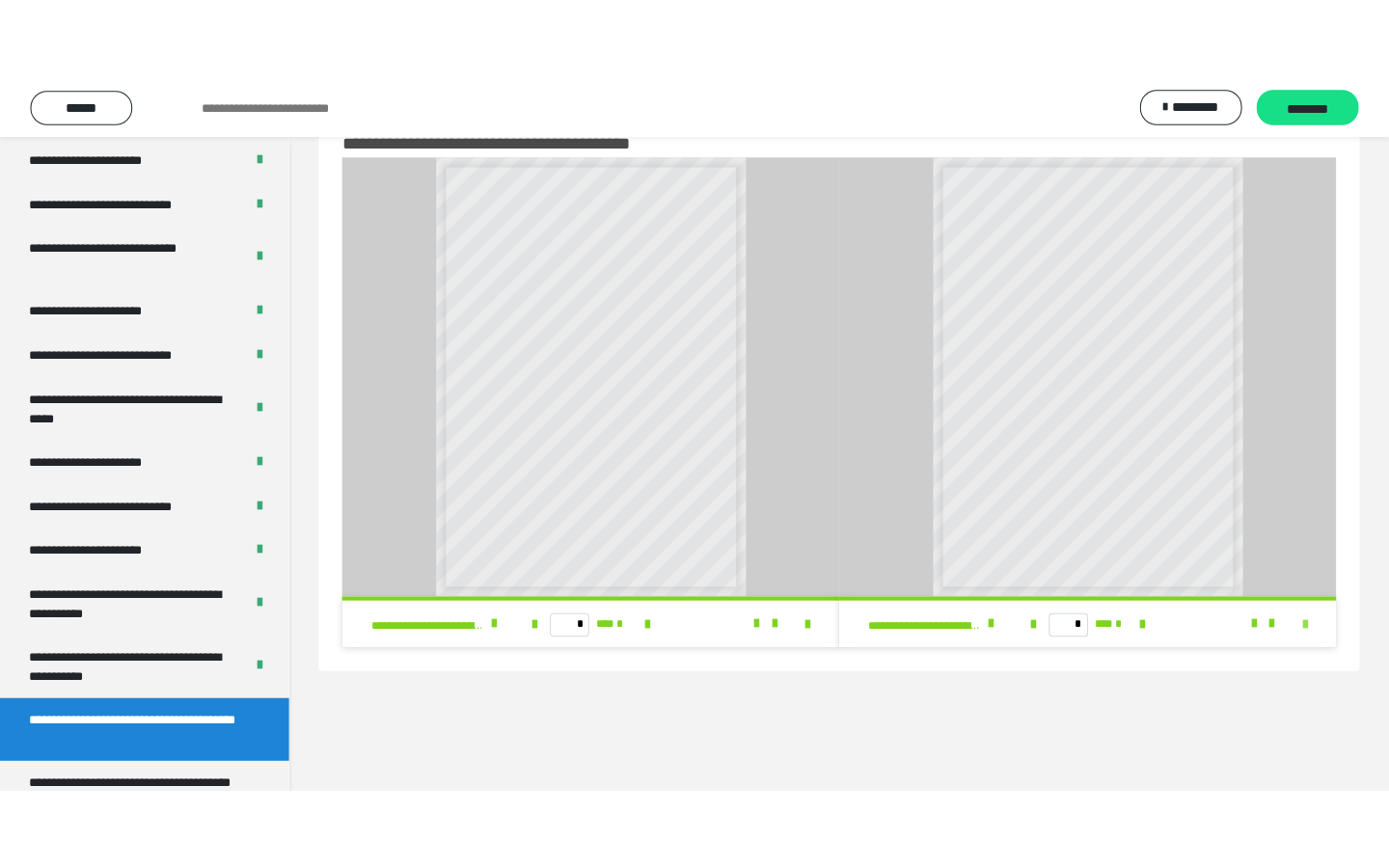 scroll, scrollTop: 0, scrollLeft: 0, axis: both 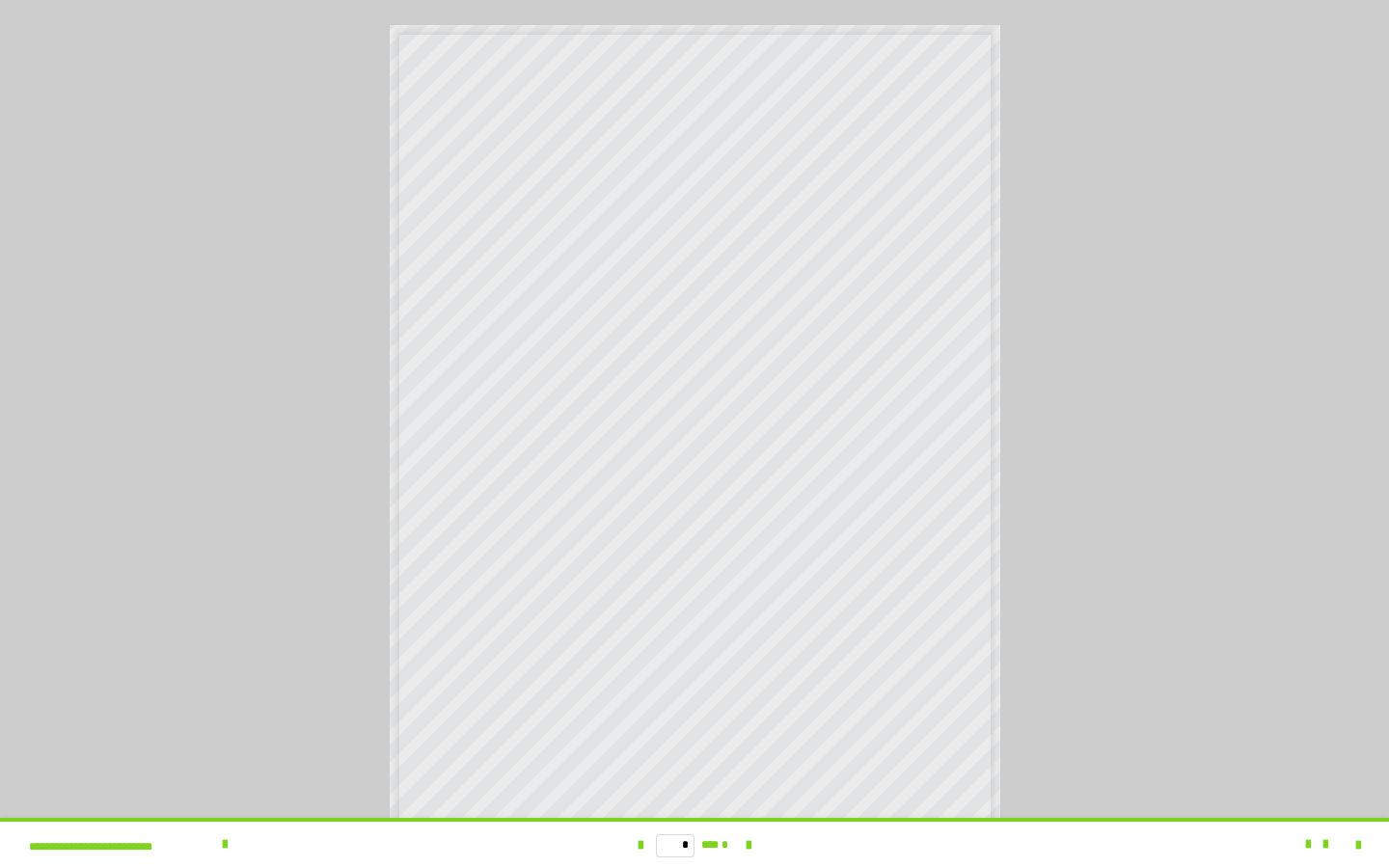 click on "* *** *" at bounding box center [694, 845] 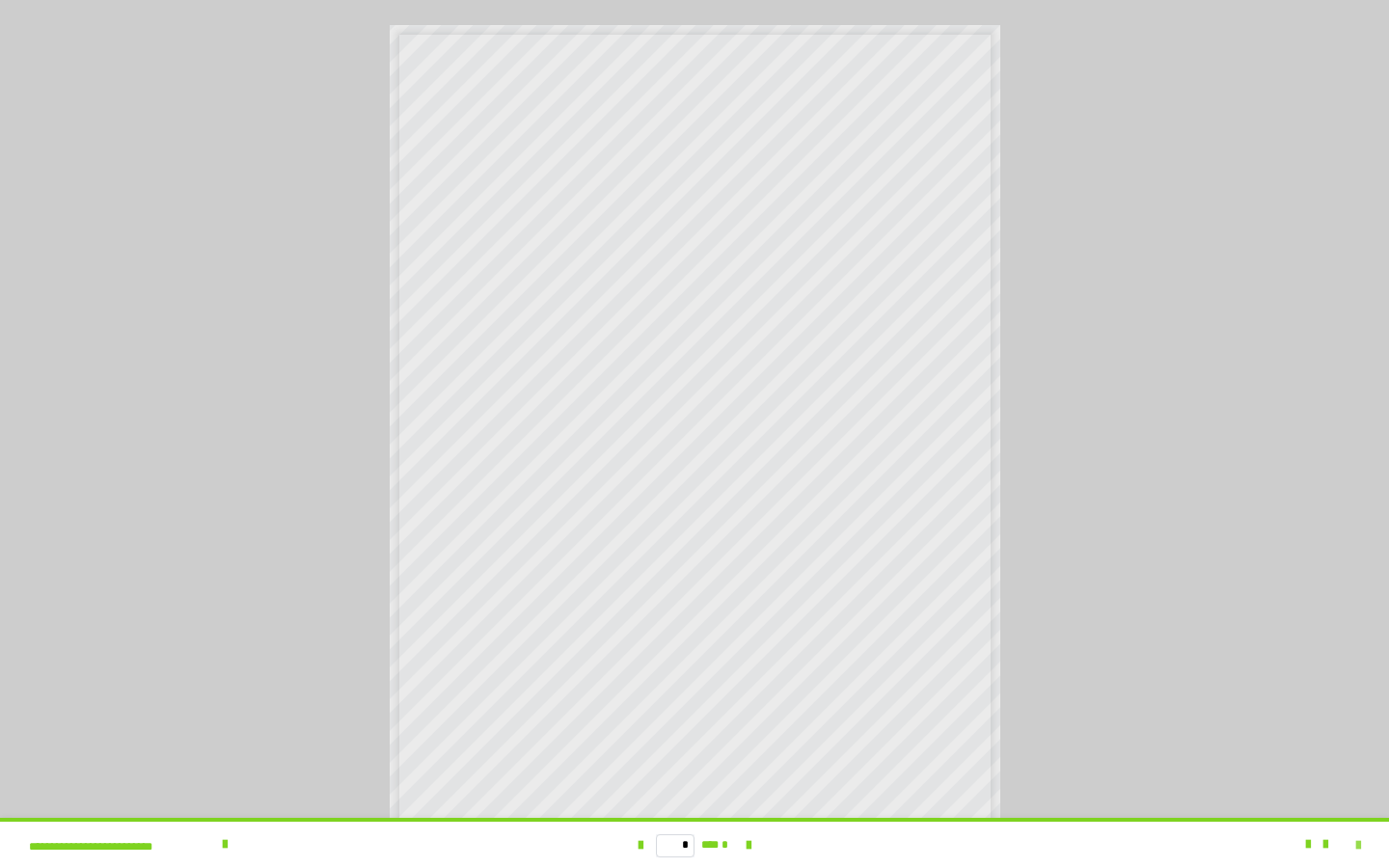 click at bounding box center [1358, 846] 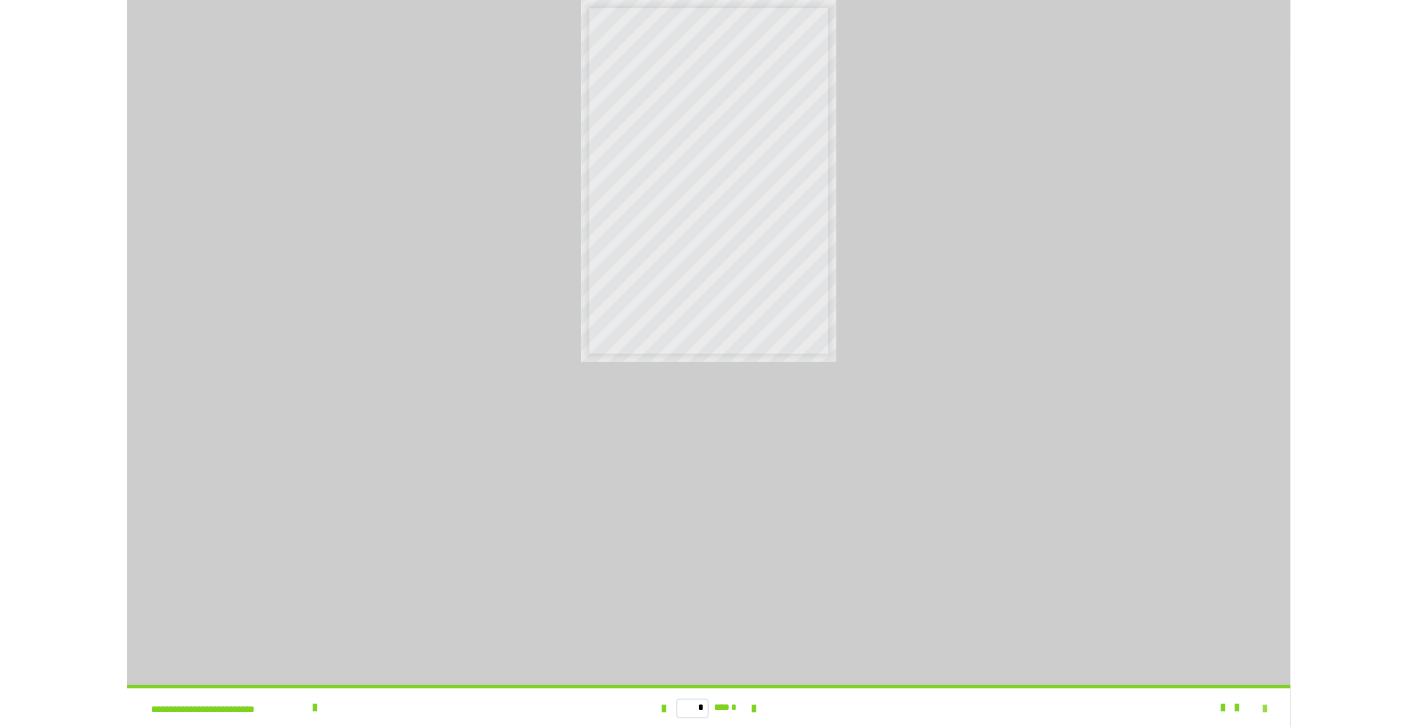 scroll, scrollTop: 60, scrollLeft: 0, axis: vertical 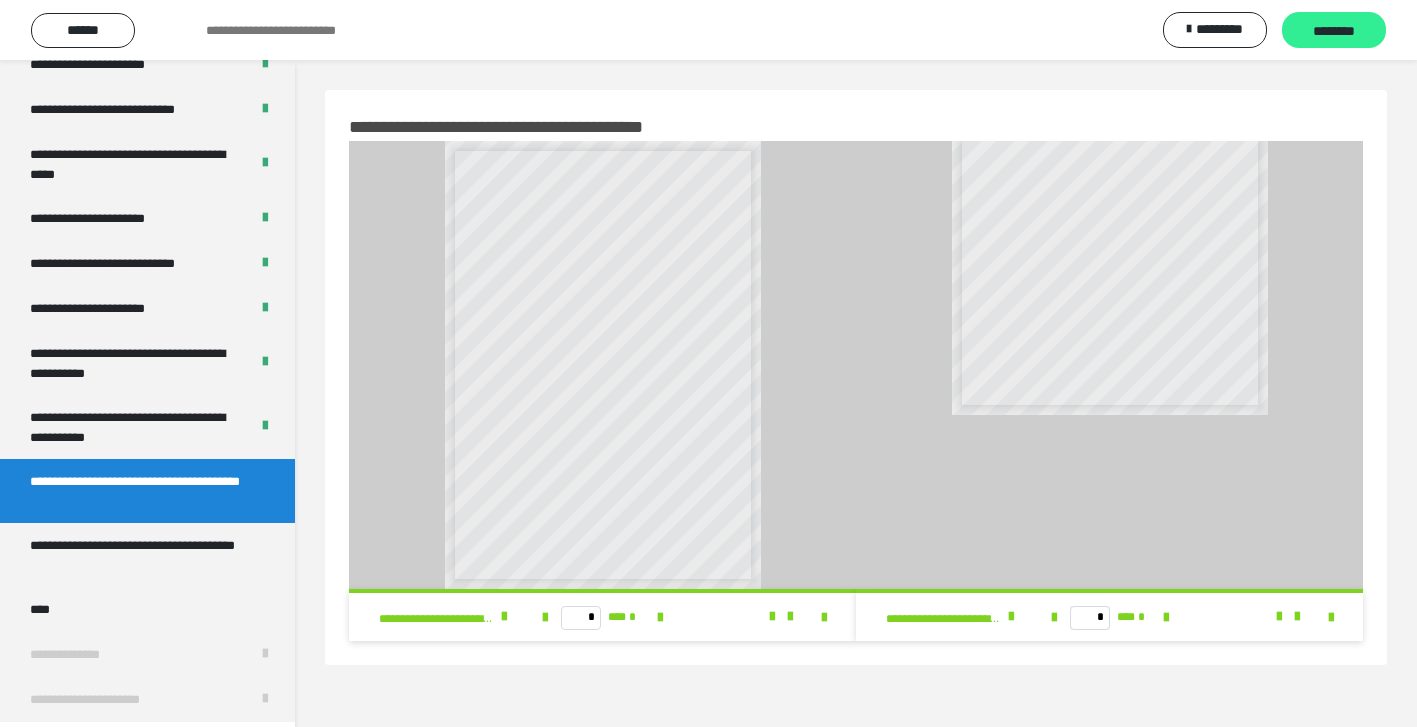click on "********" at bounding box center (1334, 31) 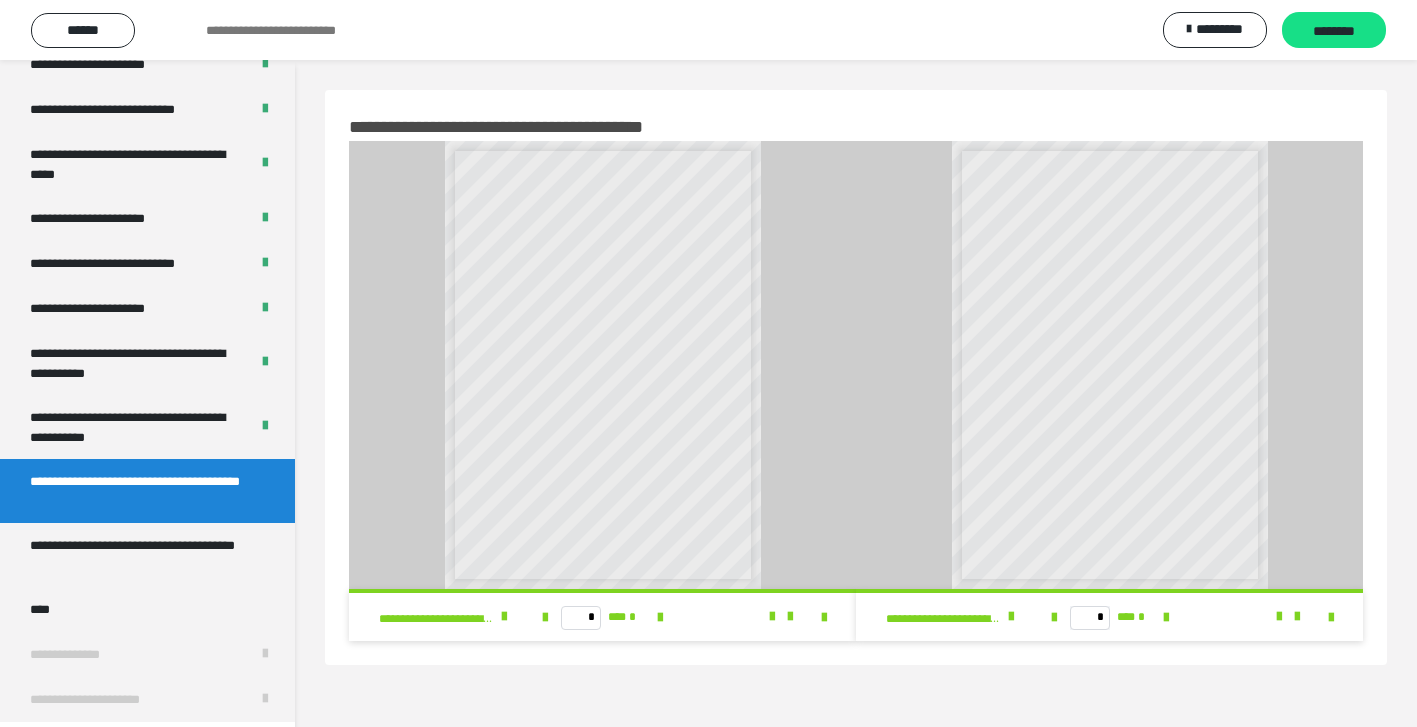 scroll, scrollTop: 0, scrollLeft: 0, axis: both 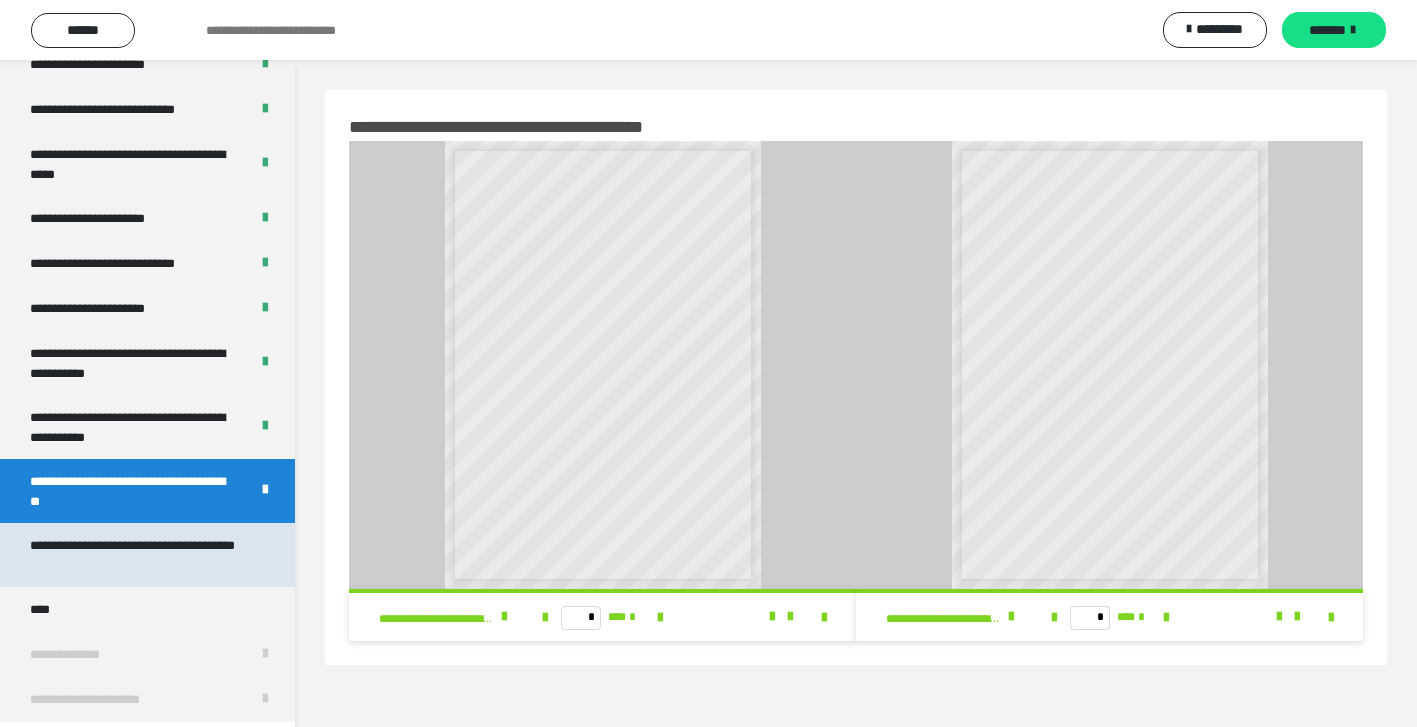 click on "**********" at bounding box center [139, 555] 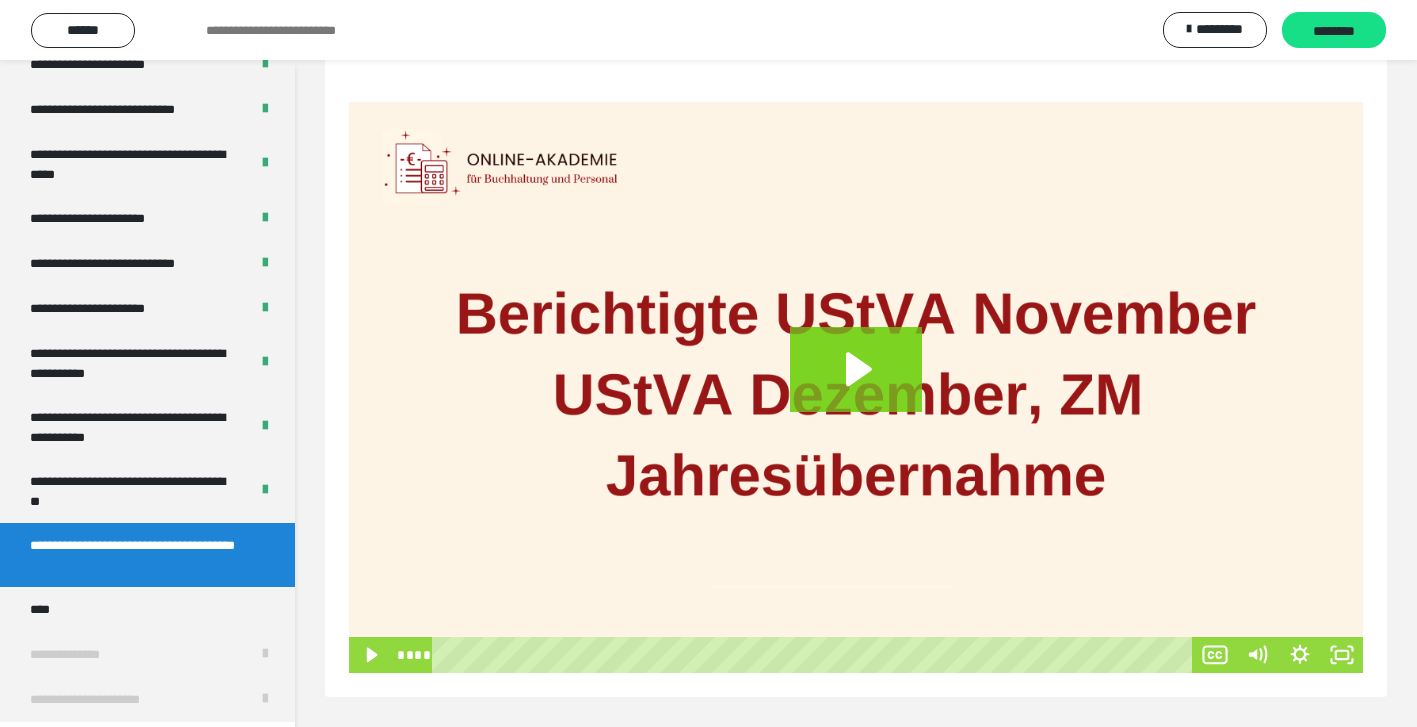 scroll, scrollTop: 246, scrollLeft: 0, axis: vertical 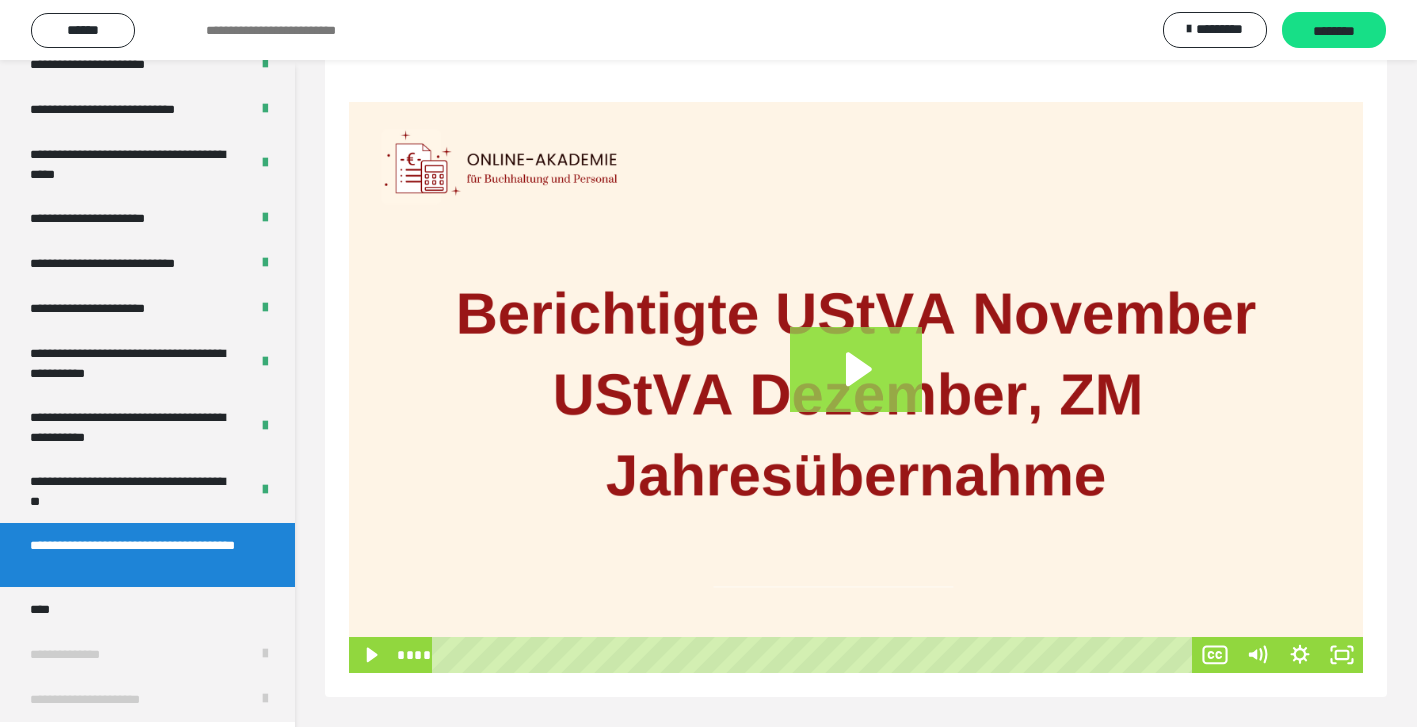 click 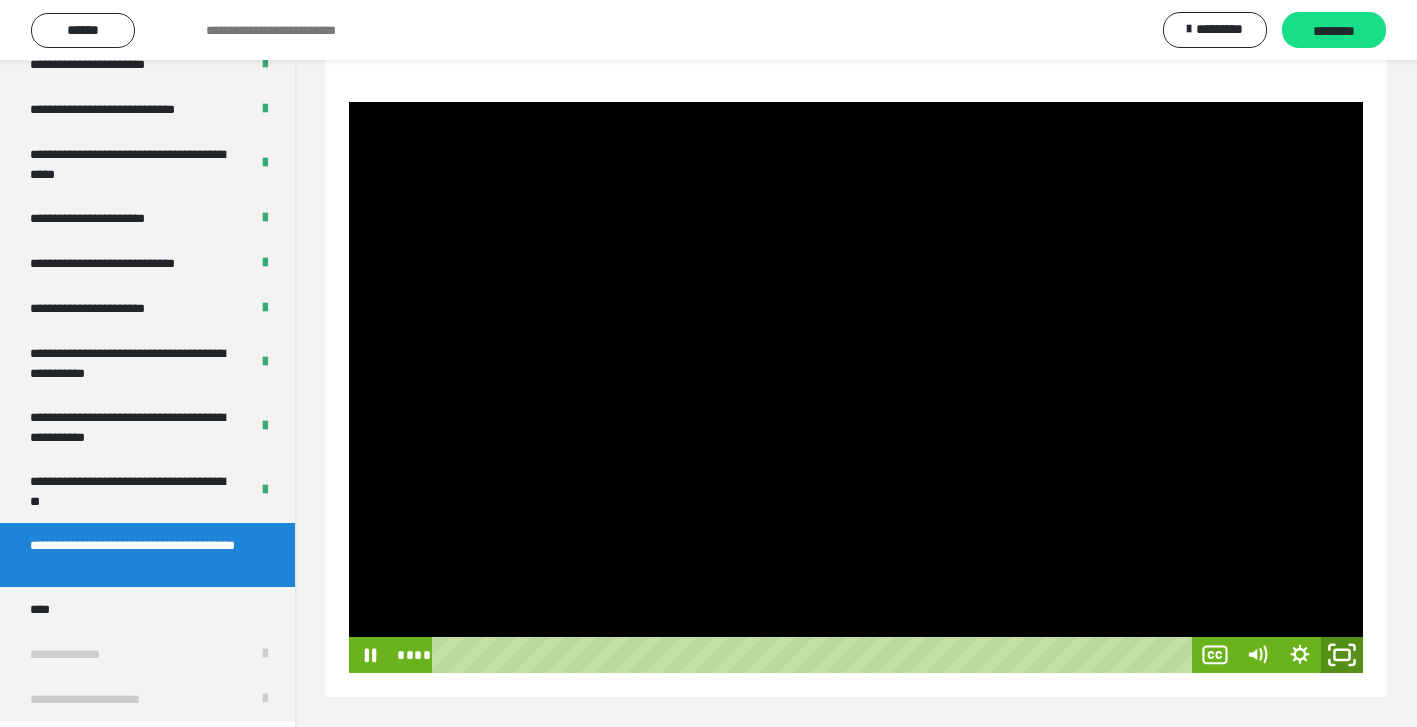 click 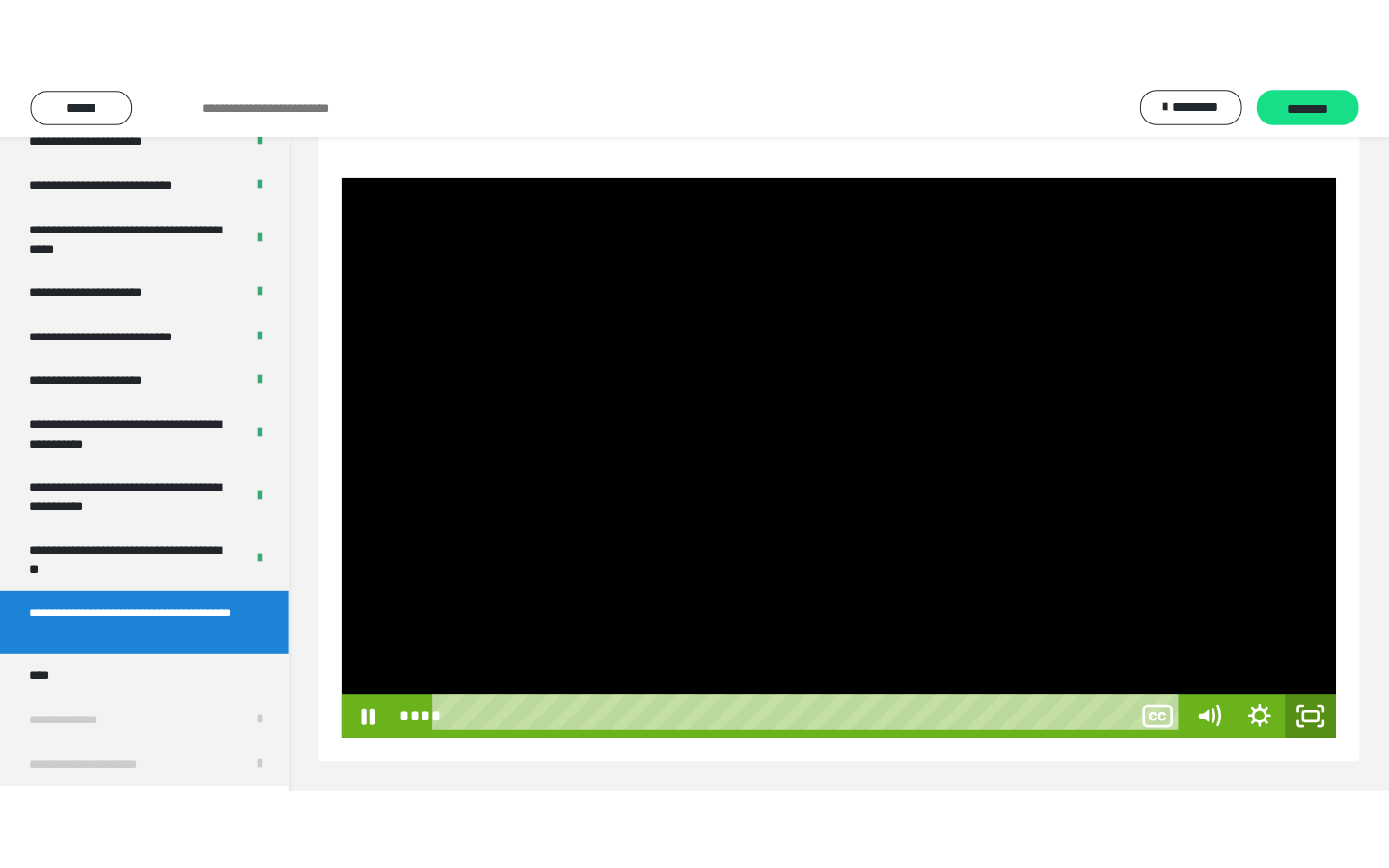 scroll, scrollTop: 70, scrollLeft: 0, axis: vertical 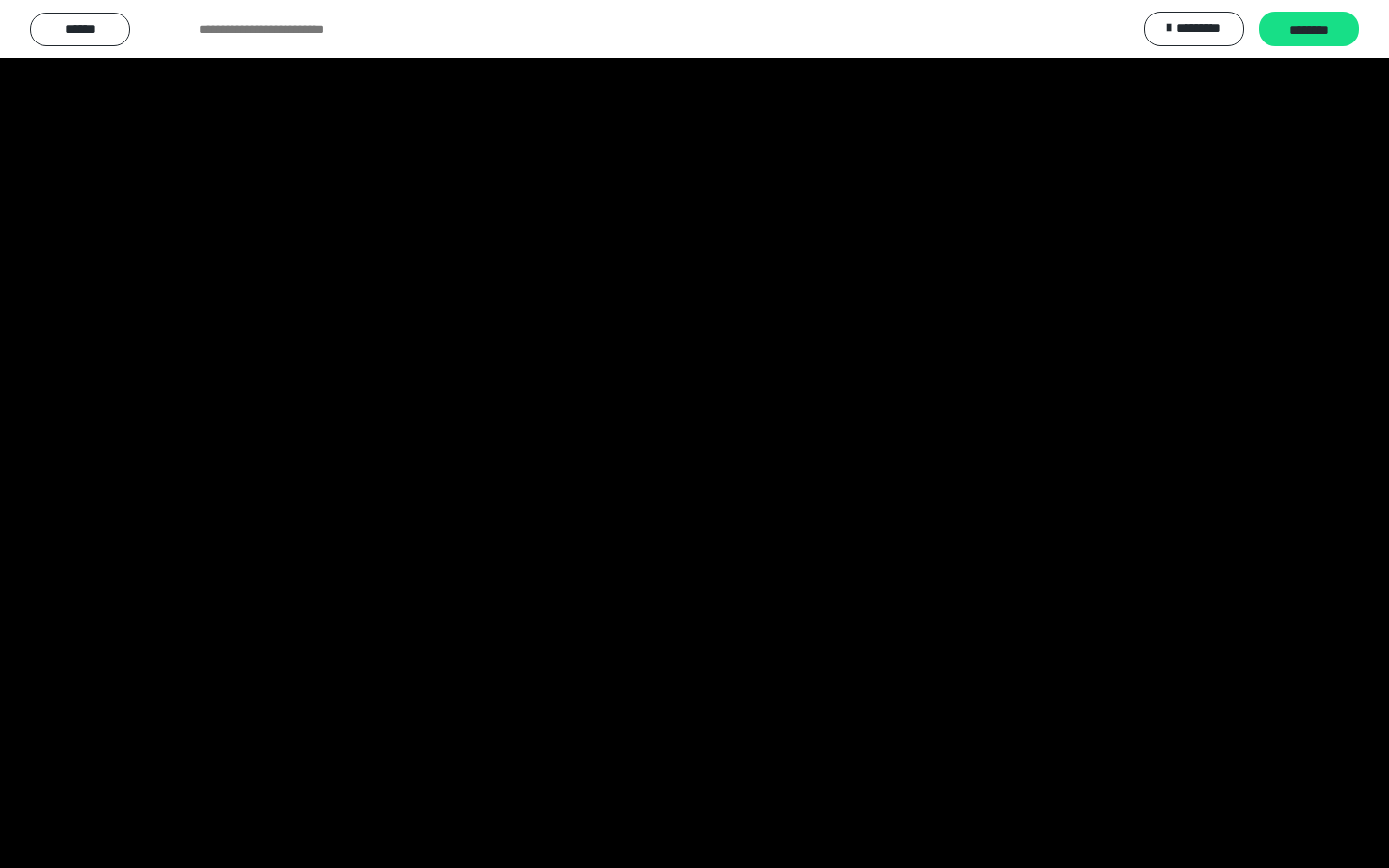 click at bounding box center (694, 434) 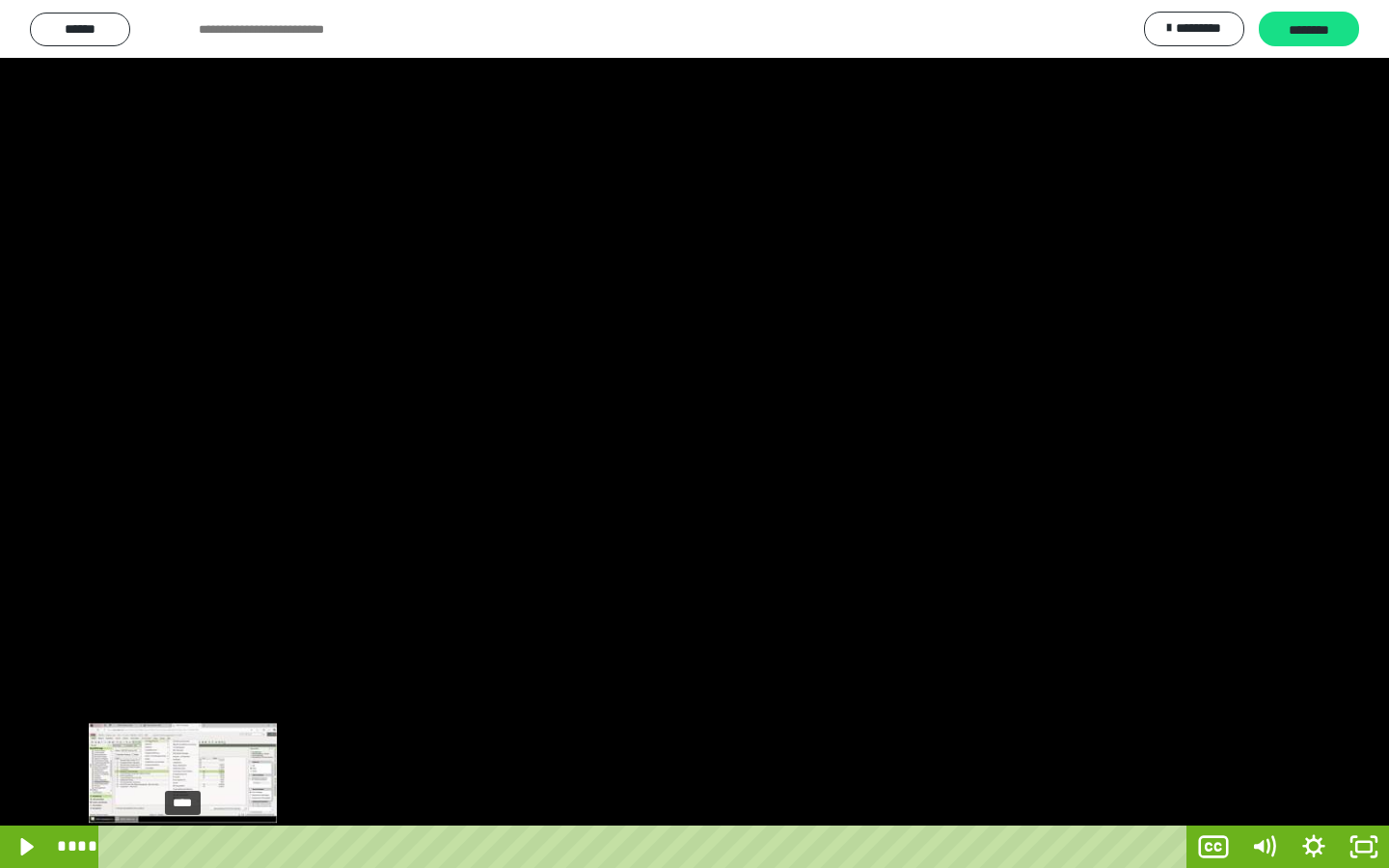 click on "****" at bounding box center (646, 847) 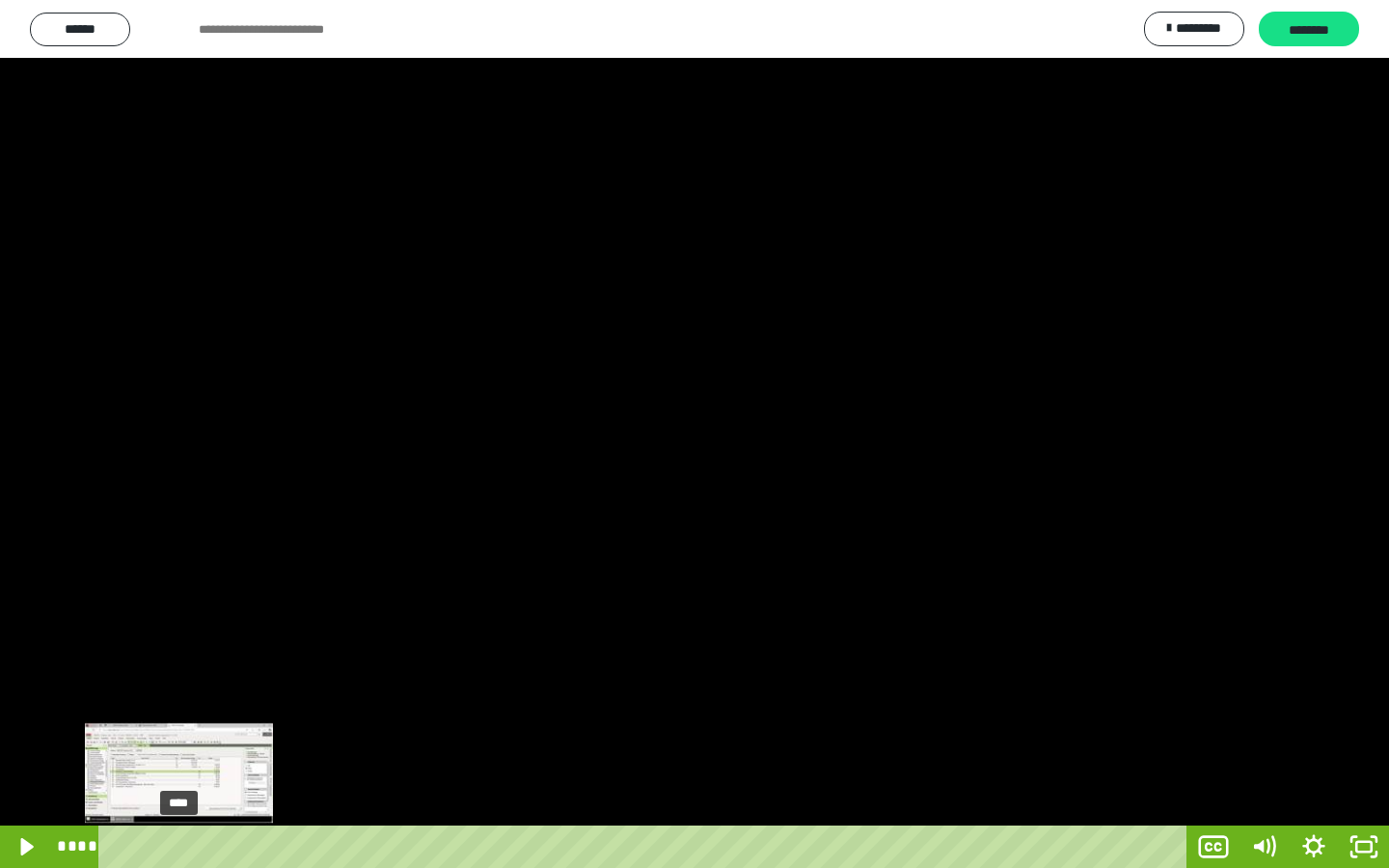 click at bounding box center [178, 847] 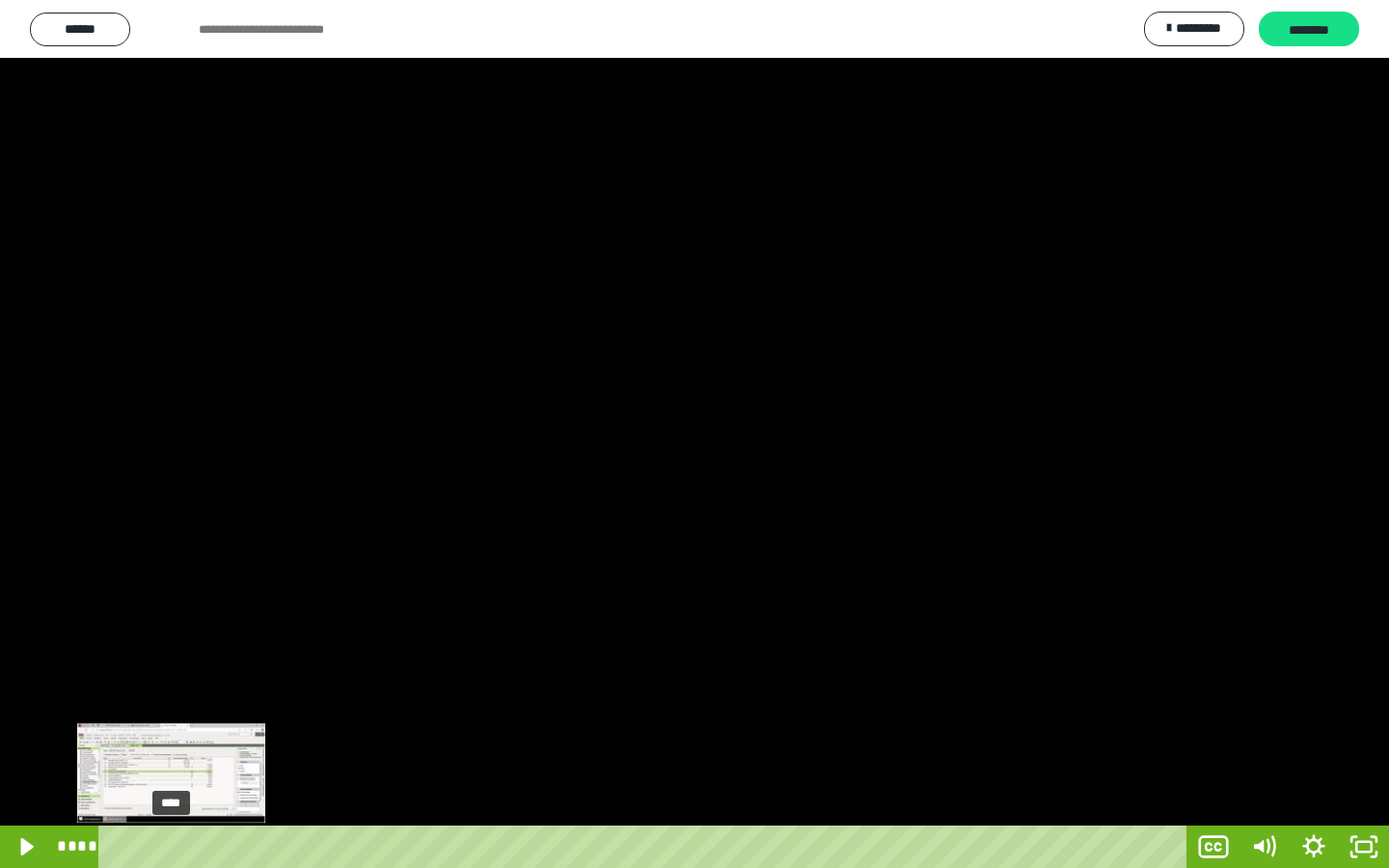click at bounding box center (178, 847) 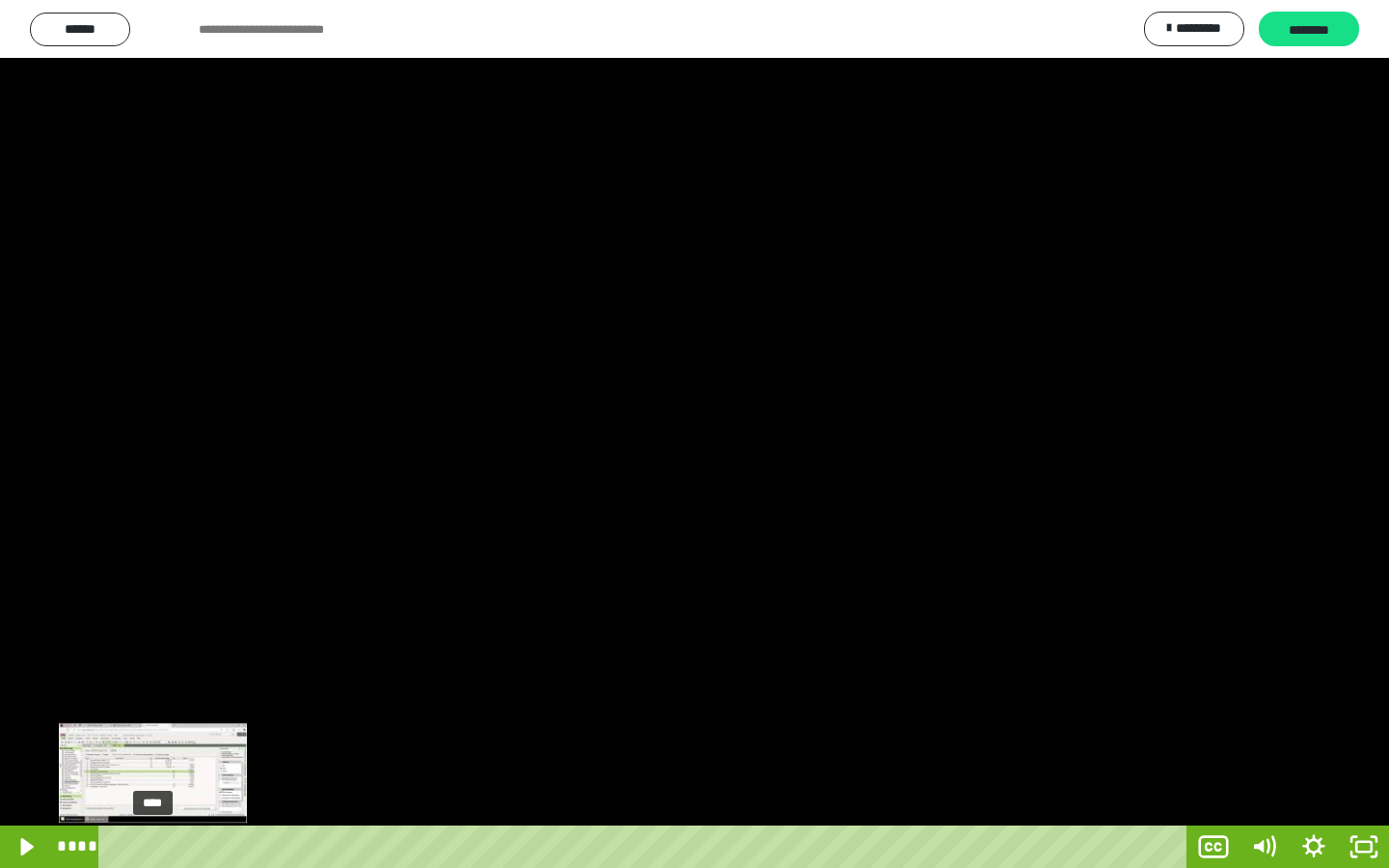 click on "****" at bounding box center [646, 847] 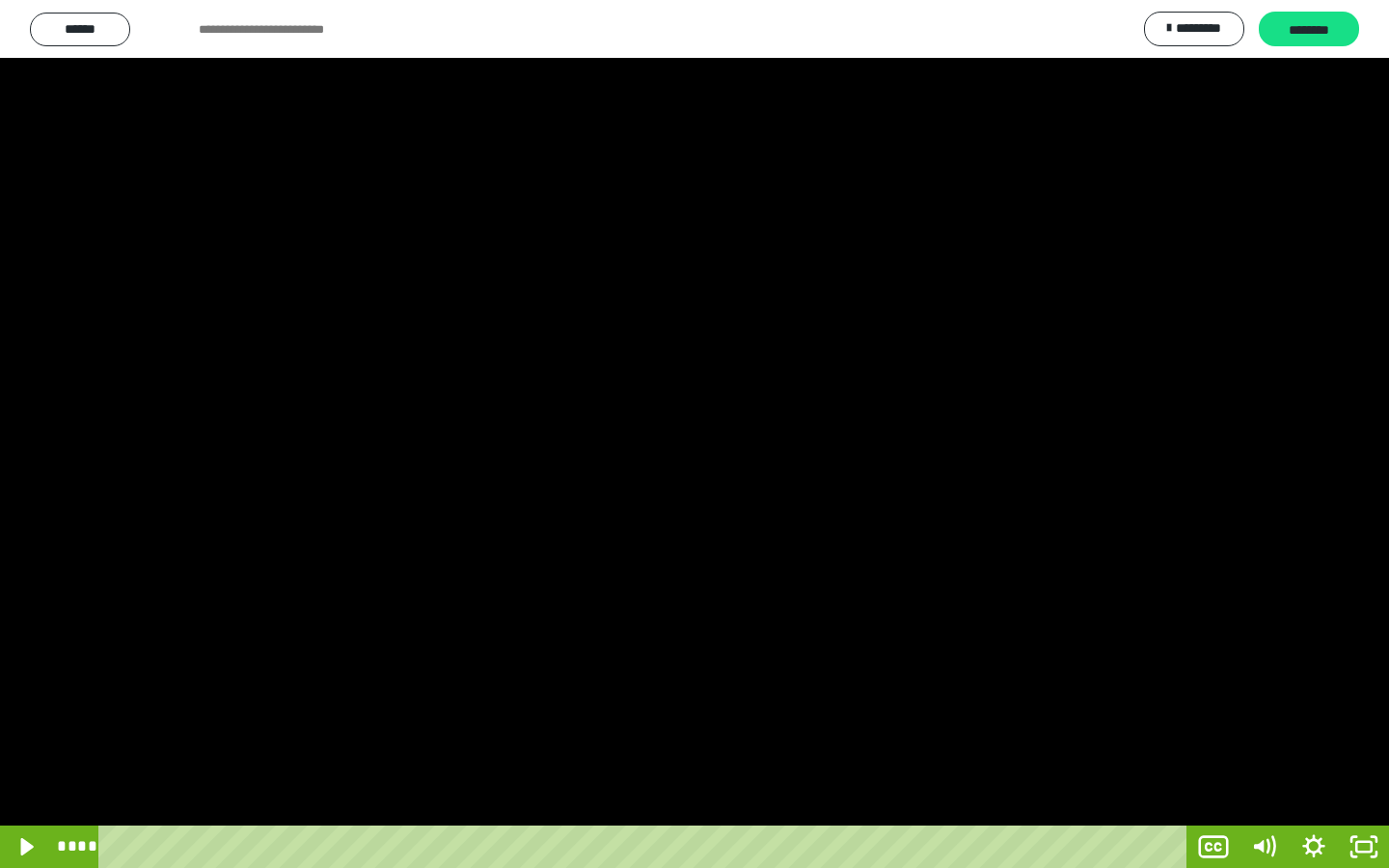 click at bounding box center (694, 434) 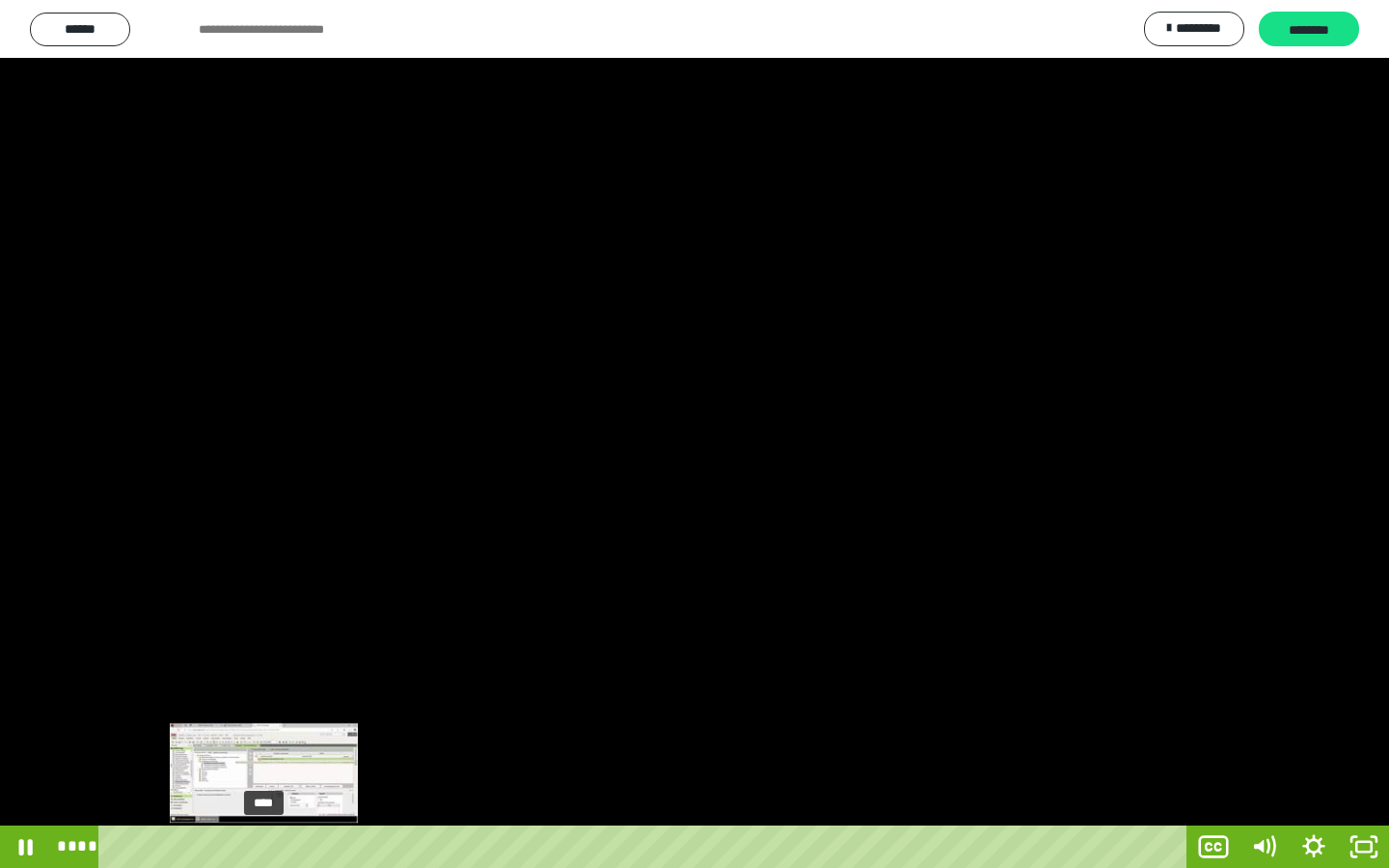 click on "****" at bounding box center (646, 847) 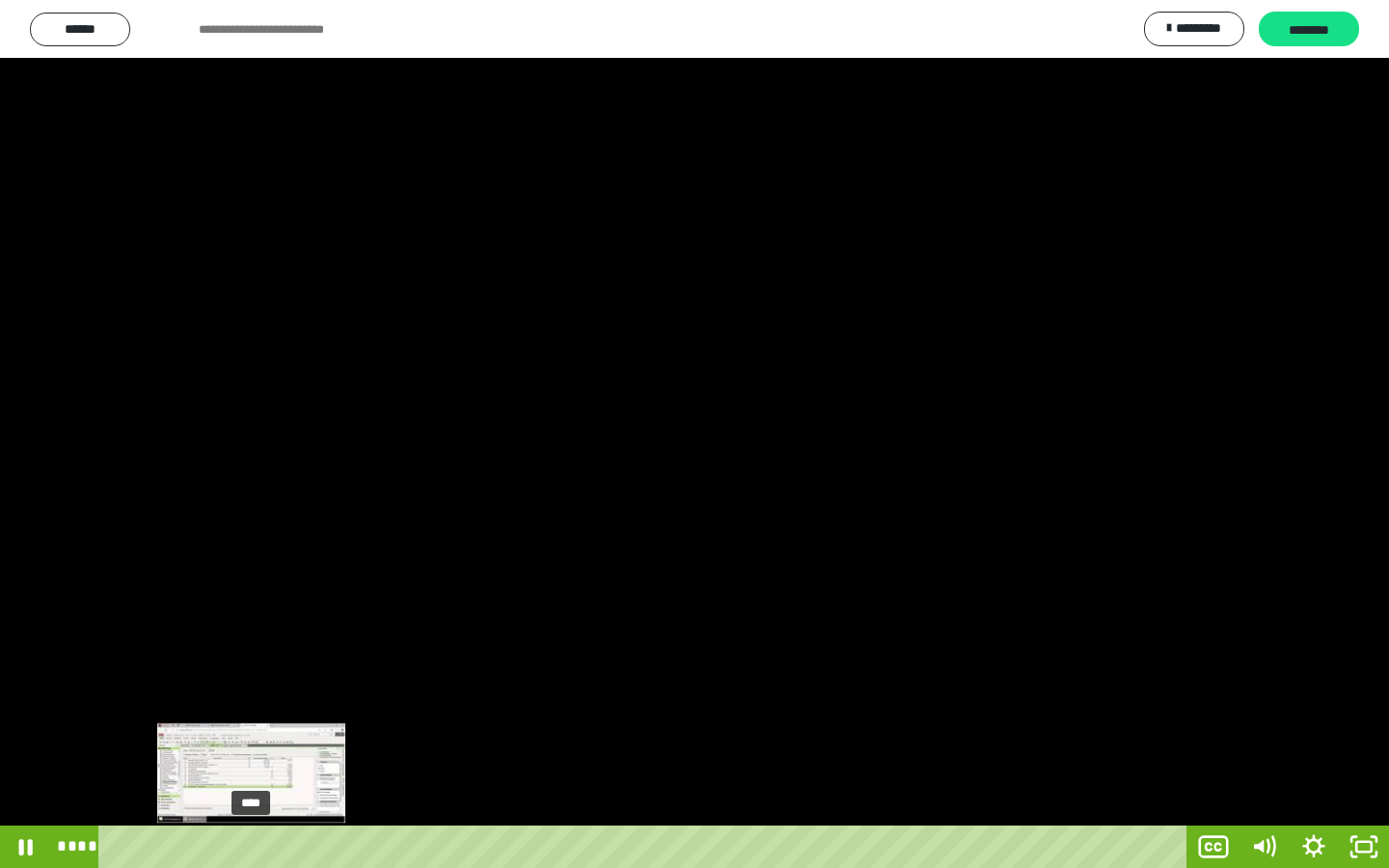 click on "****" at bounding box center [646, 847] 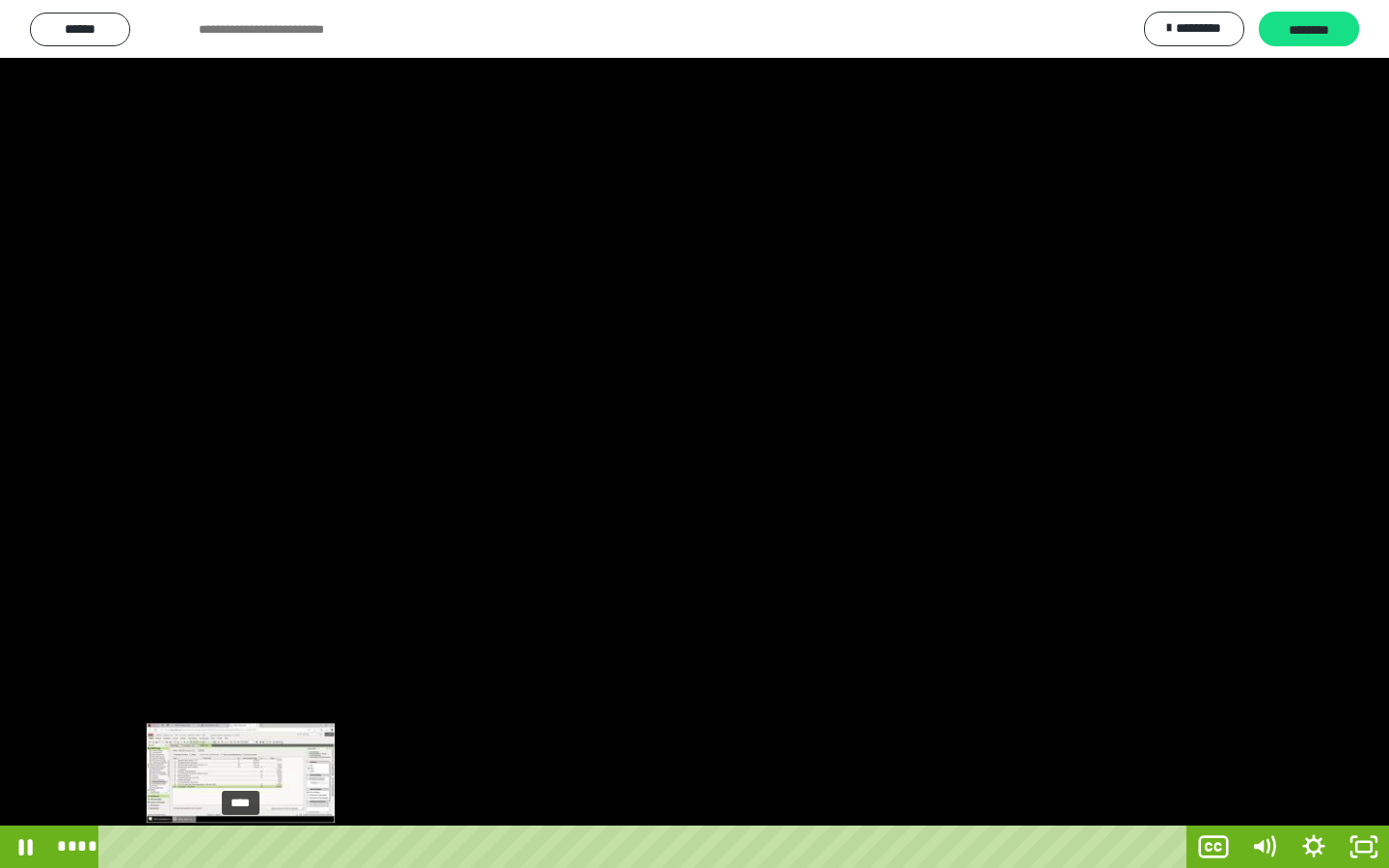 click on "****" at bounding box center [646, 847] 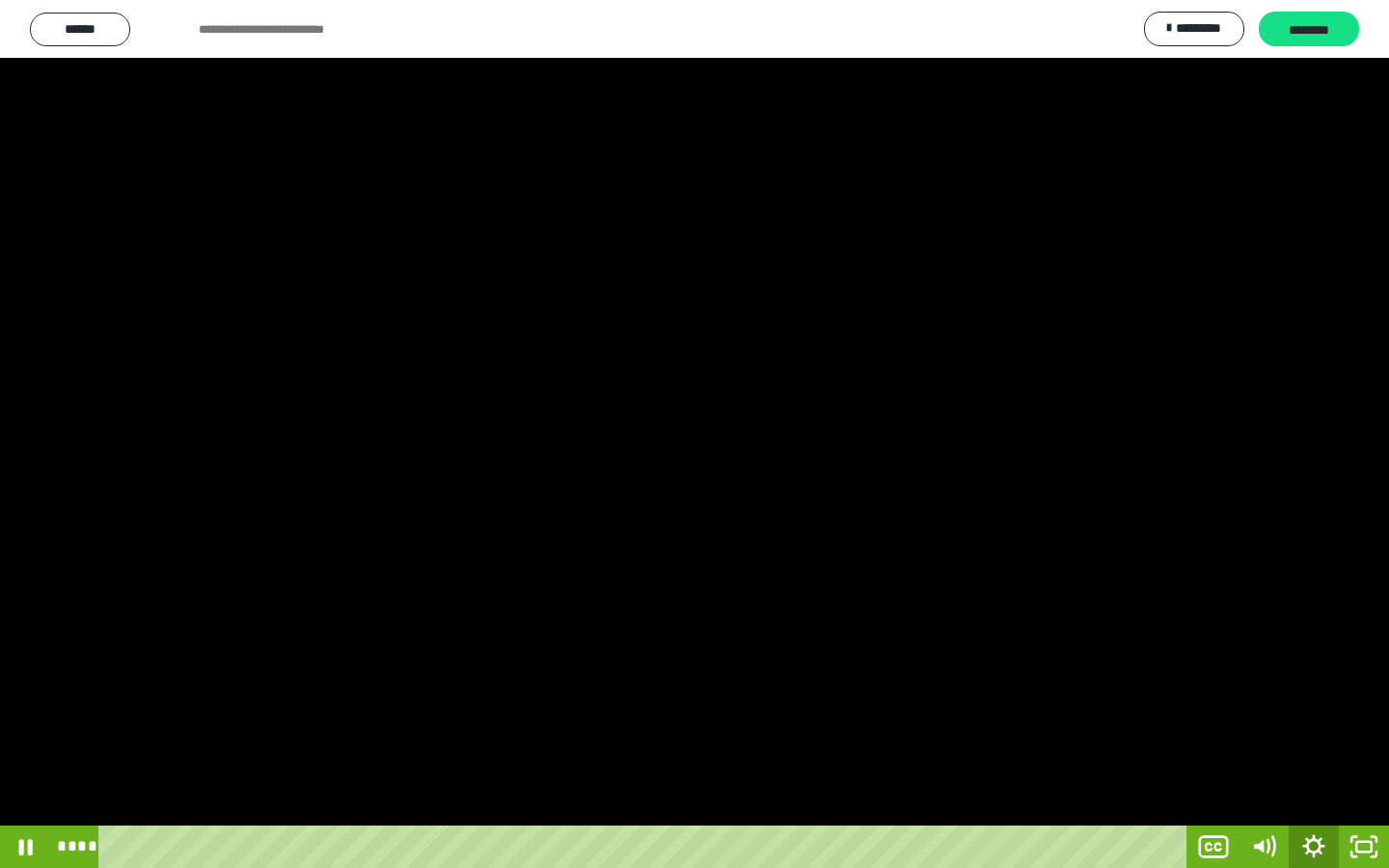 click 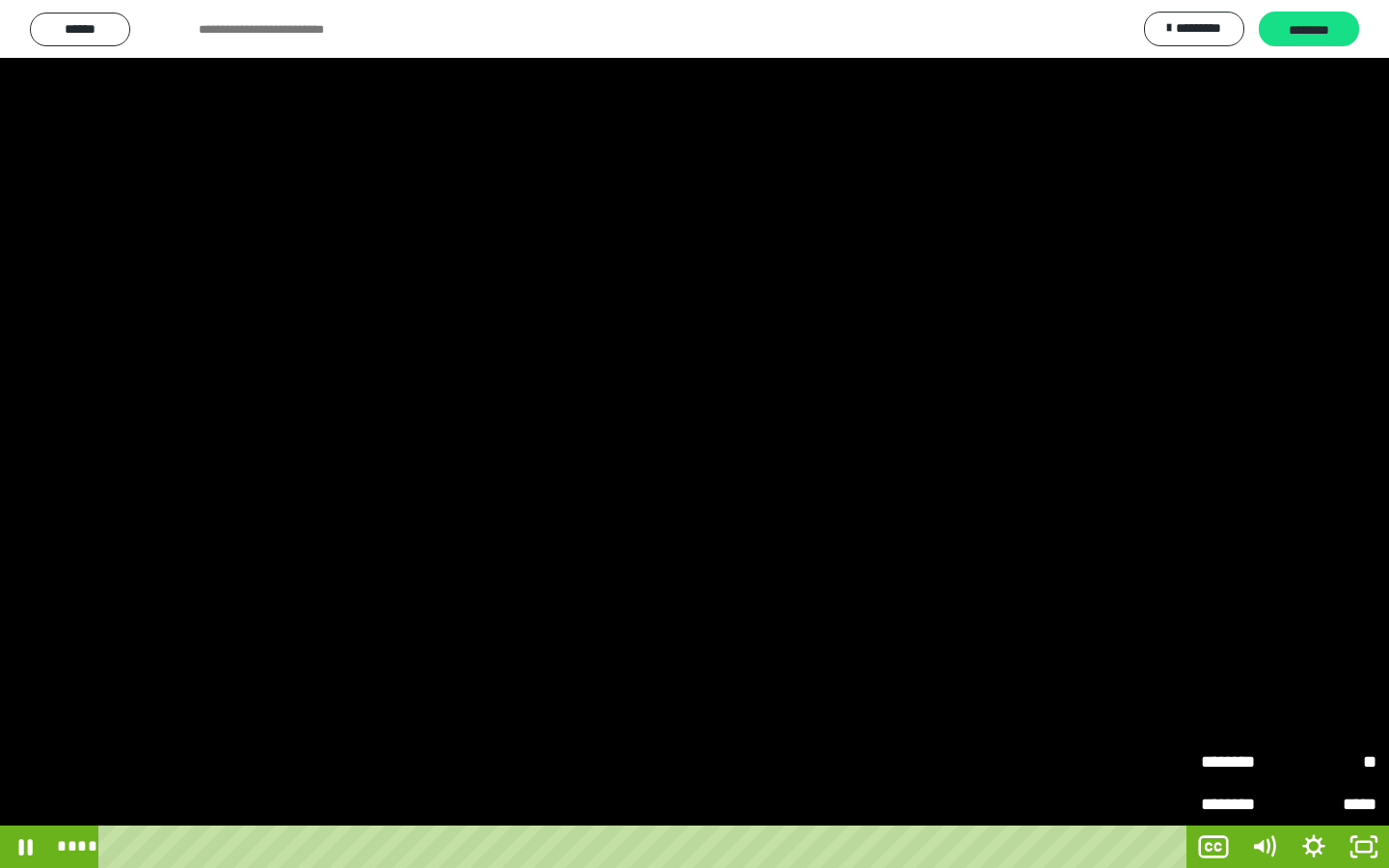 click on "**" at bounding box center [1332, 762] 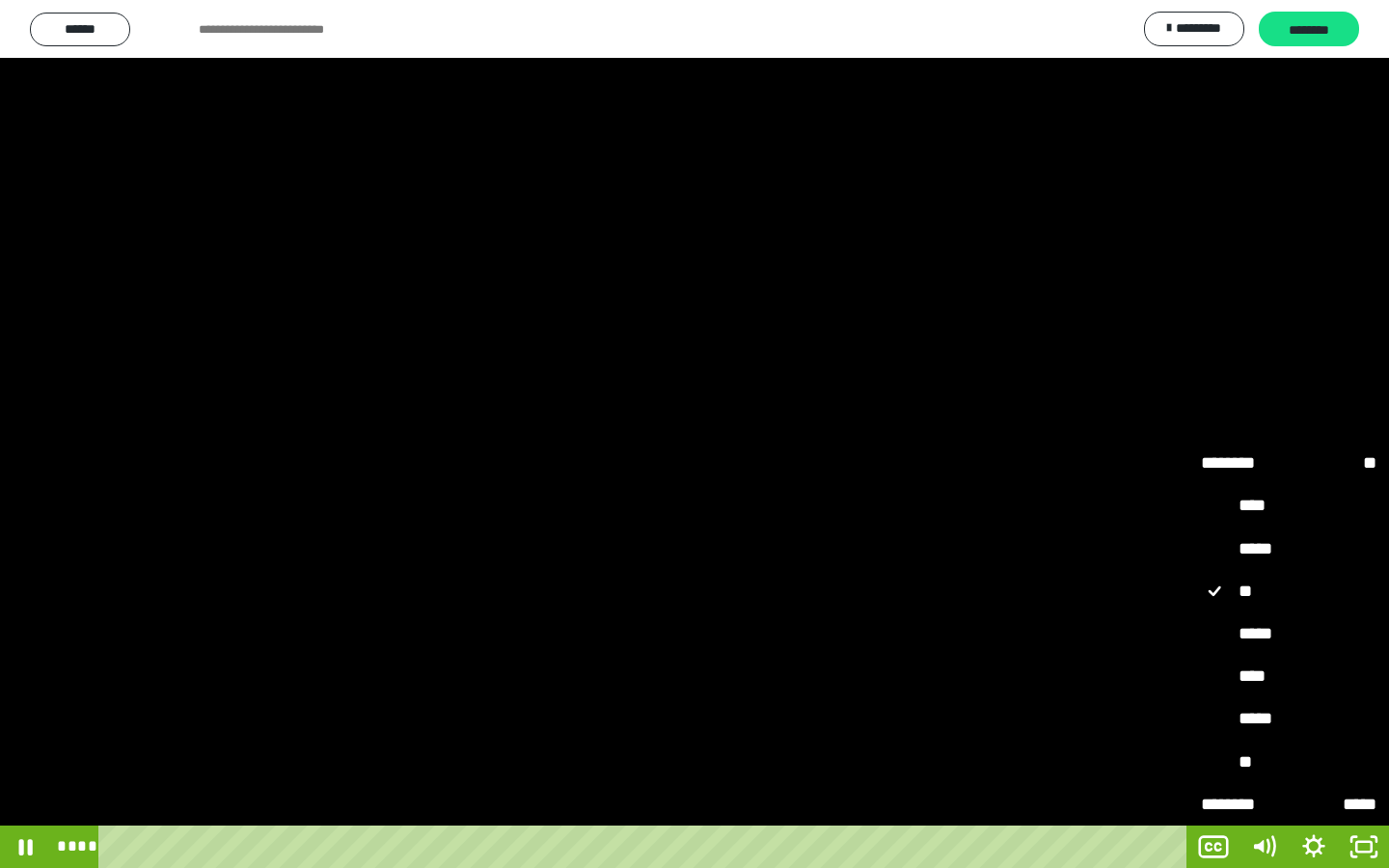 click on "*****" at bounding box center [1289, 635] 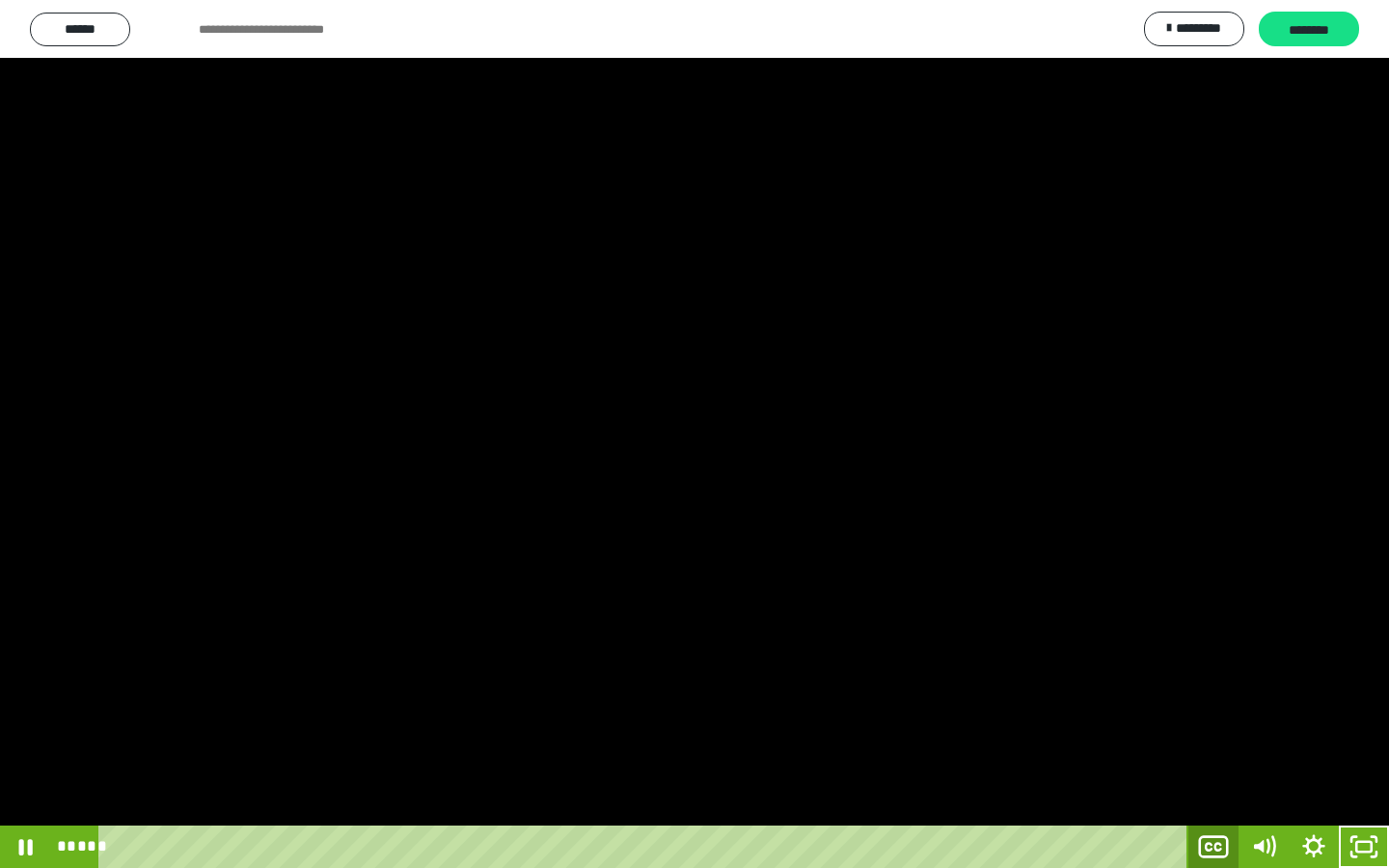 click 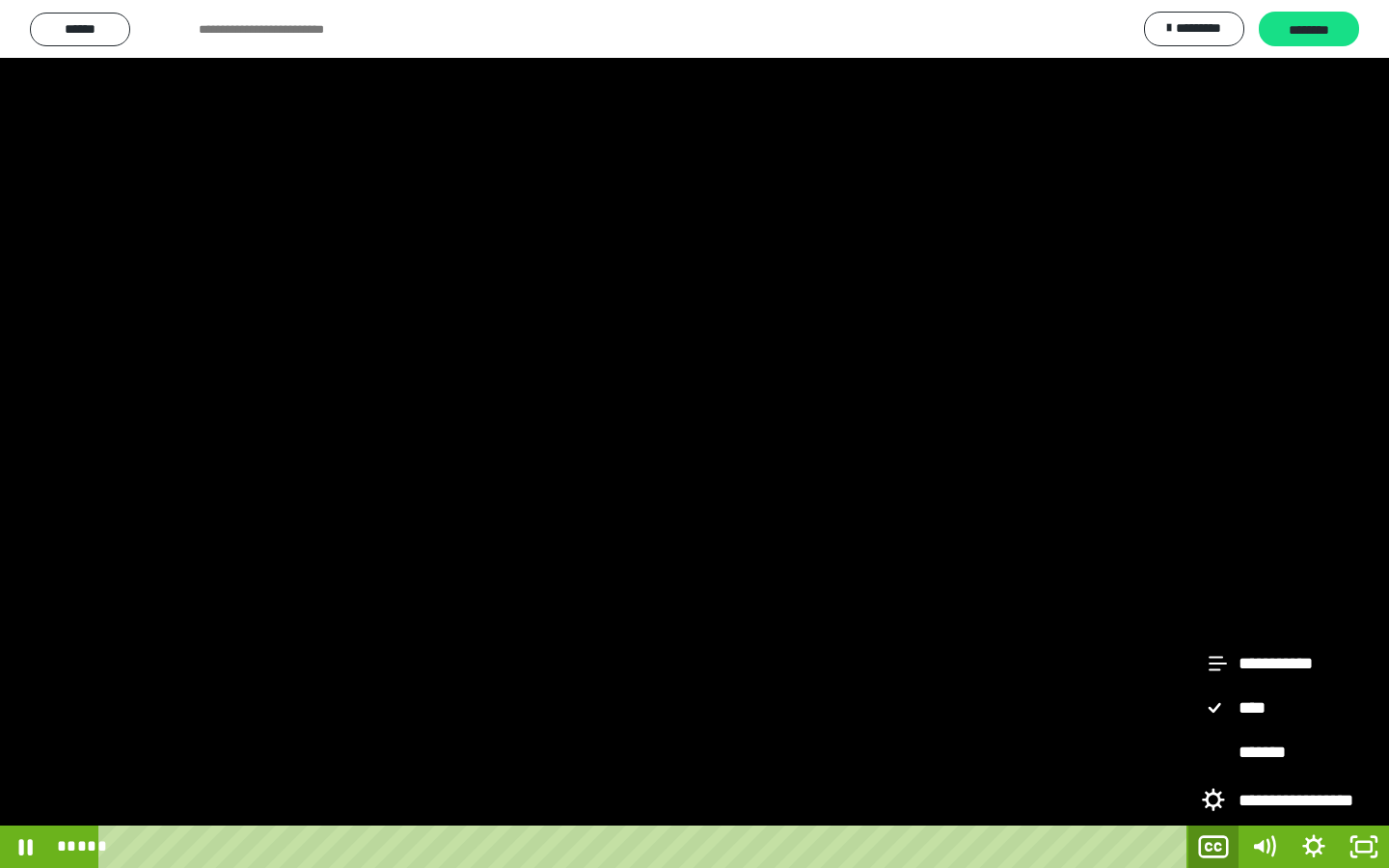 click 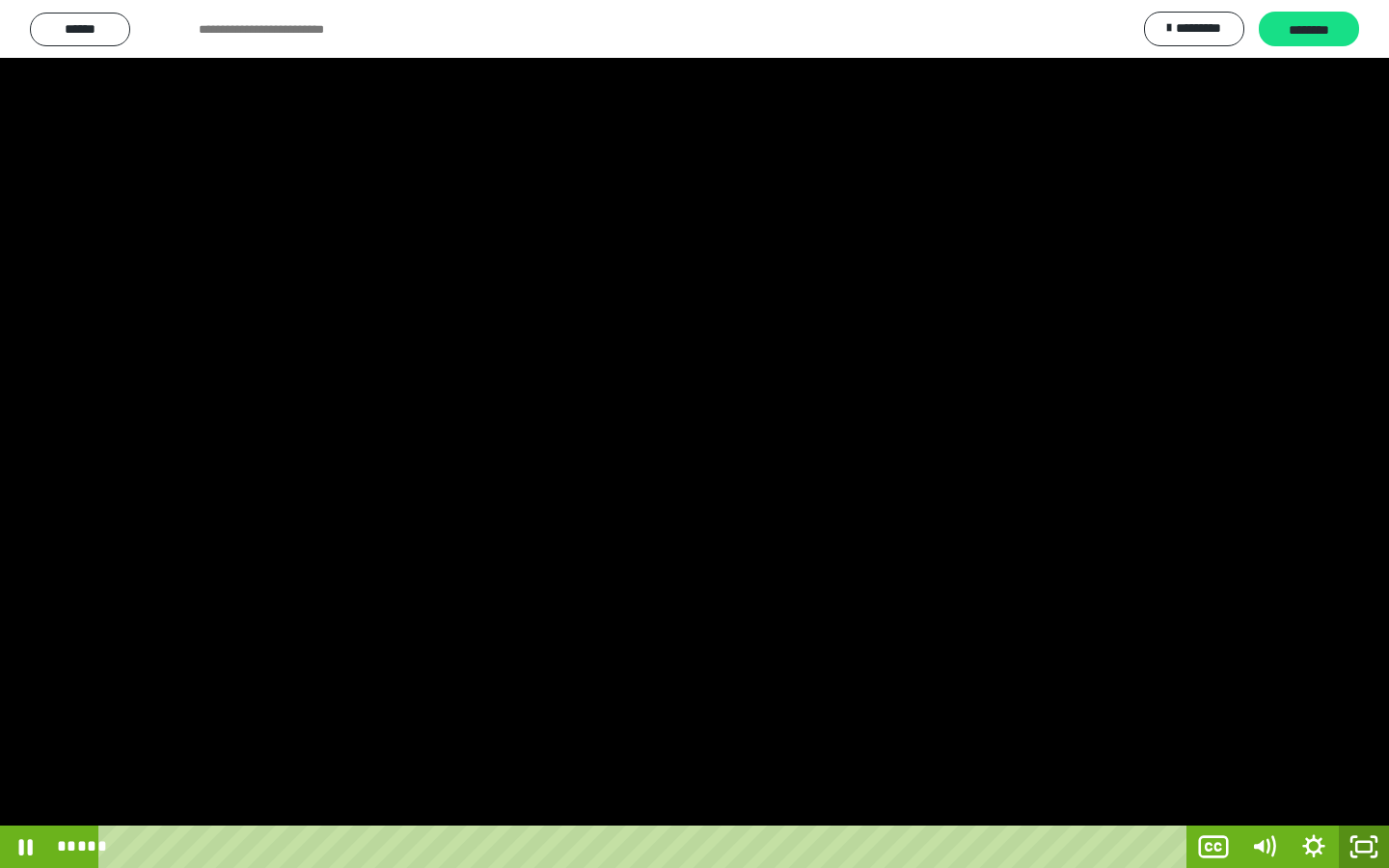 click 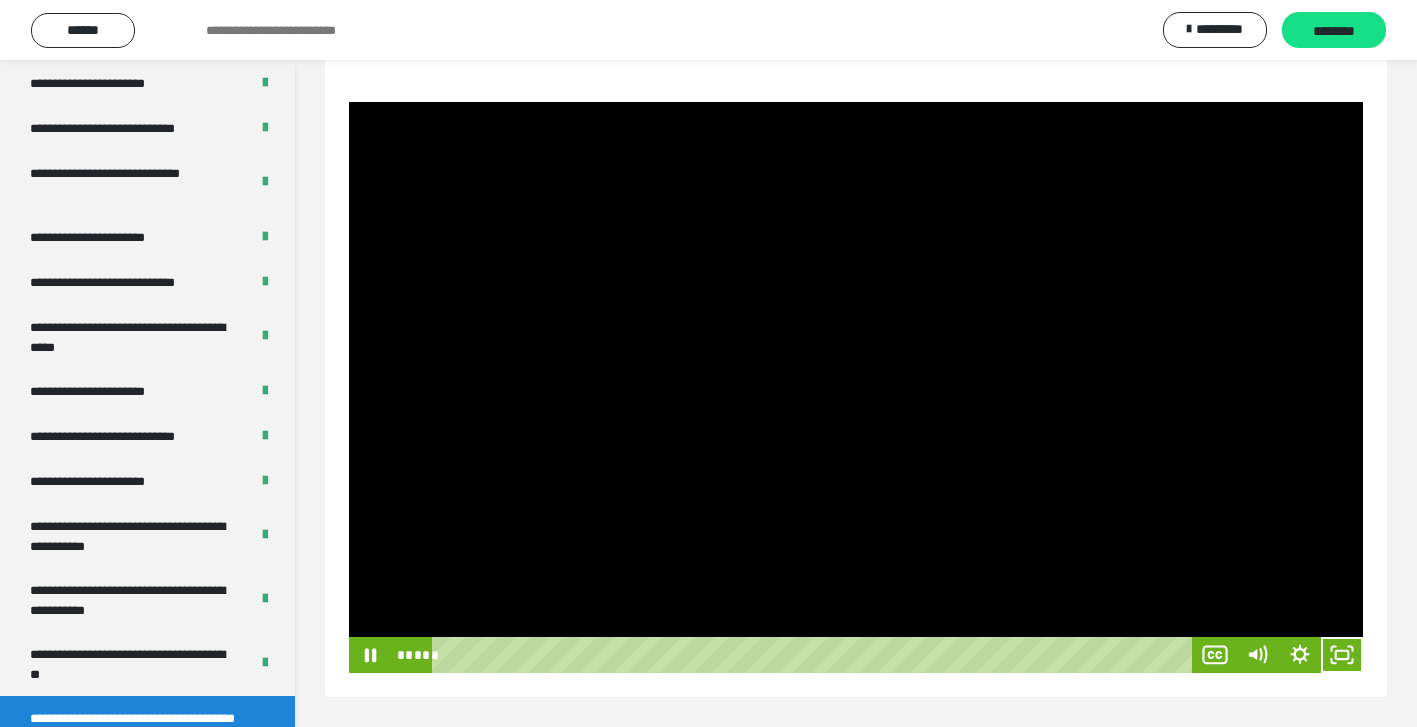 scroll, scrollTop: 246, scrollLeft: 0, axis: vertical 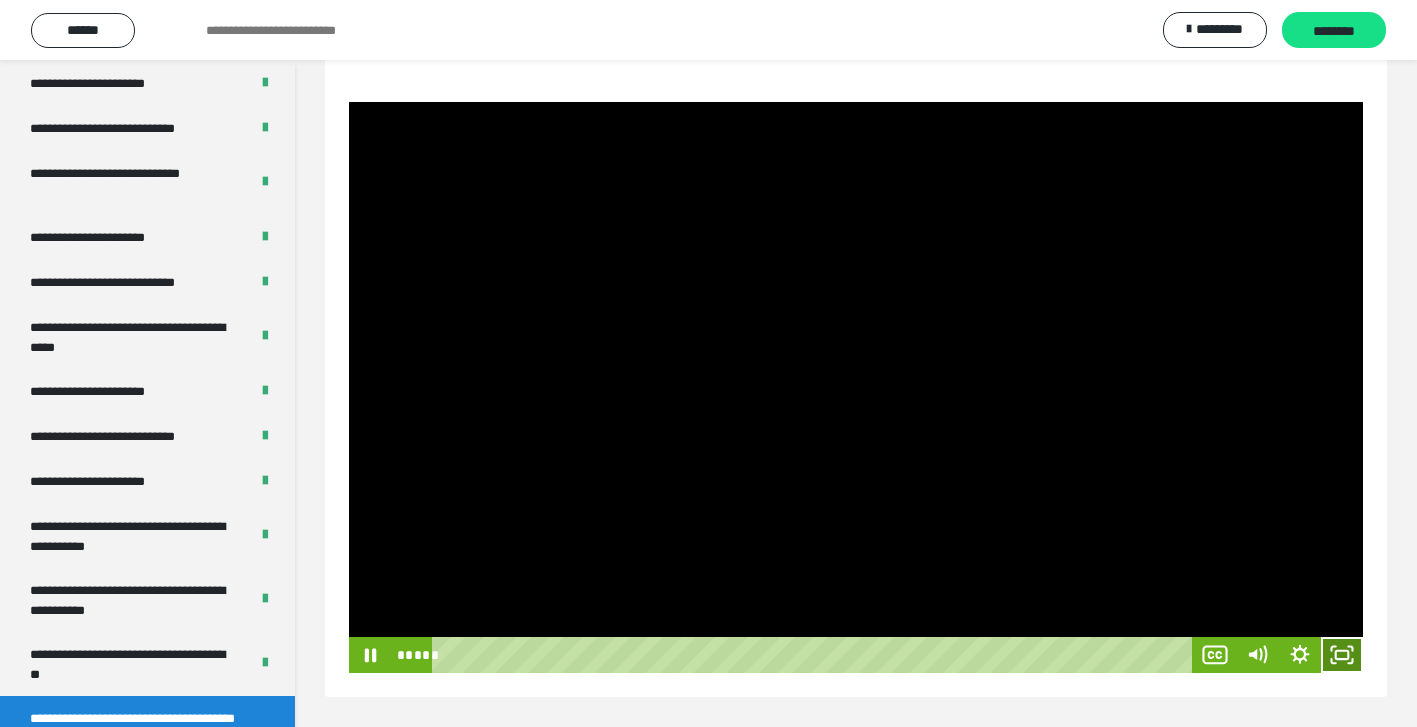click 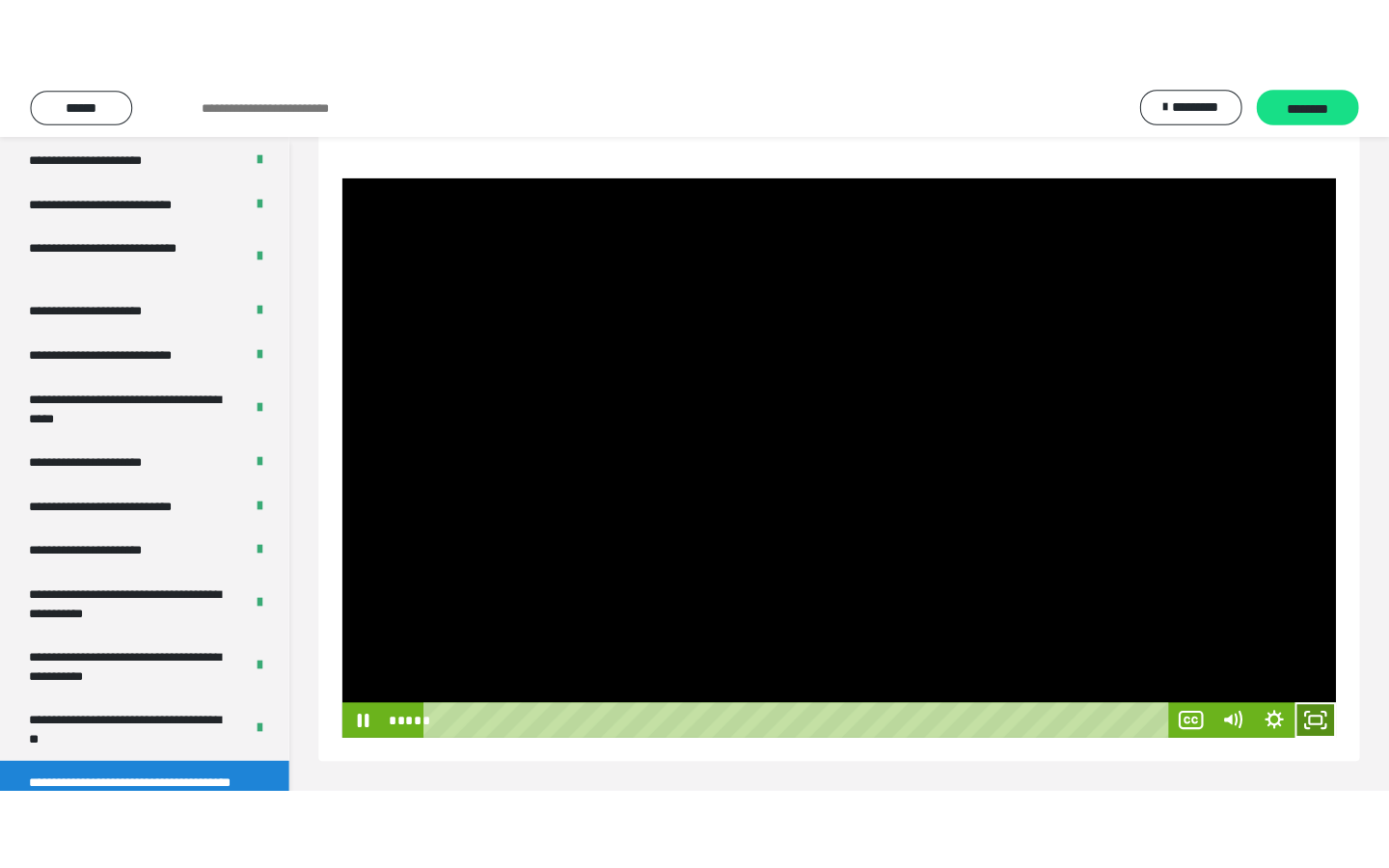 scroll, scrollTop: 70, scrollLeft: 0, axis: vertical 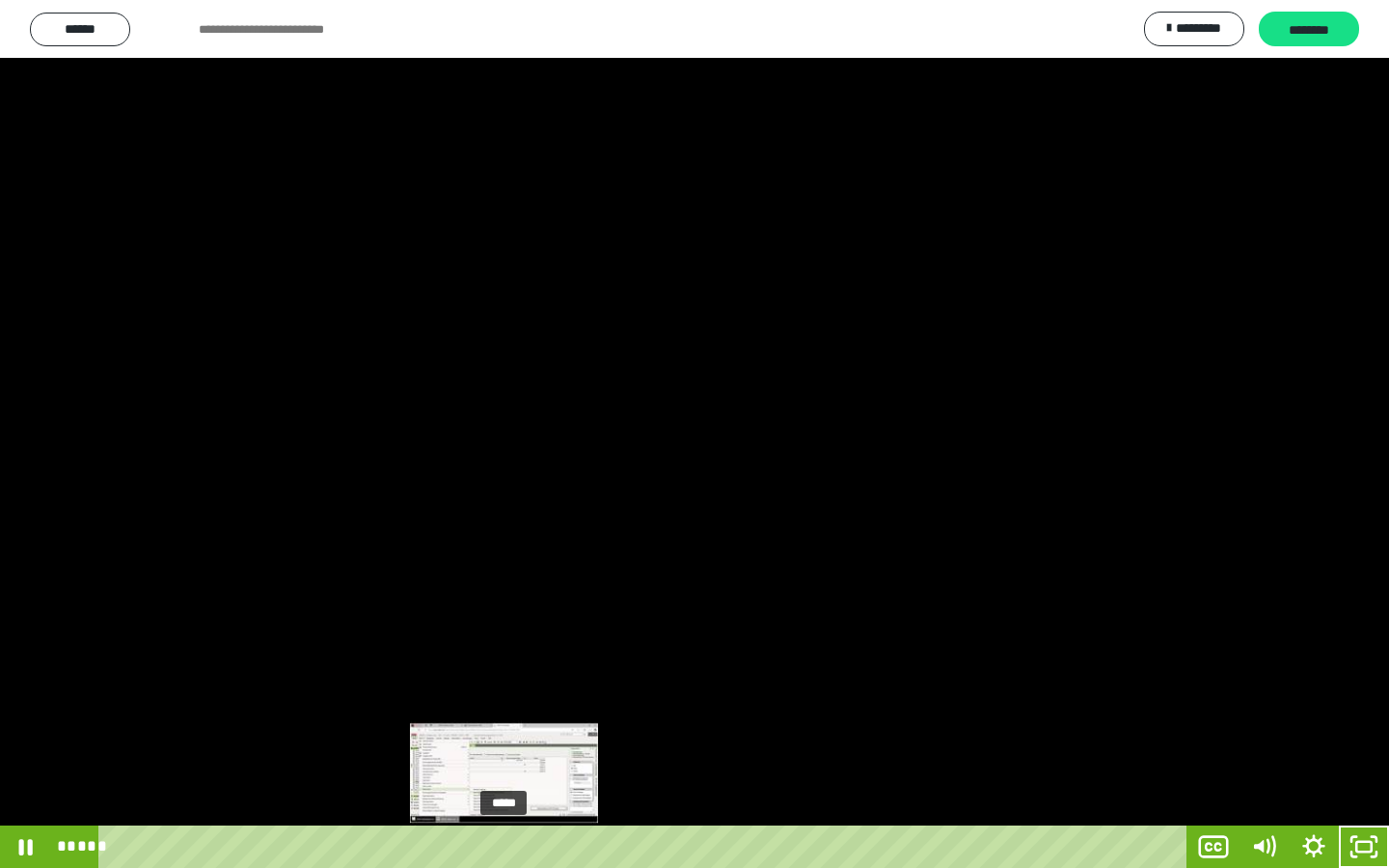 type 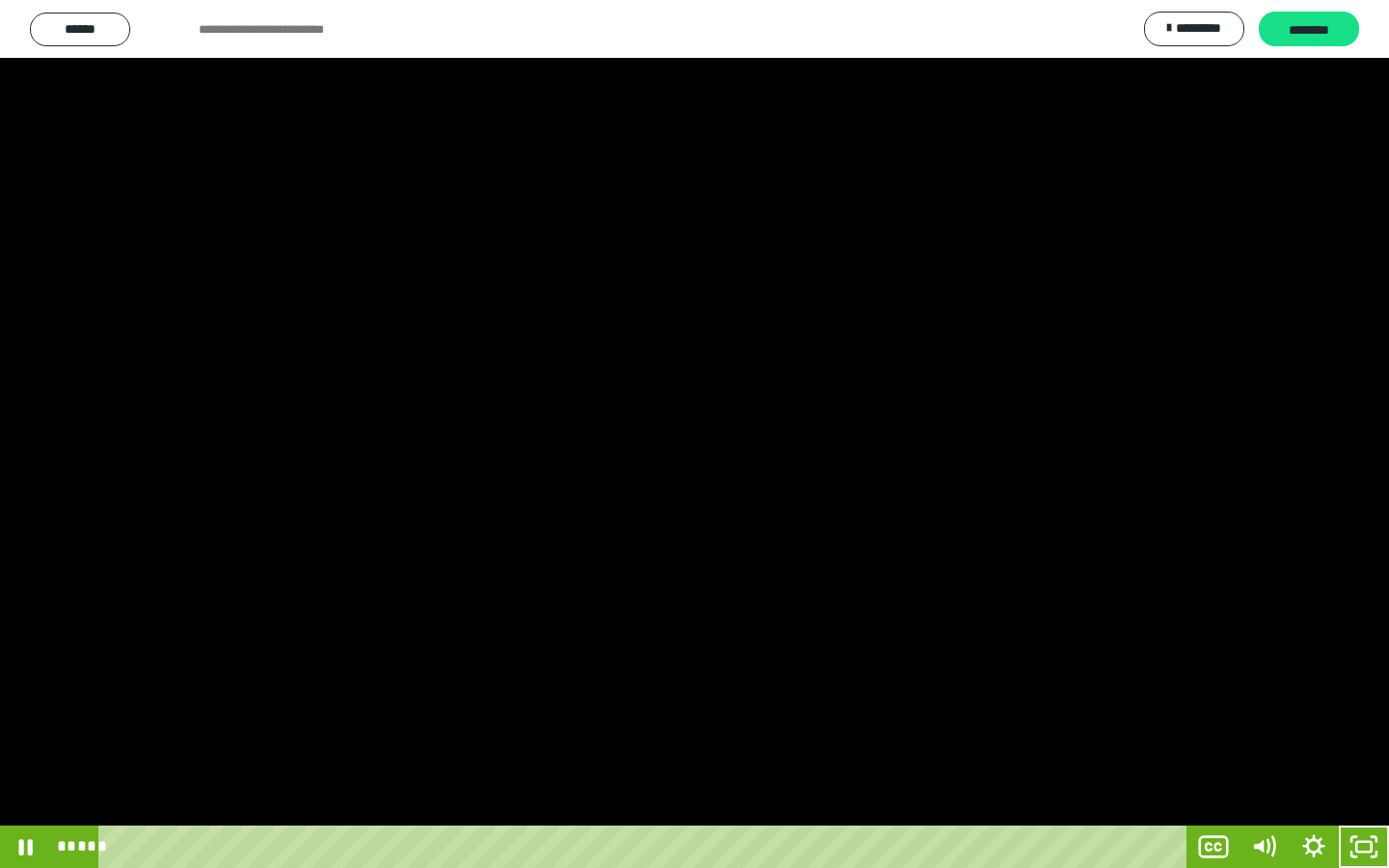 click at bounding box center [694, 434] 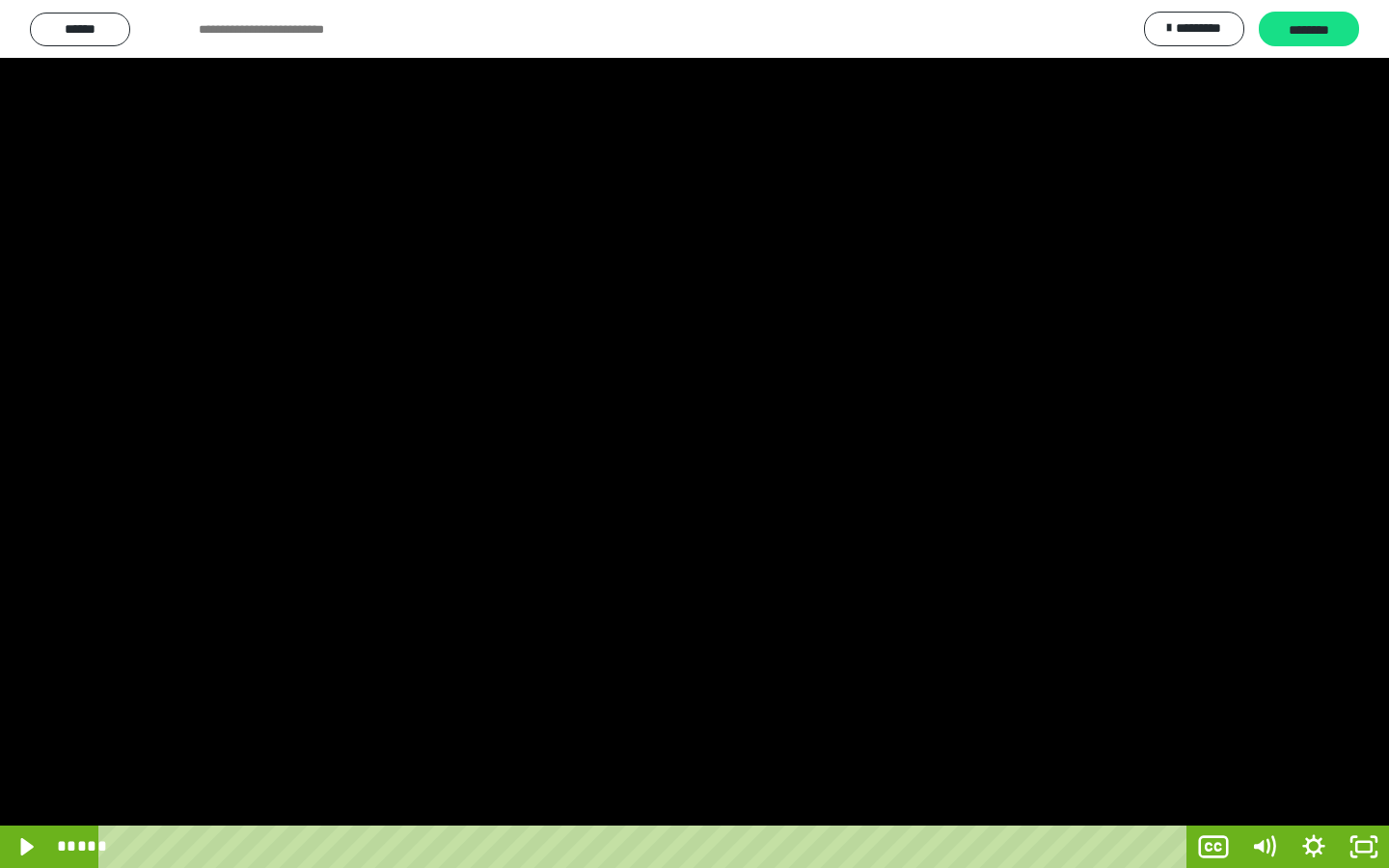 click at bounding box center (694, 434) 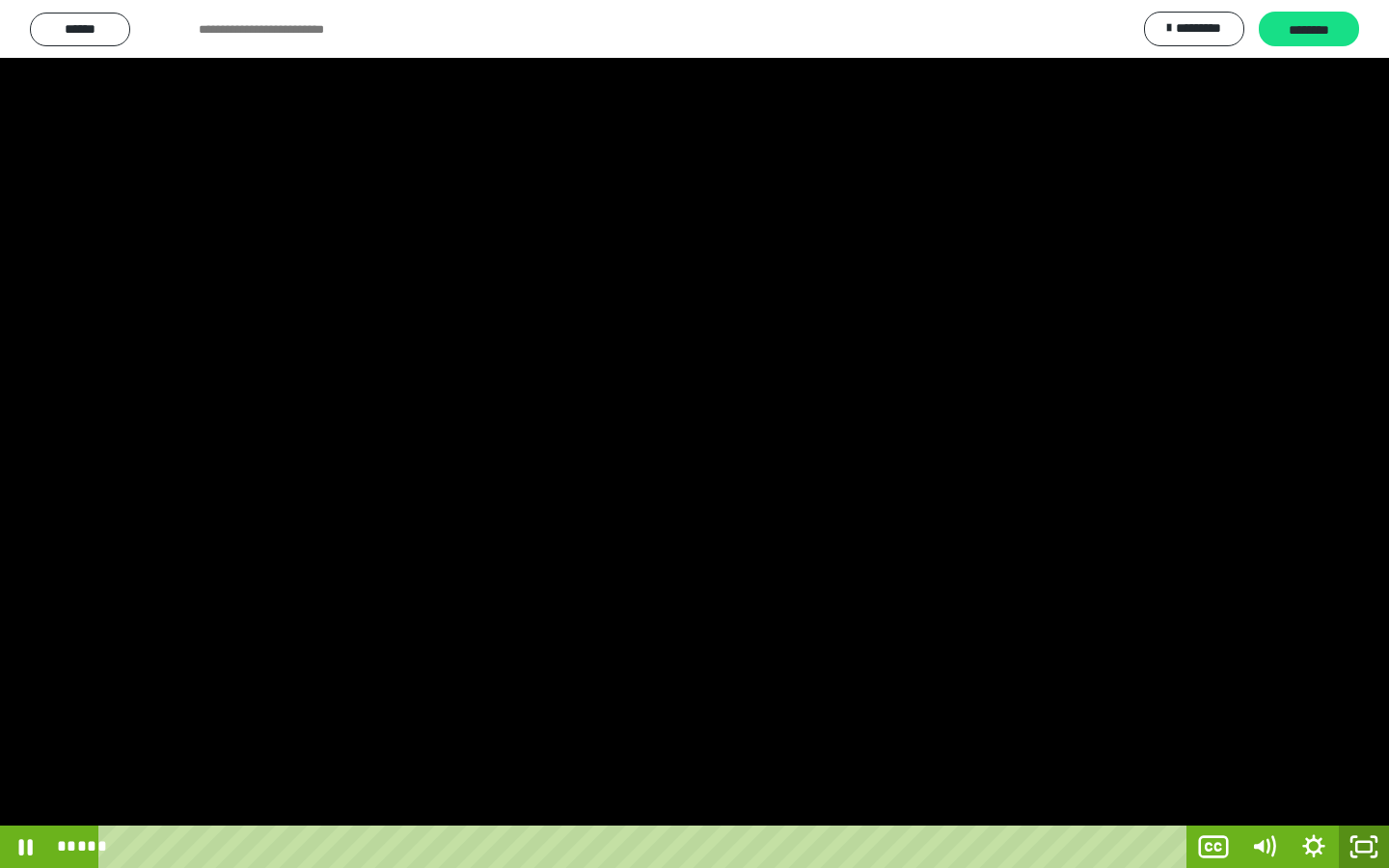 click 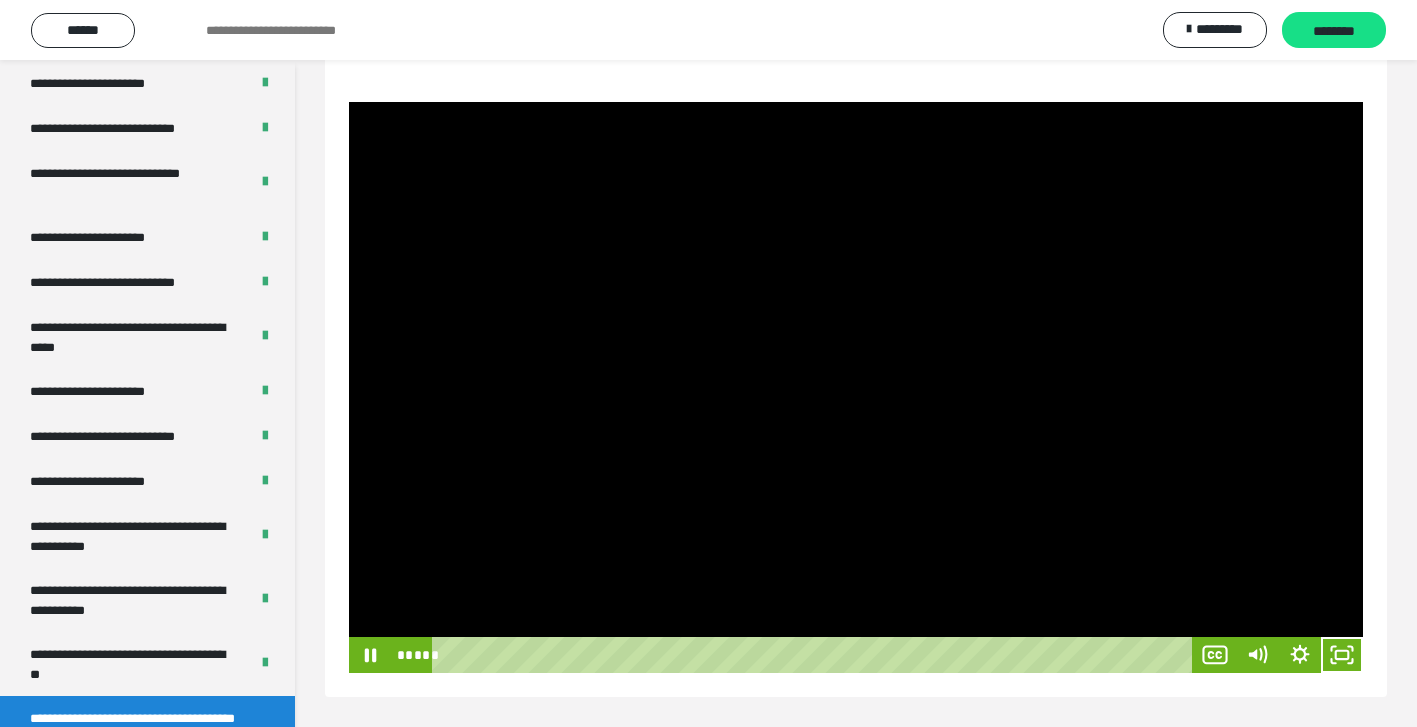 scroll, scrollTop: 246, scrollLeft: 0, axis: vertical 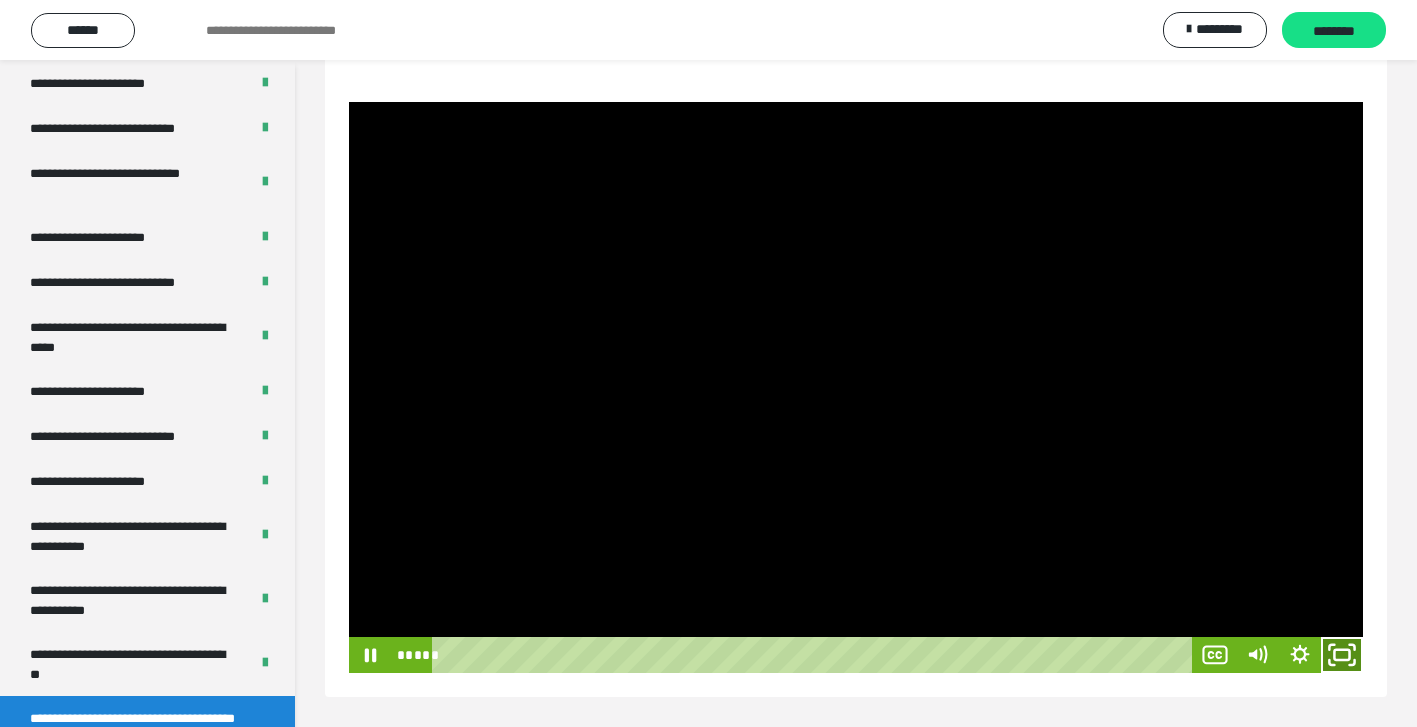 click 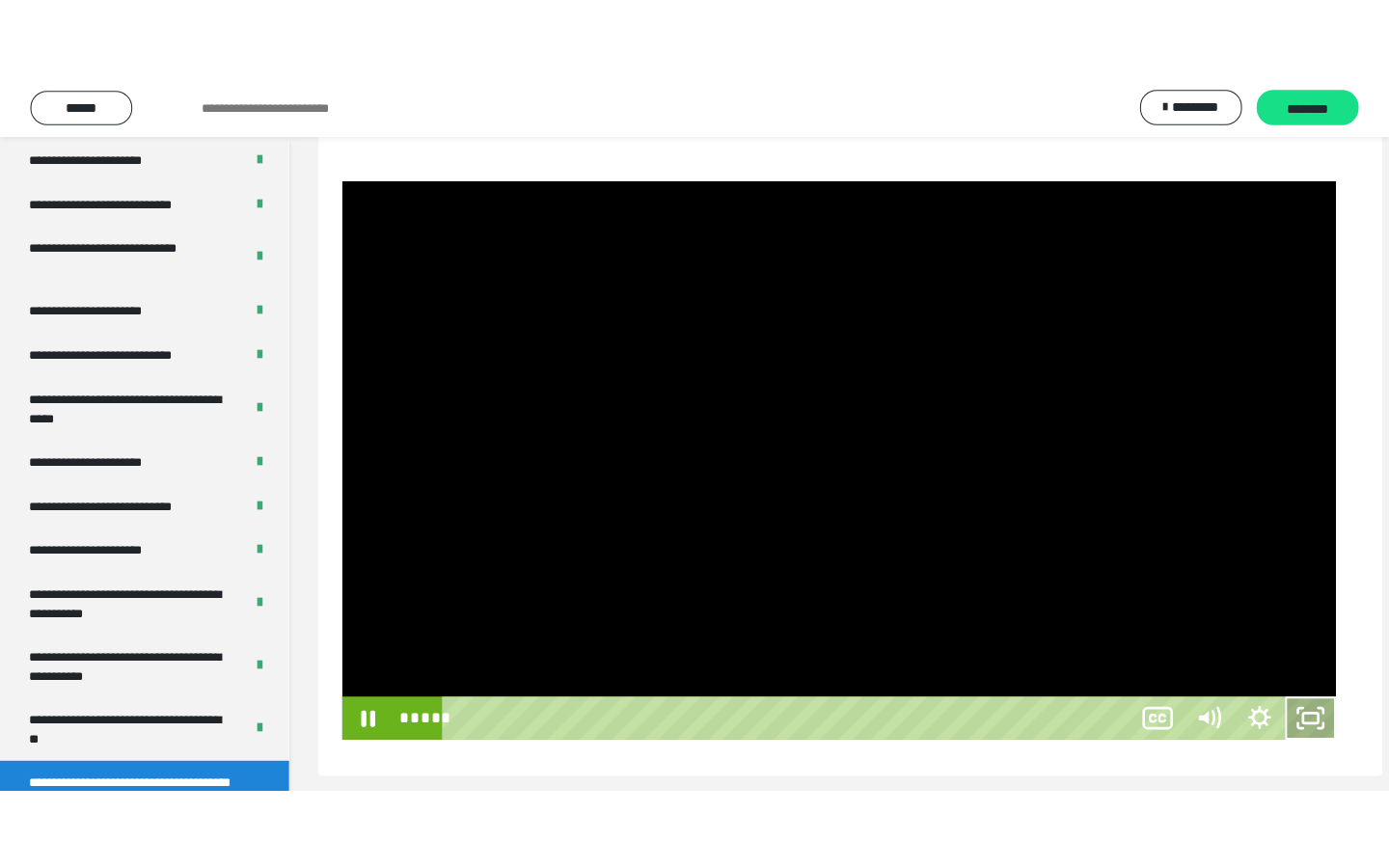 scroll, scrollTop: 70, scrollLeft: 0, axis: vertical 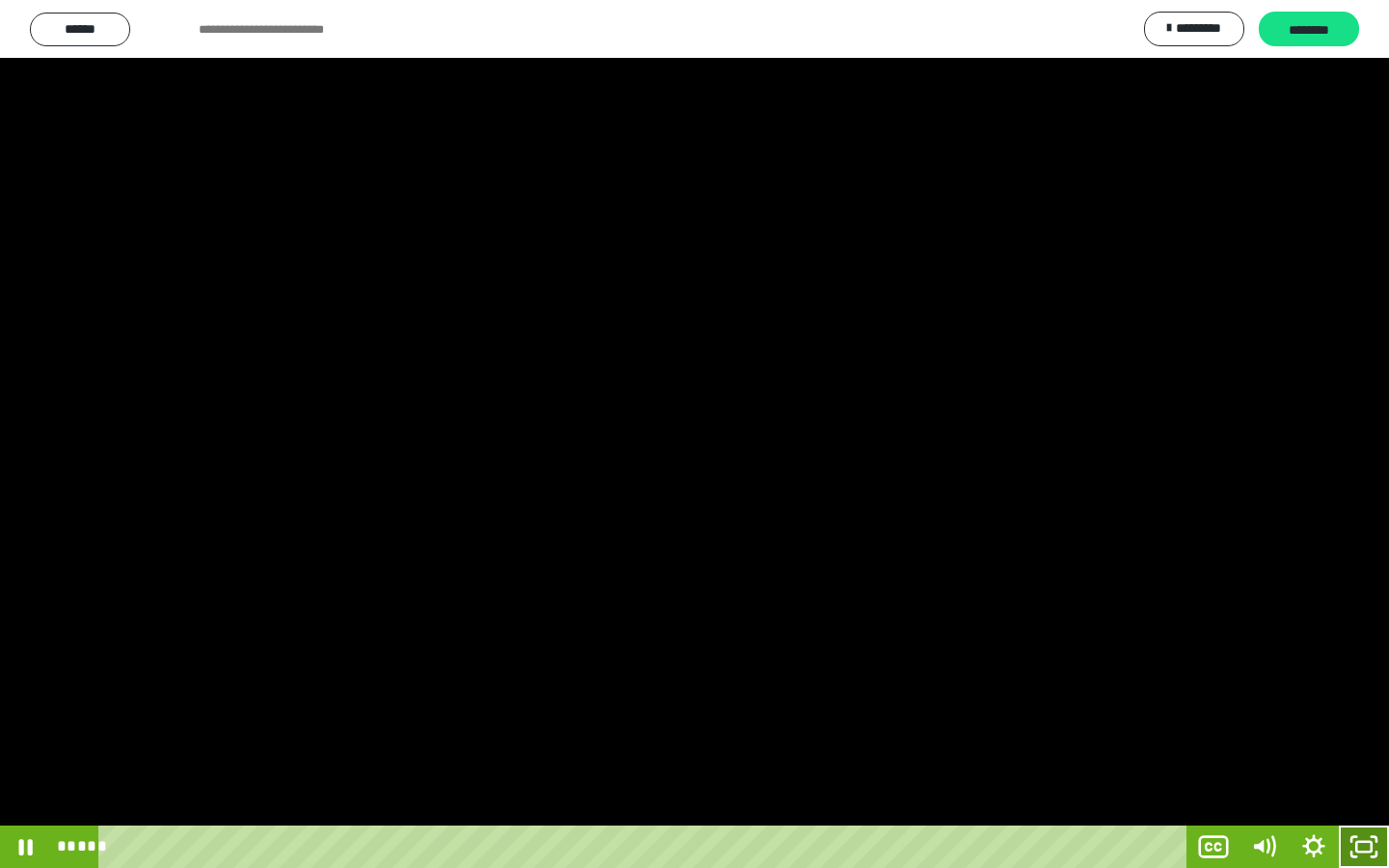 click 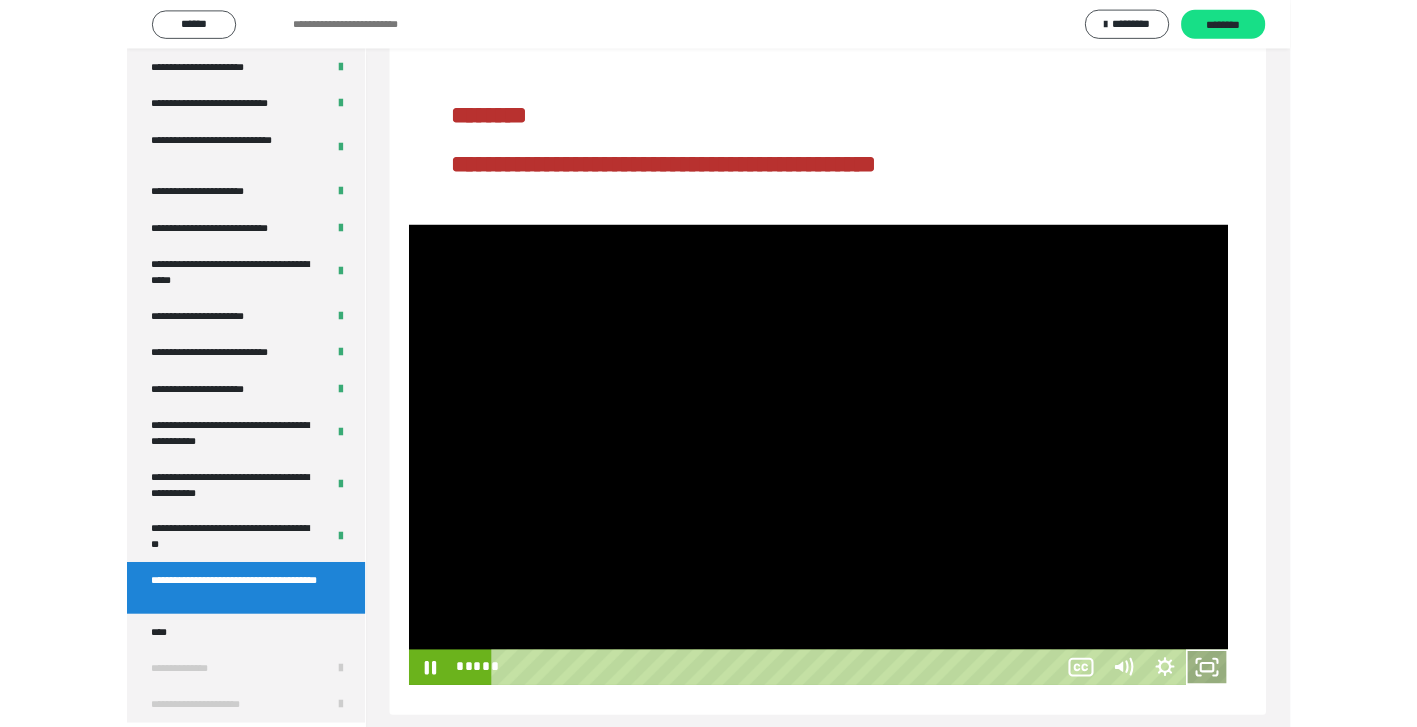 scroll, scrollTop: 166, scrollLeft: 0, axis: vertical 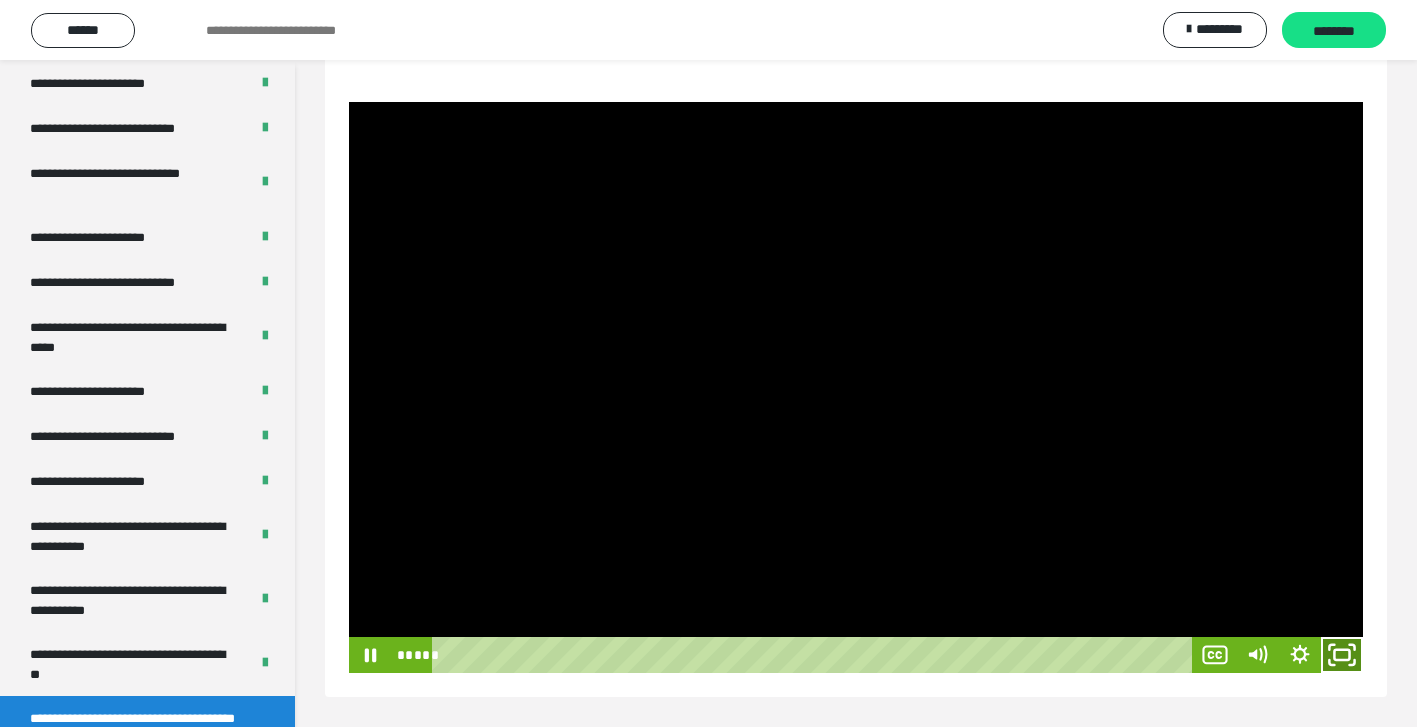 click 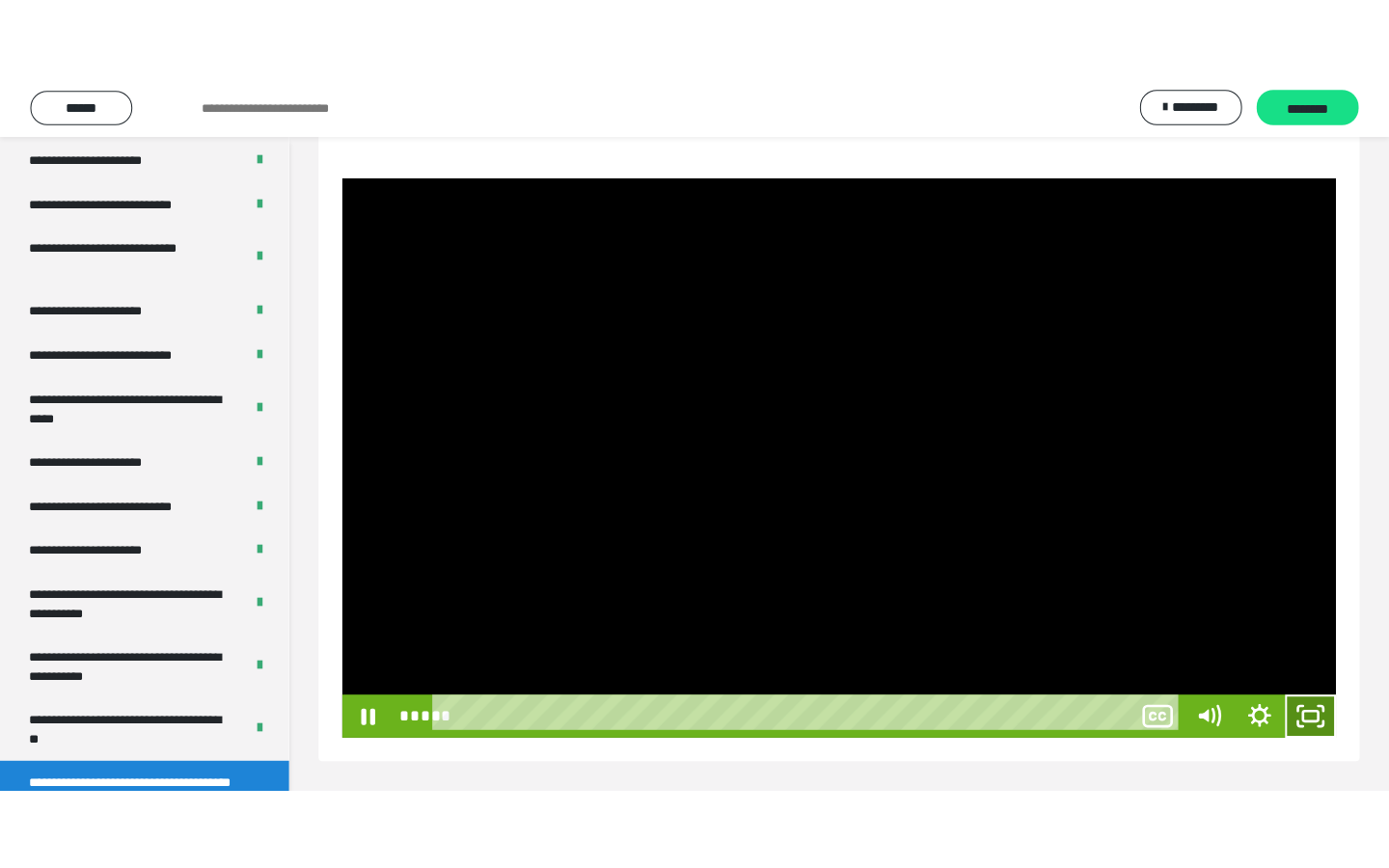 scroll, scrollTop: 70, scrollLeft: 0, axis: vertical 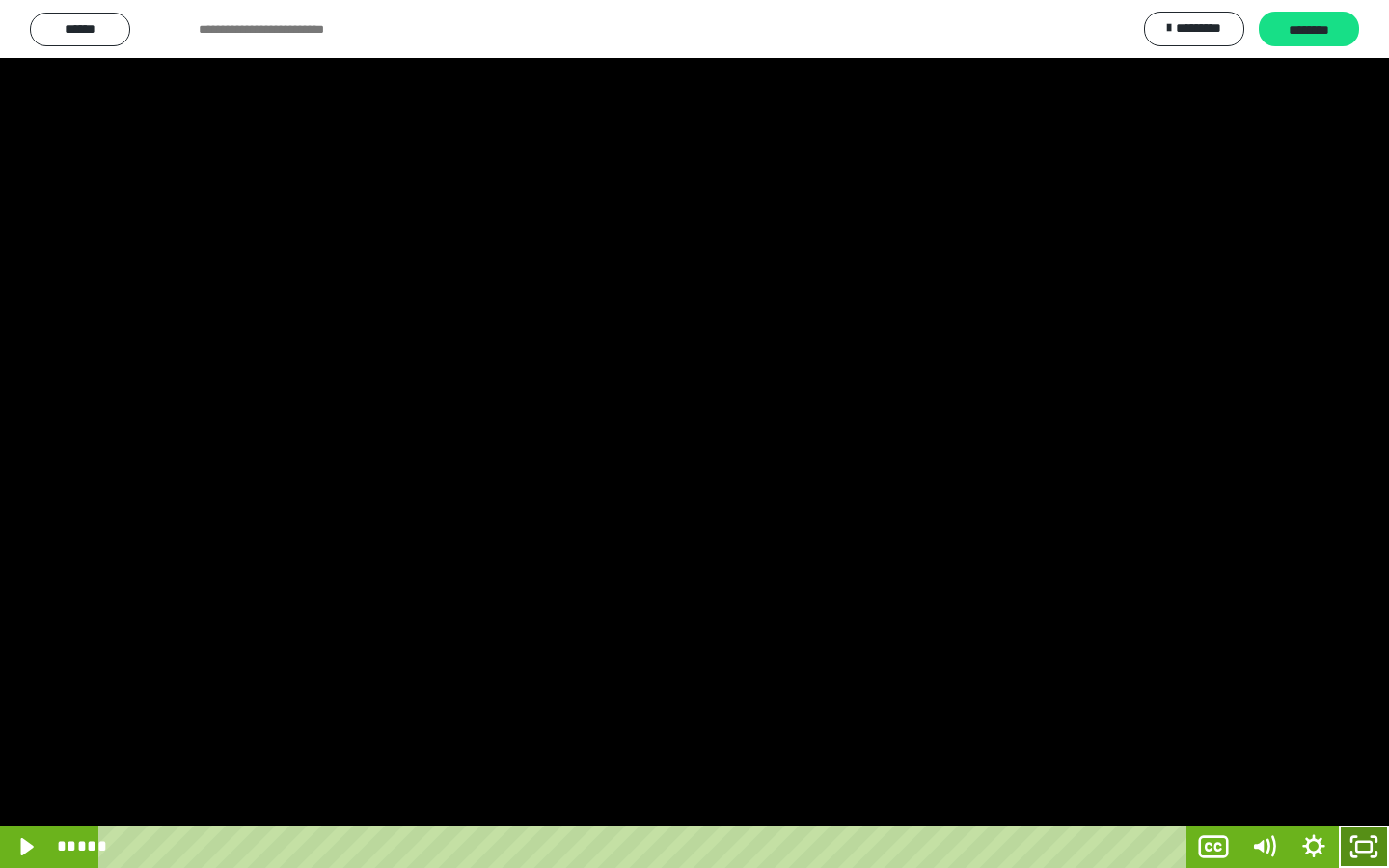 click 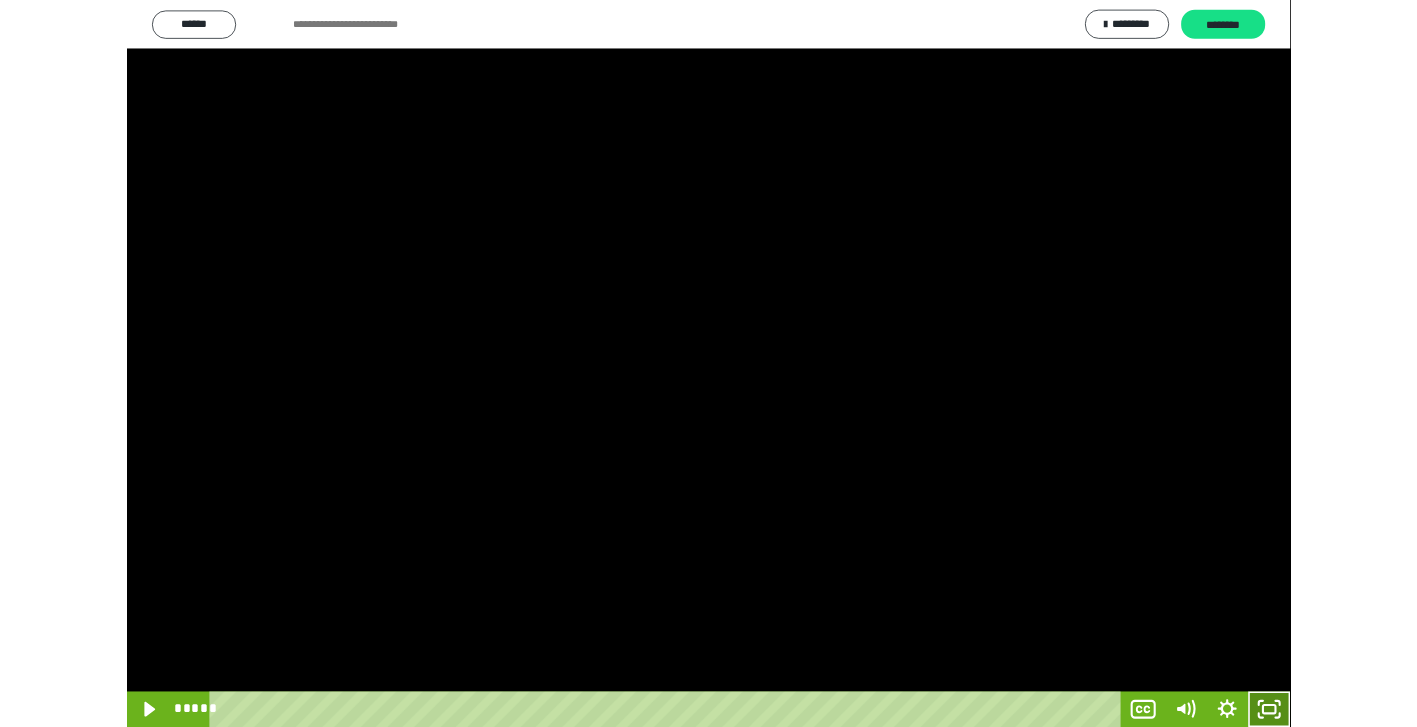 scroll, scrollTop: 166, scrollLeft: 0, axis: vertical 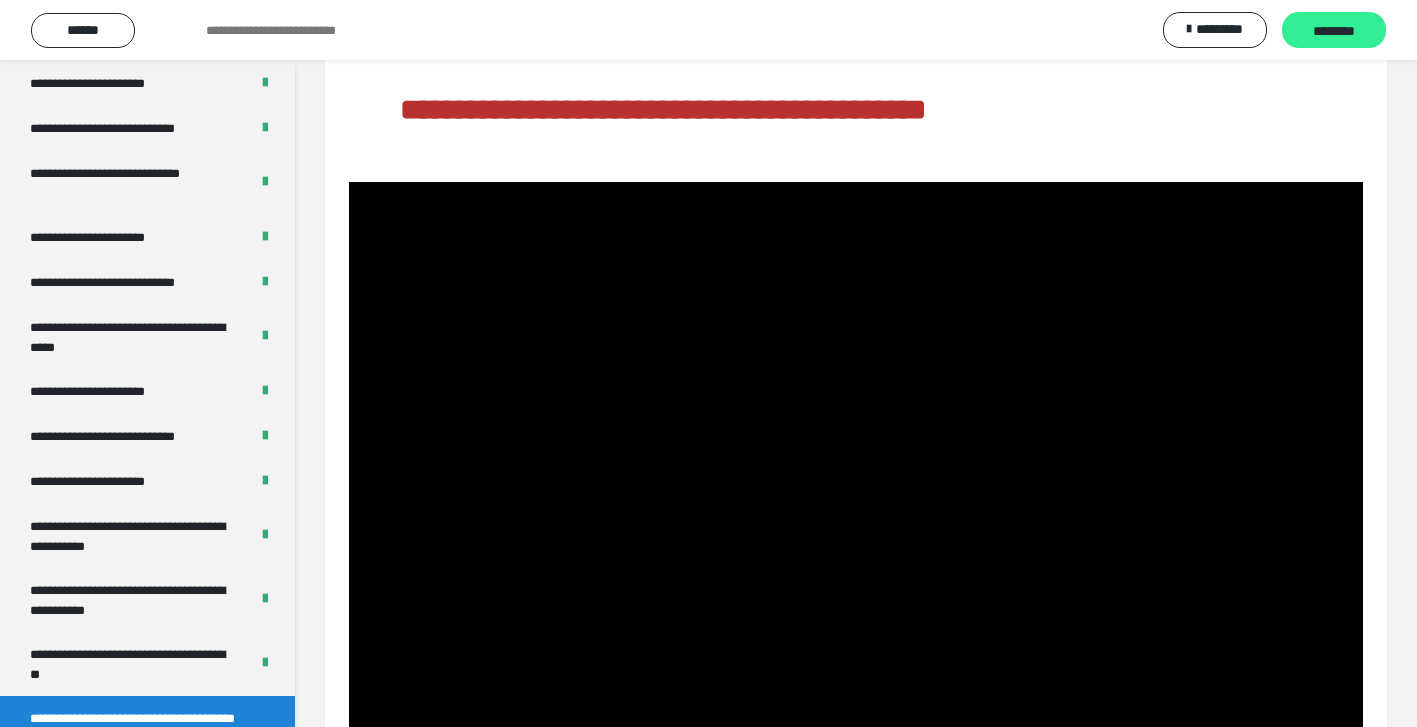 click on "********" at bounding box center (1334, 30) 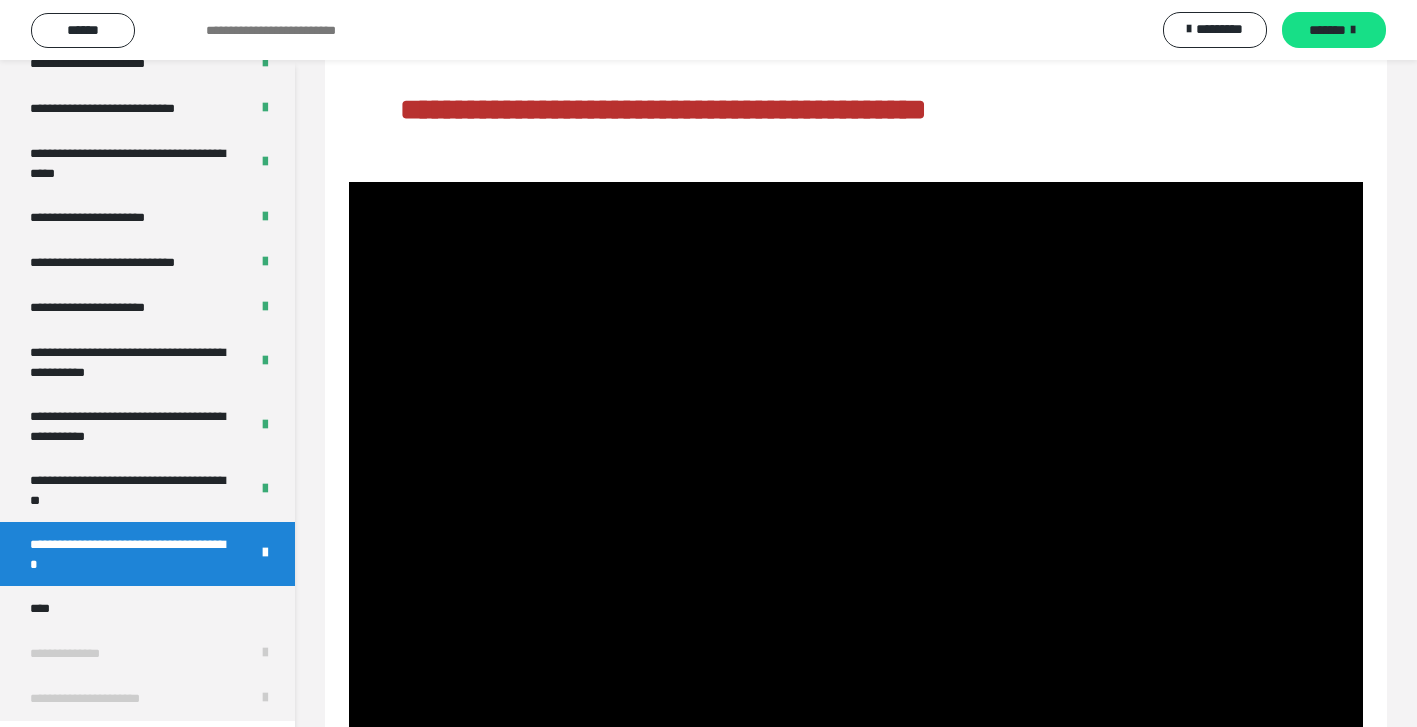scroll, scrollTop: 3959, scrollLeft: 0, axis: vertical 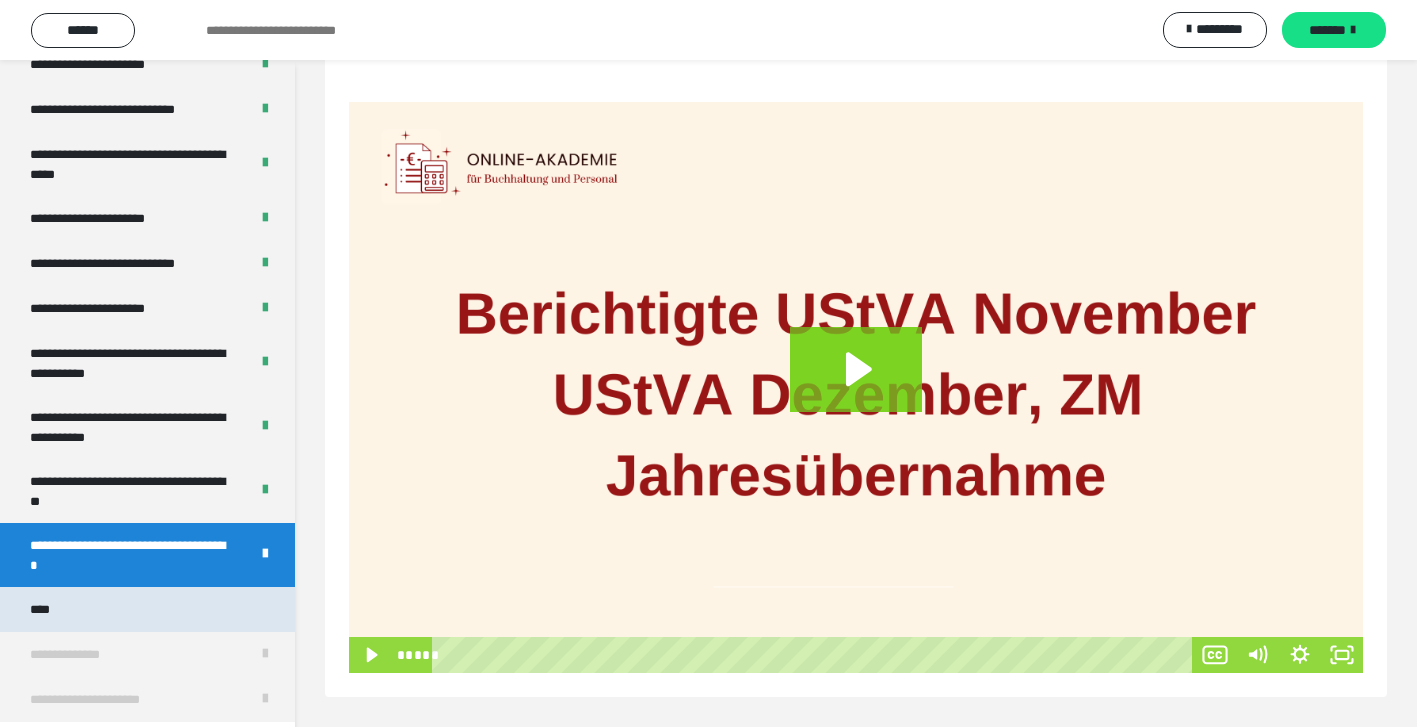 click on "****" at bounding box center [147, 609] 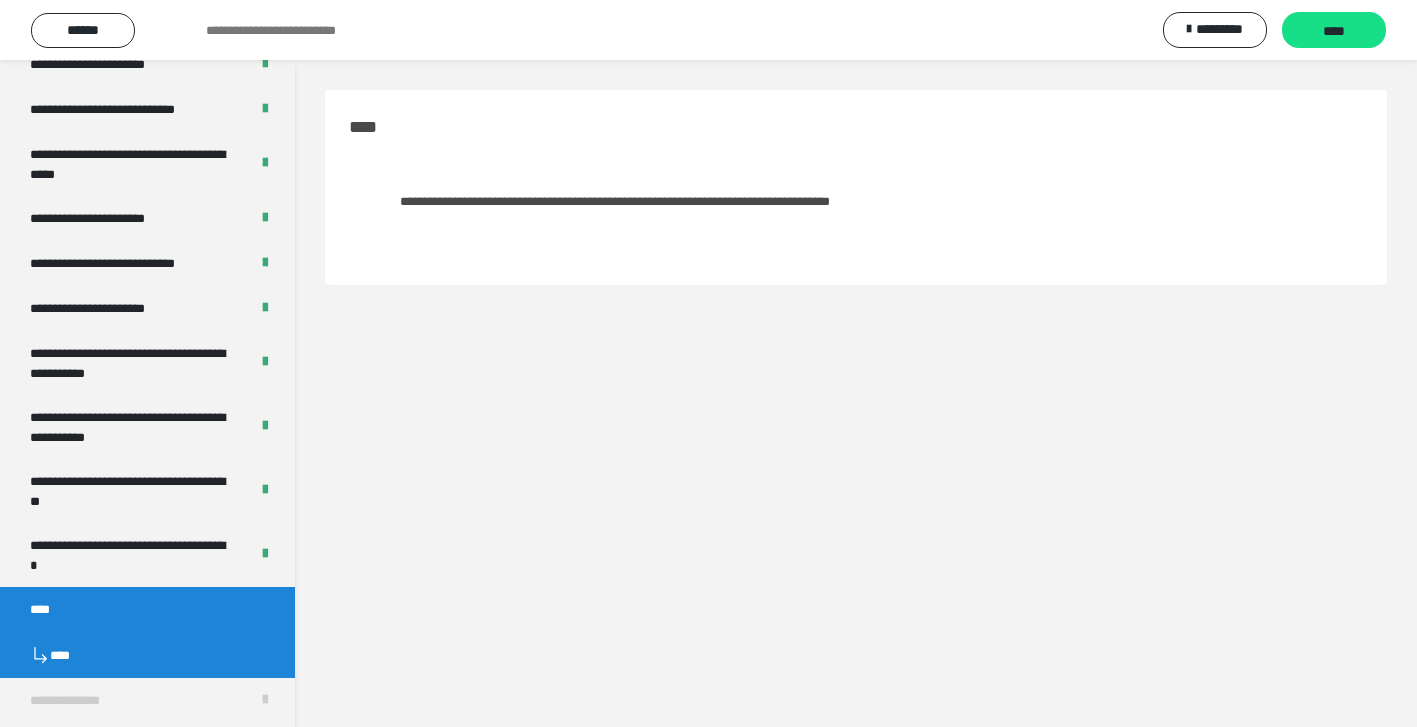 scroll, scrollTop: 0, scrollLeft: 0, axis: both 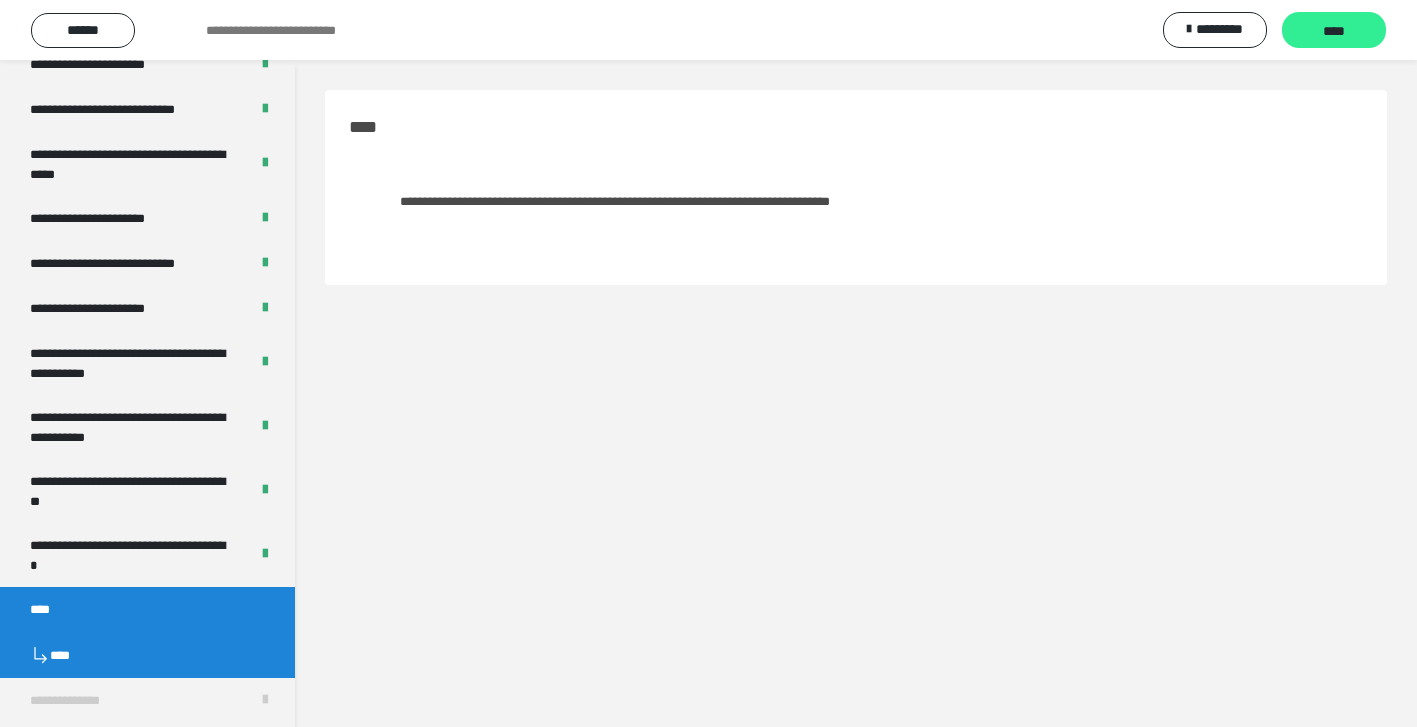 click on "****" at bounding box center (1334, 30) 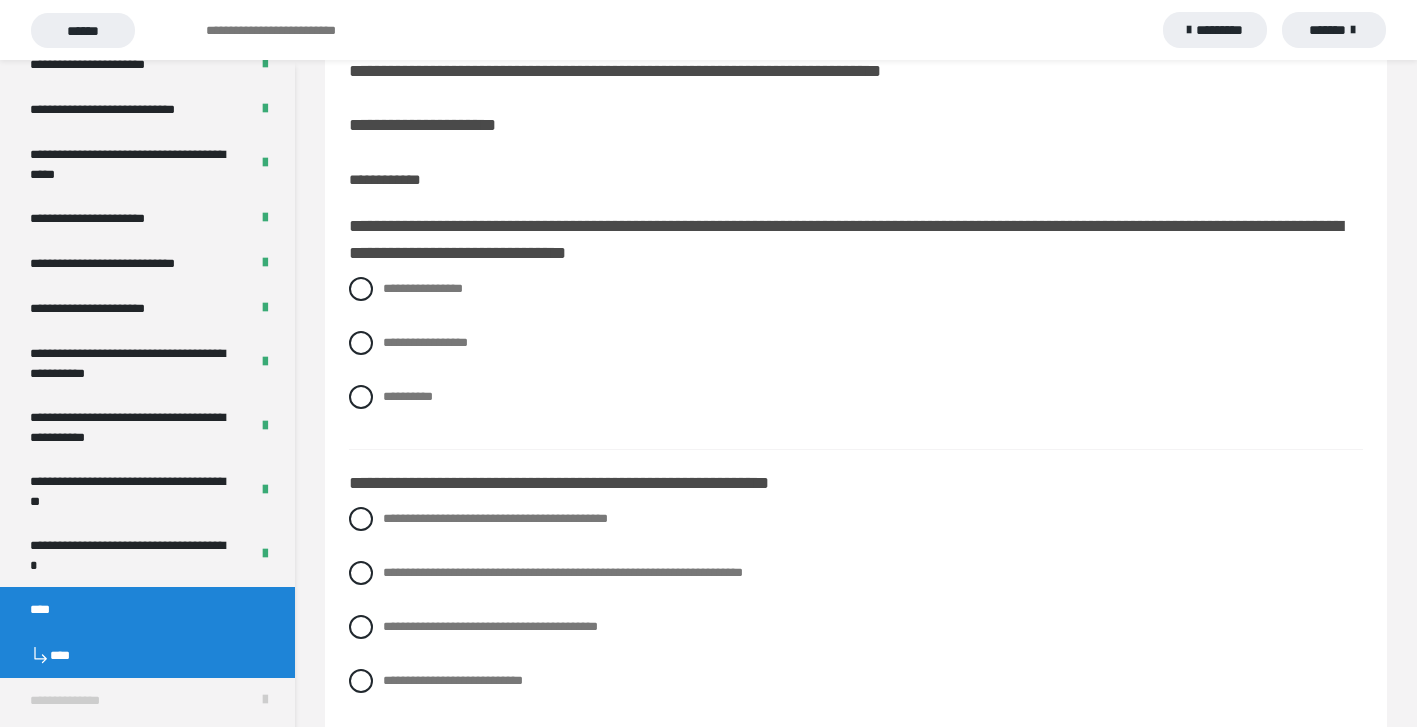 scroll, scrollTop: 192, scrollLeft: 0, axis: vertical 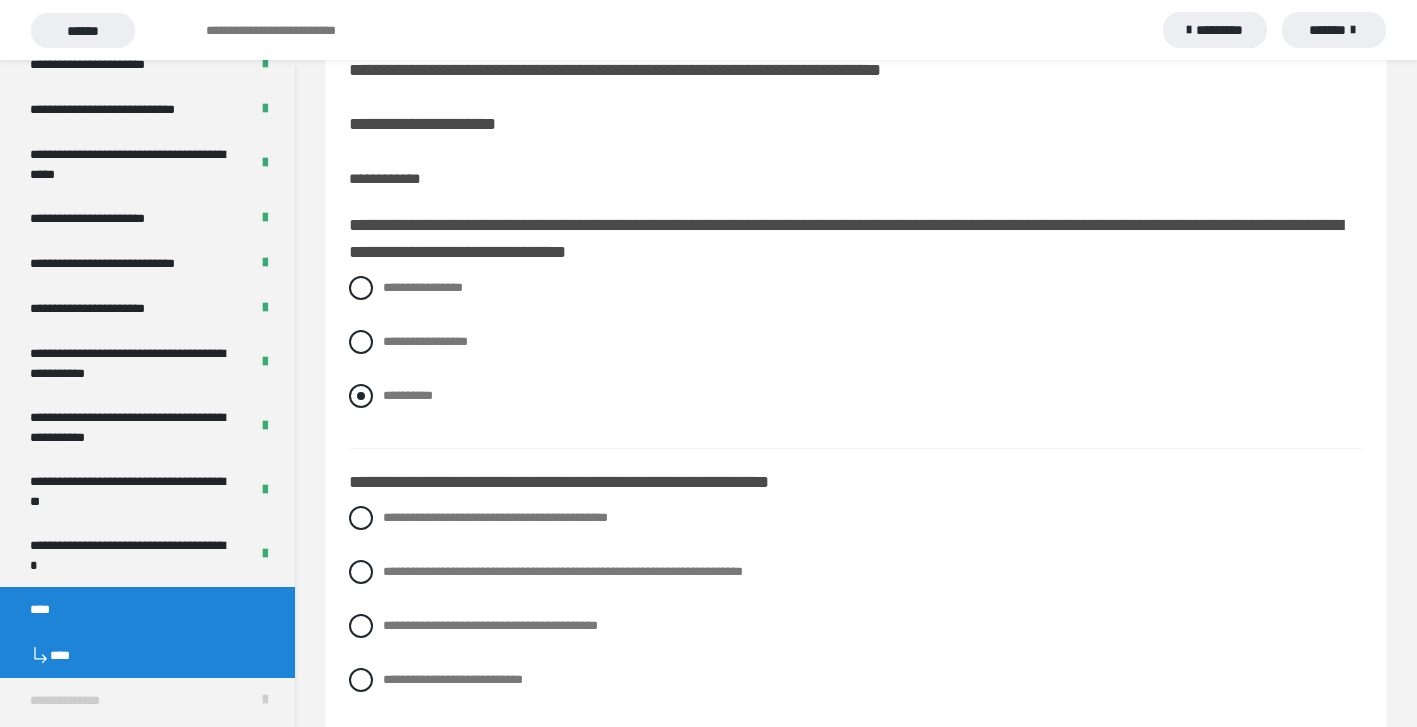click at bounding box center [361, 396] 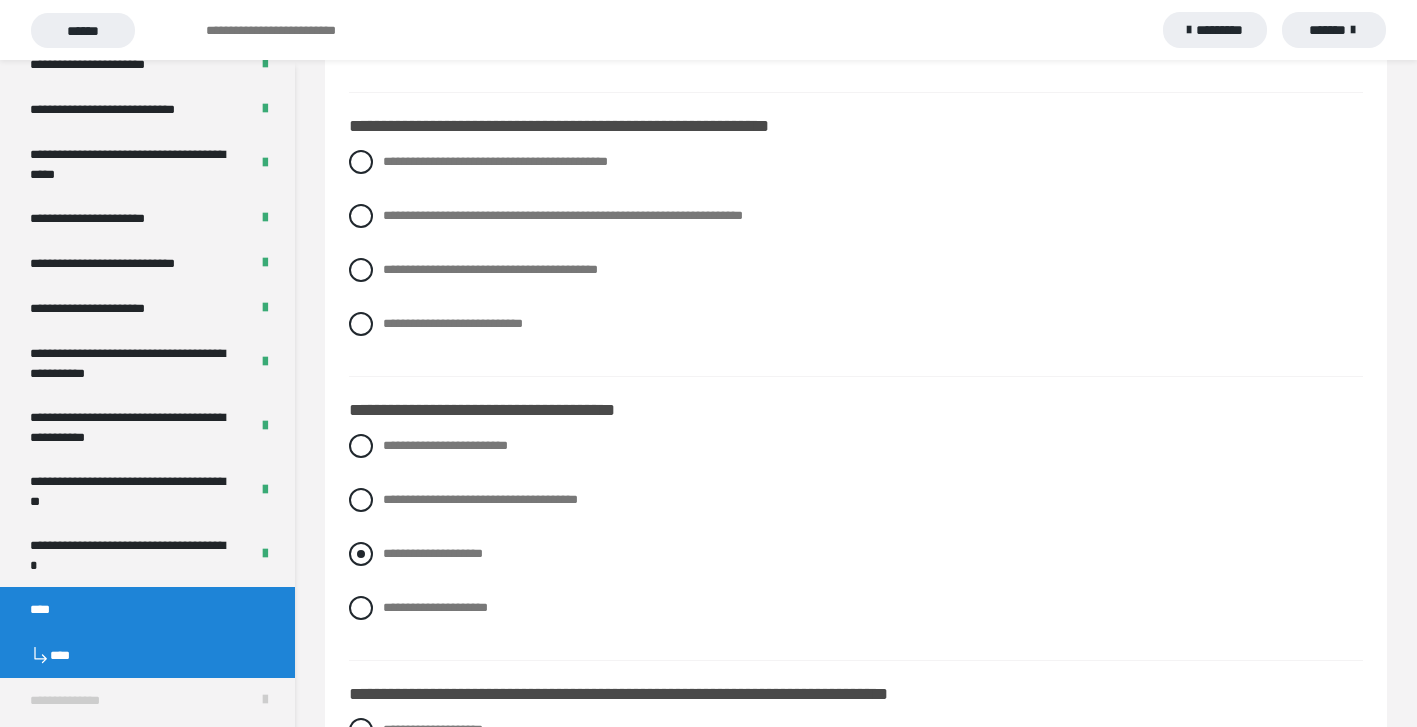 scroll, scrollTop: 586, scrollLeft: 0, axis: vertical 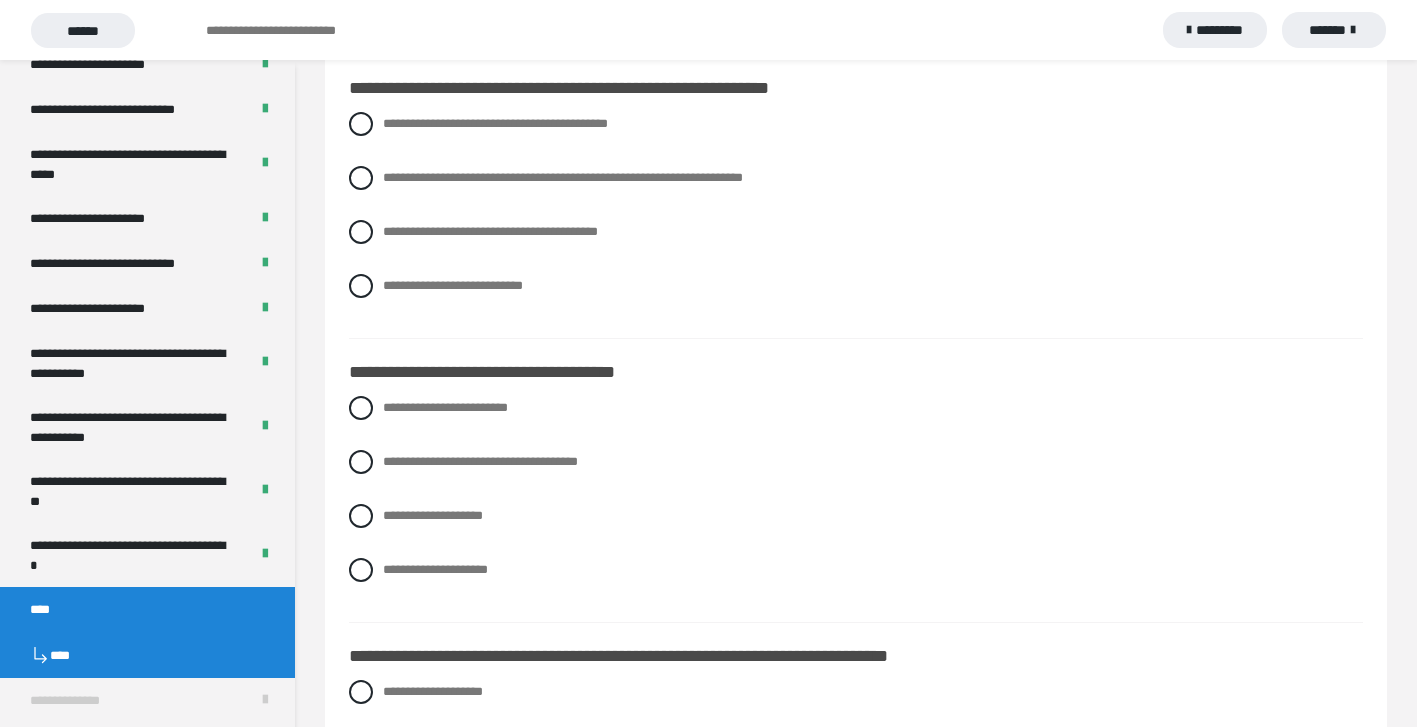 click on "**********" at bounding box center [492, 372] 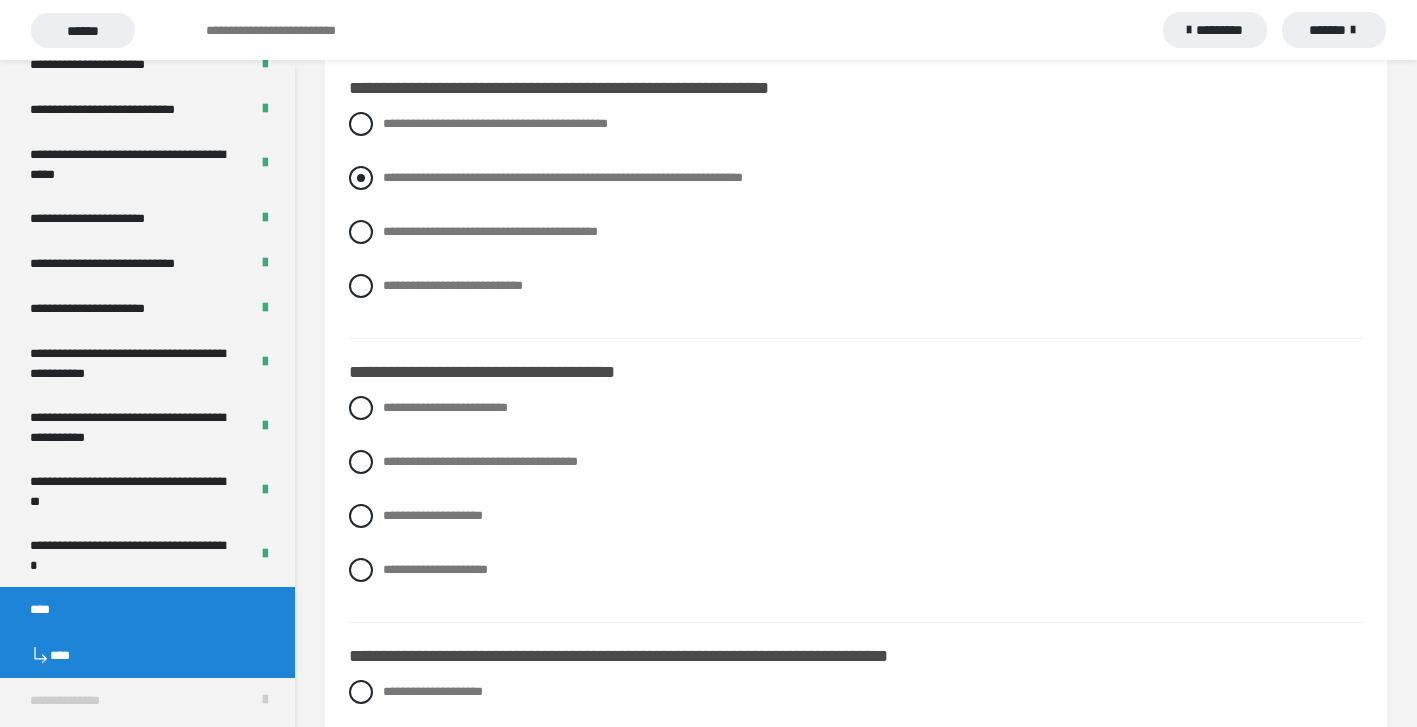 click at bounding box center [361, 178] 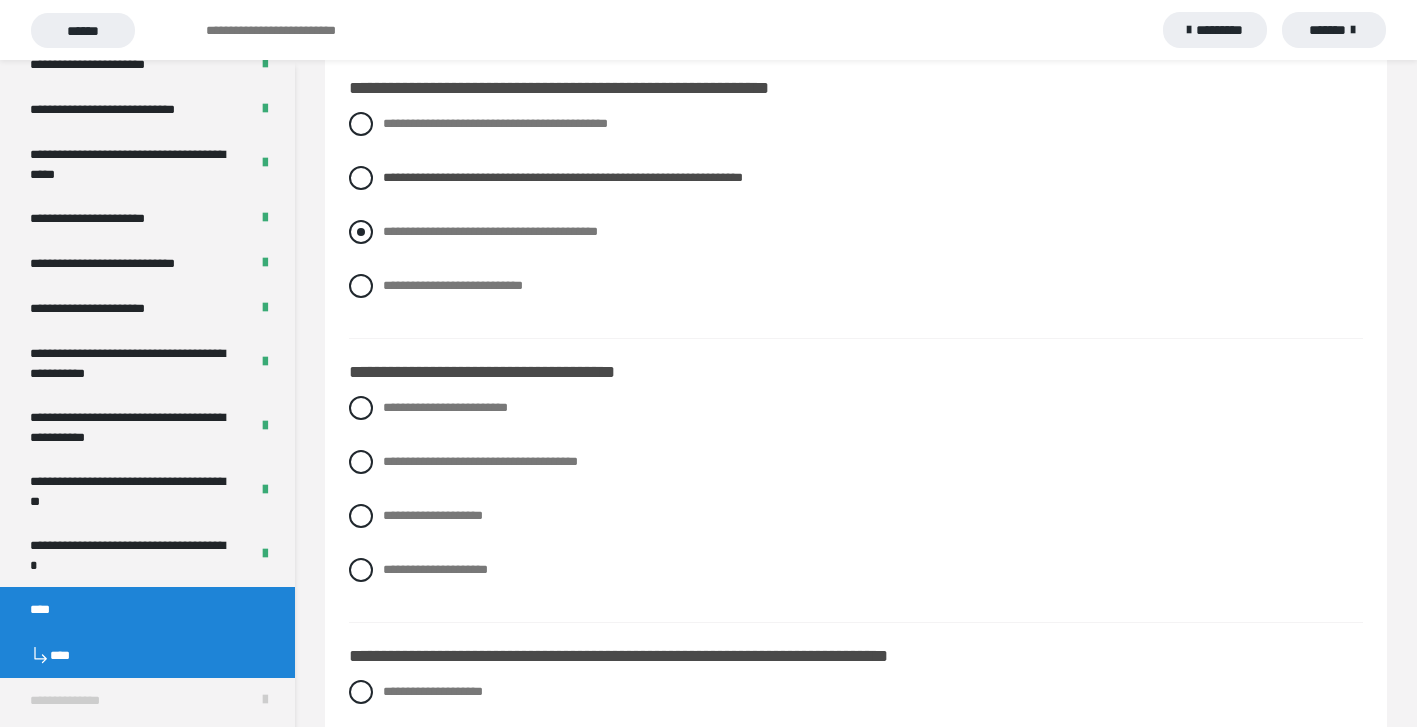 click at bounding box center (361, 232) 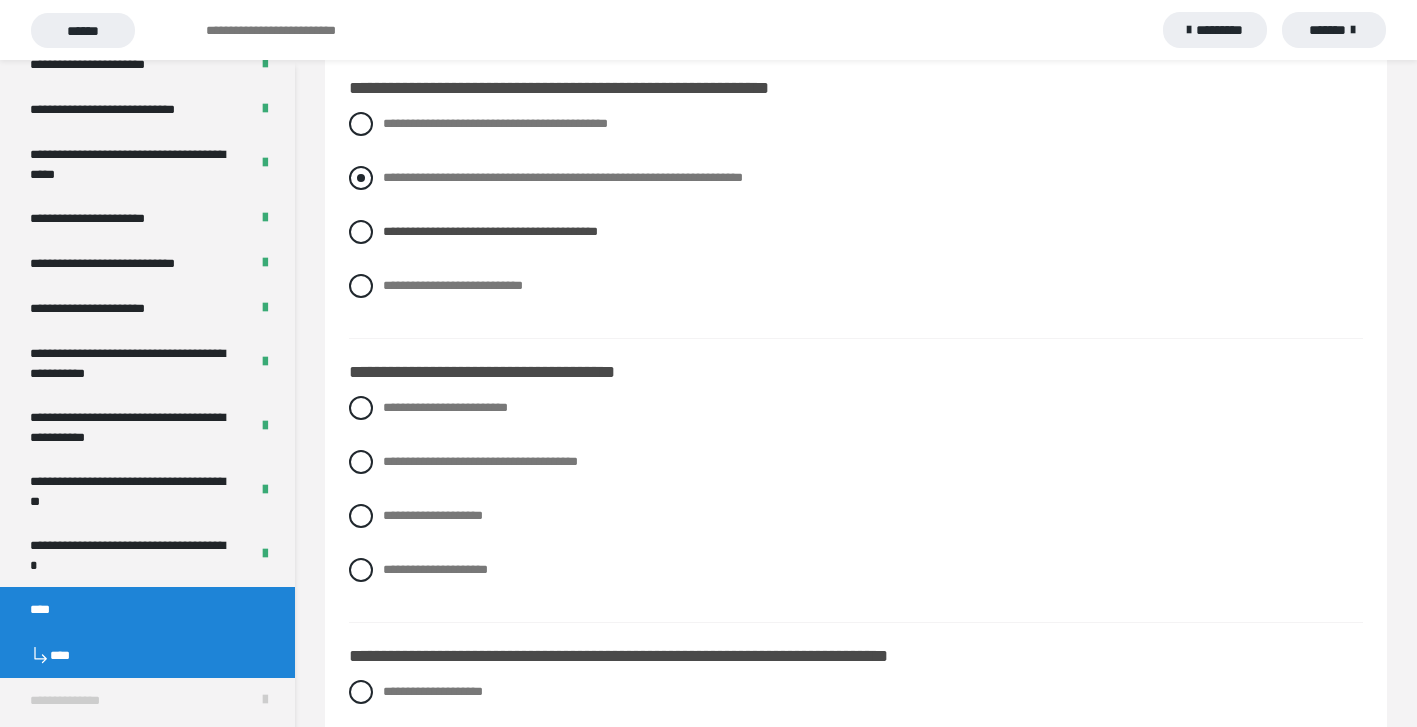 click at bounding box center [361, 178] 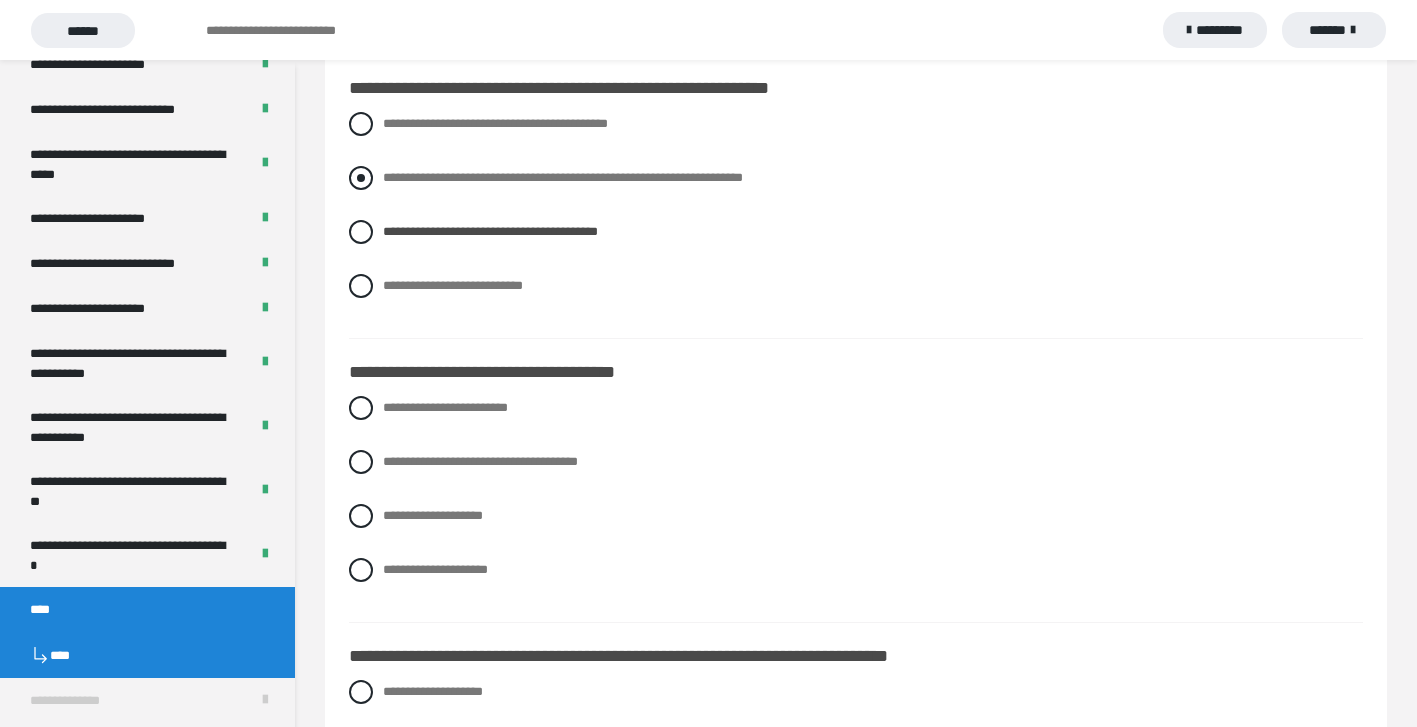 radio on "****" 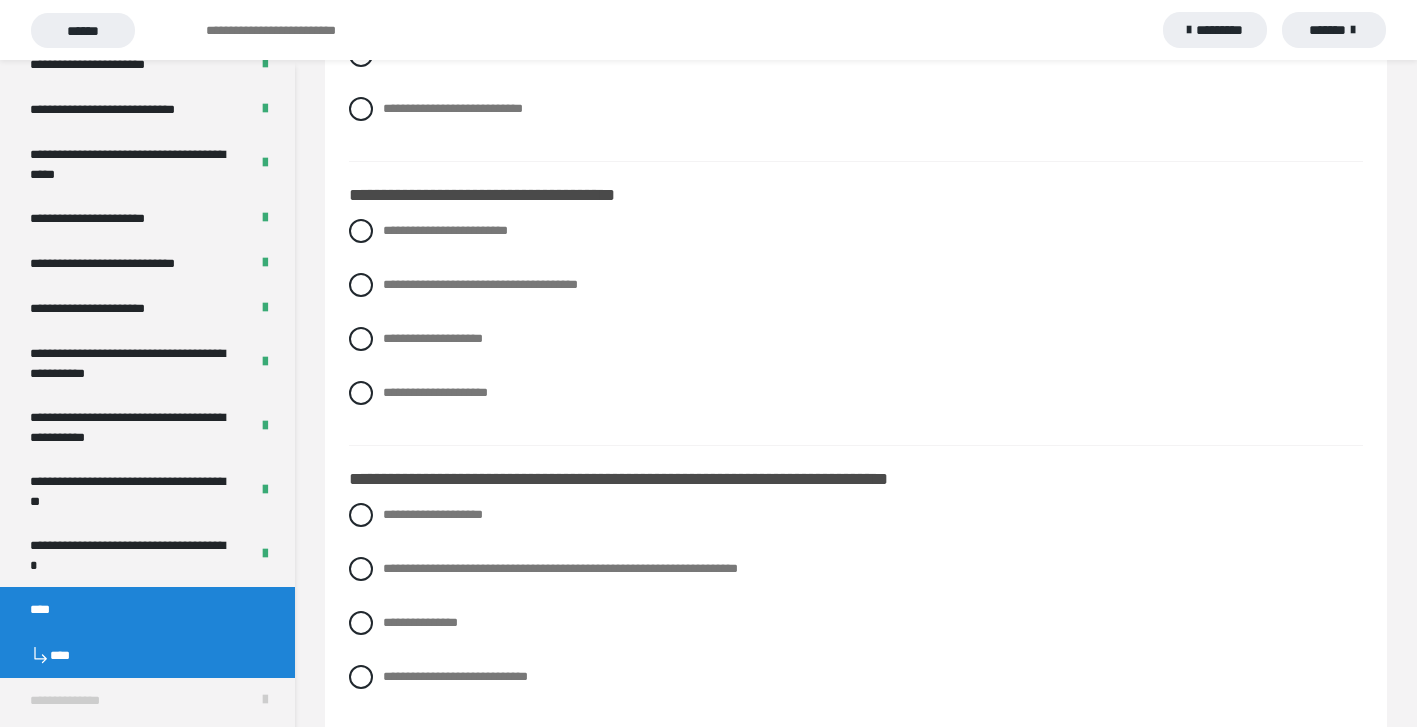scroll, scrollTop: 764, scrollLeft: 0, axis: vertical 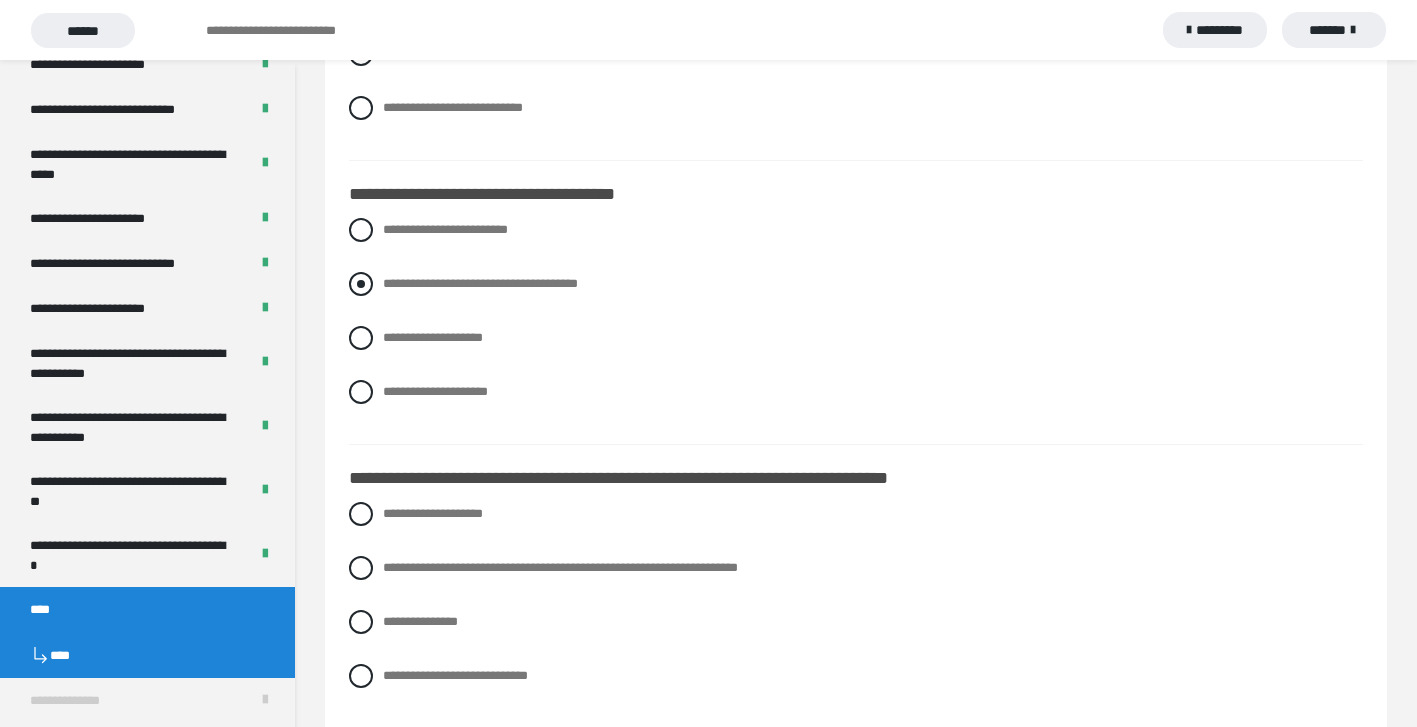 click at bounding box center [361, 284] 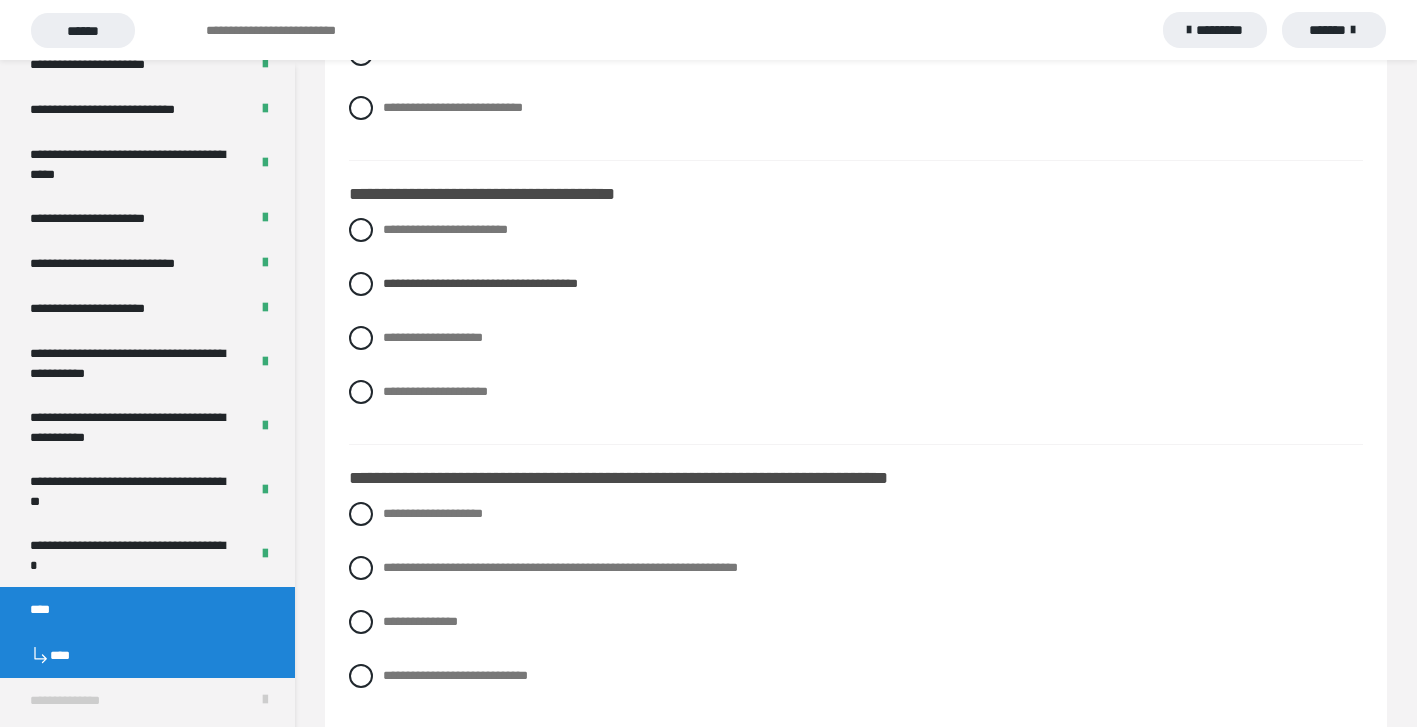 click on "**********" at bounding box center [856, 326] 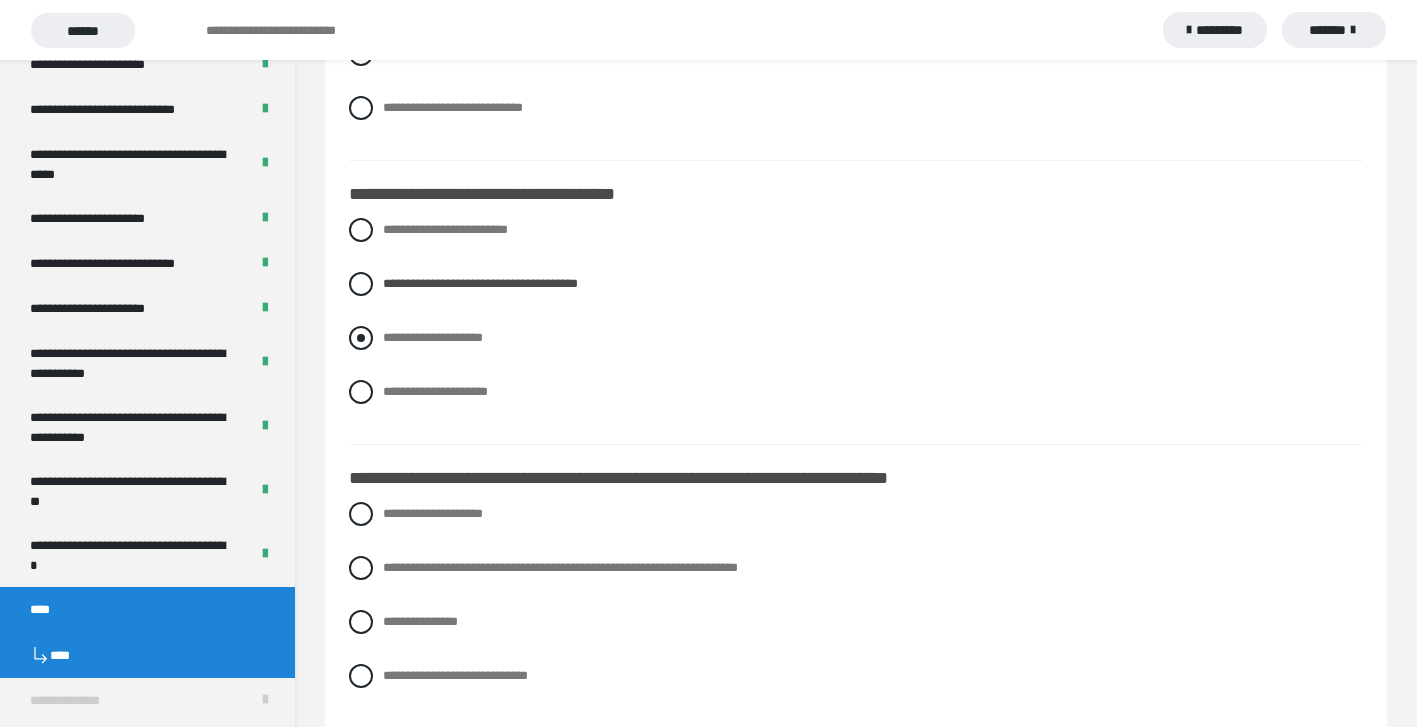 click at bounding box center [361, 338] 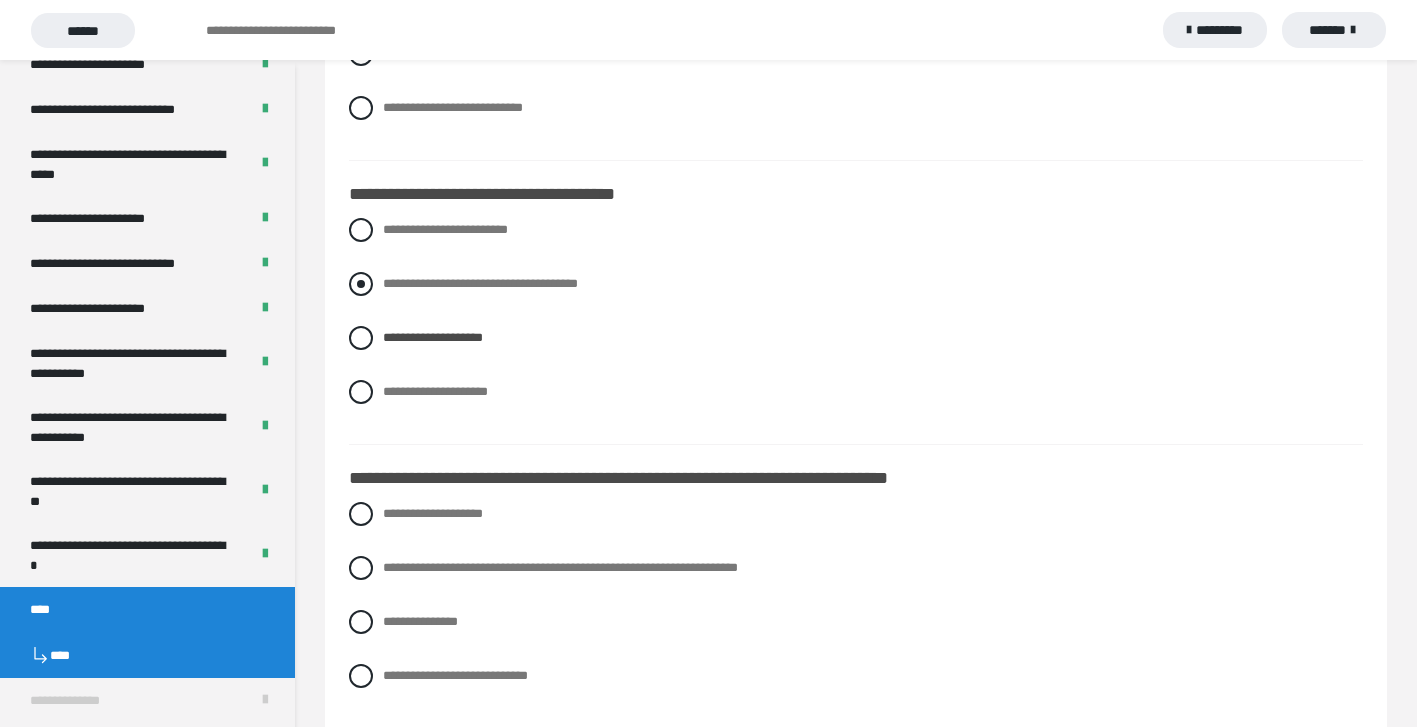 click at bounding box center [361, 284] 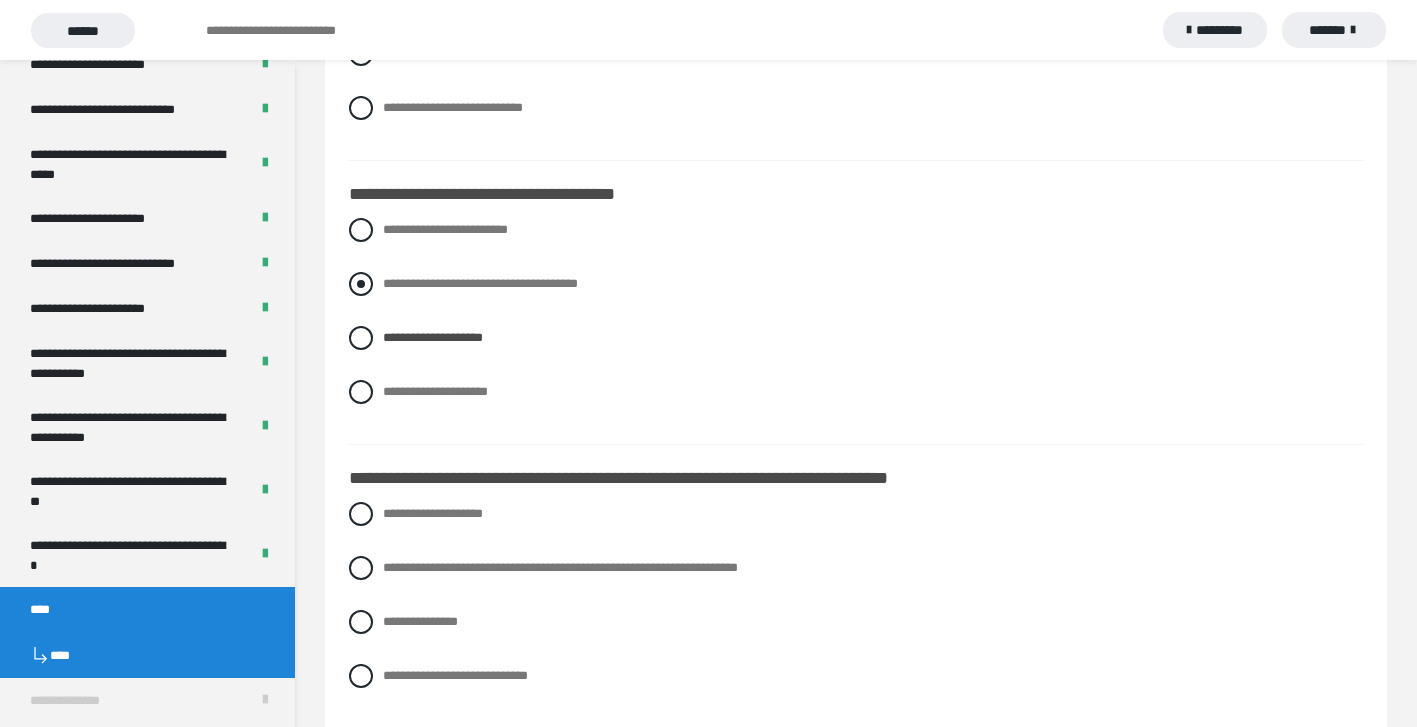 radio on "****" 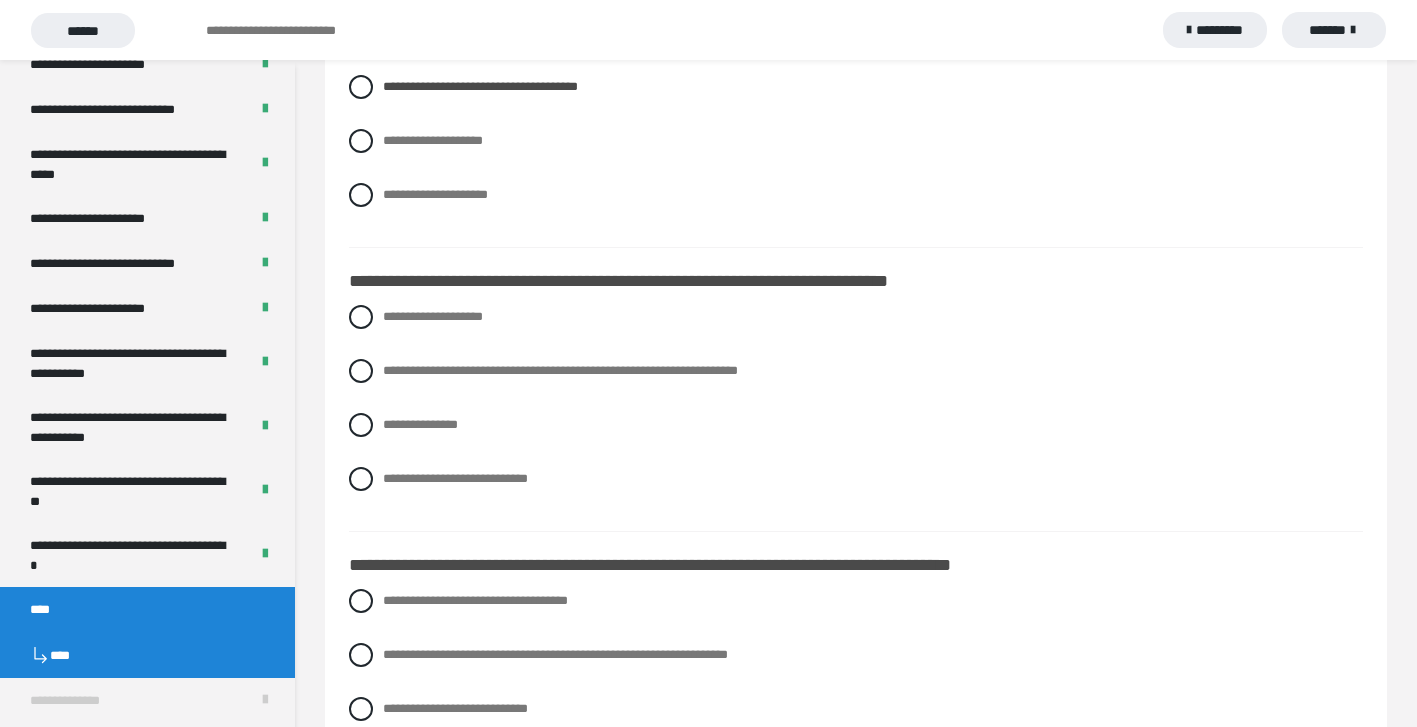 scroll, scrollTop: 973, scrollLeft: 0, axis: vertical 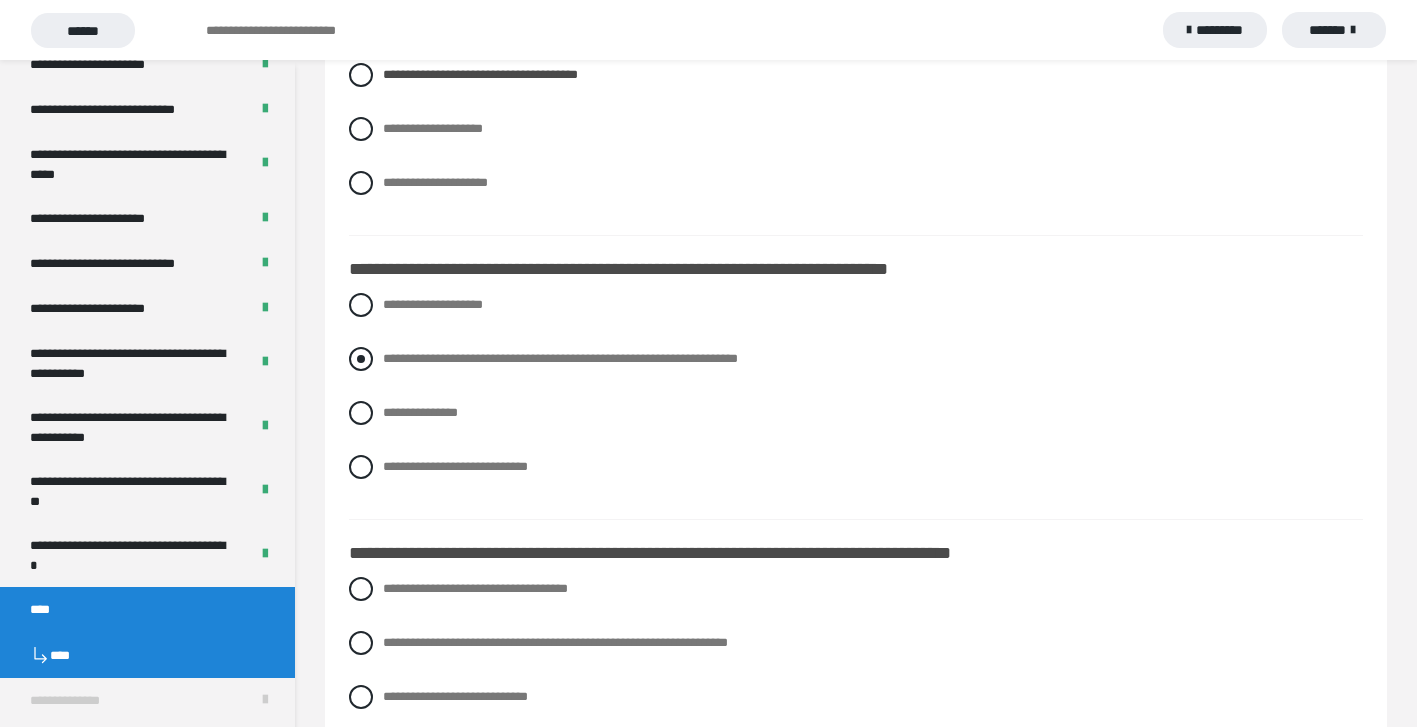 click at bounding box center [361, 359] 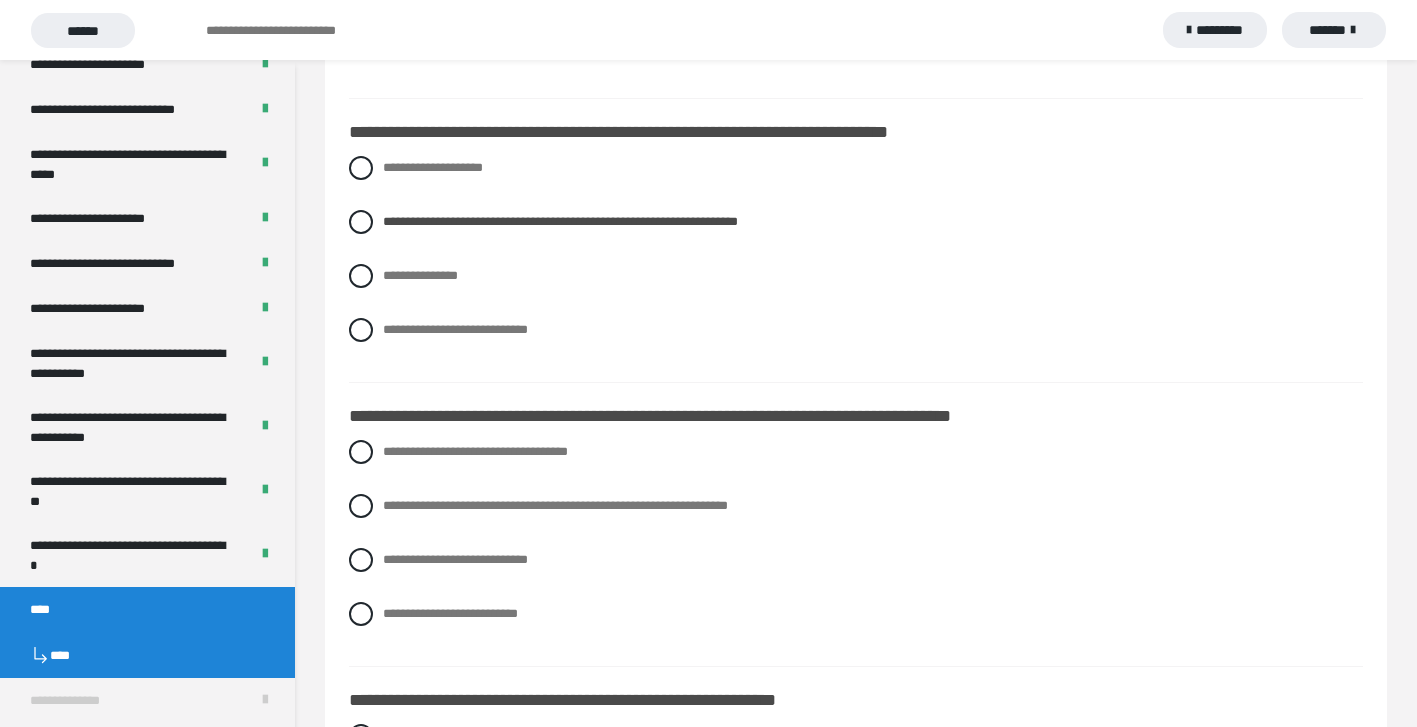 scroll, scrollTop: 1124, scrollLeft: 0, axis: vertical 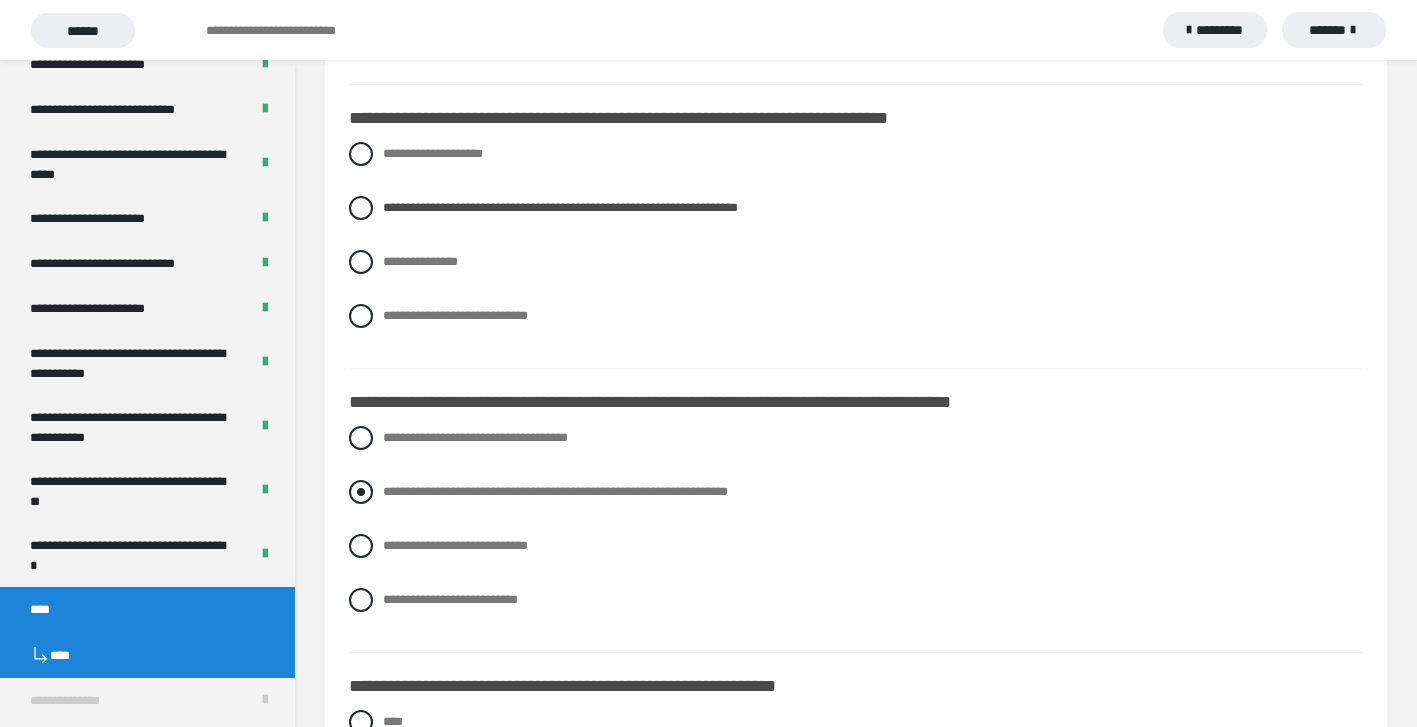 click at bounding box center (361, 492) 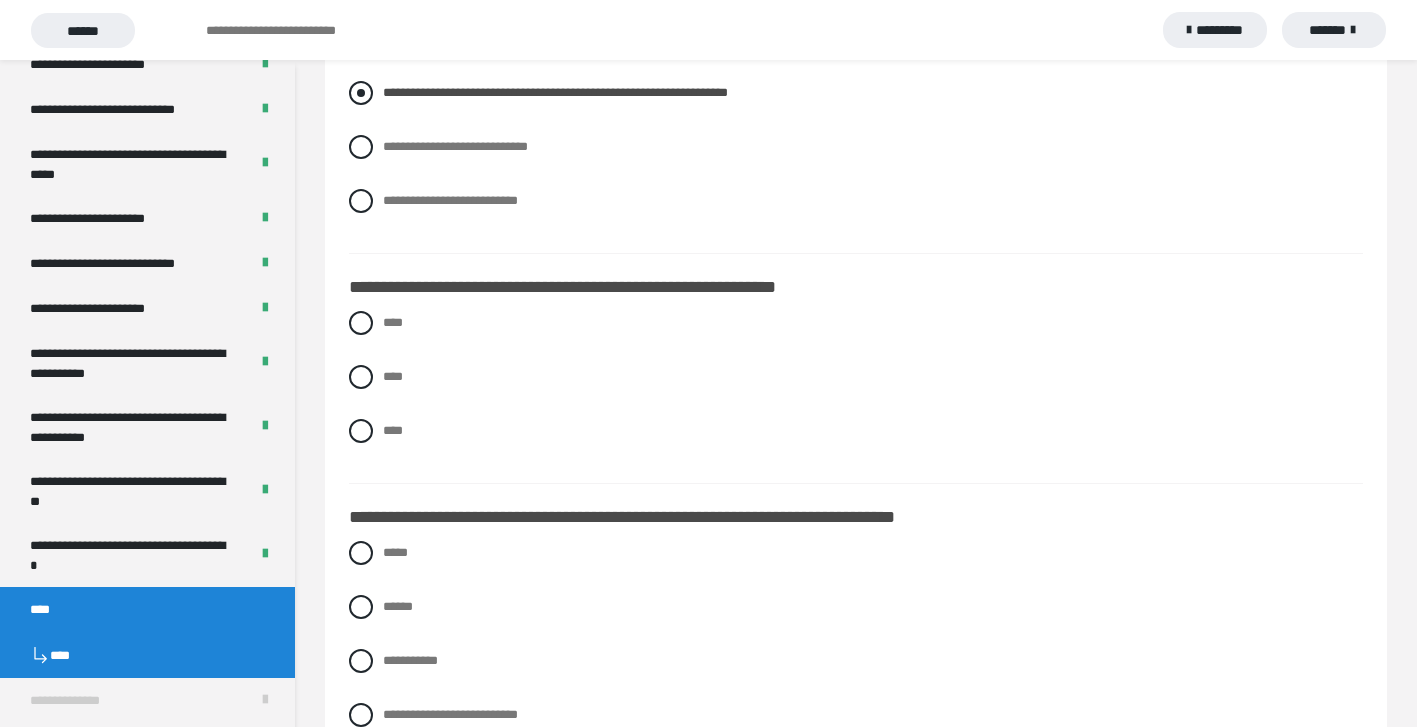 scroll, scrollTop: 1533, scrollLeft: 0, axis: vertical 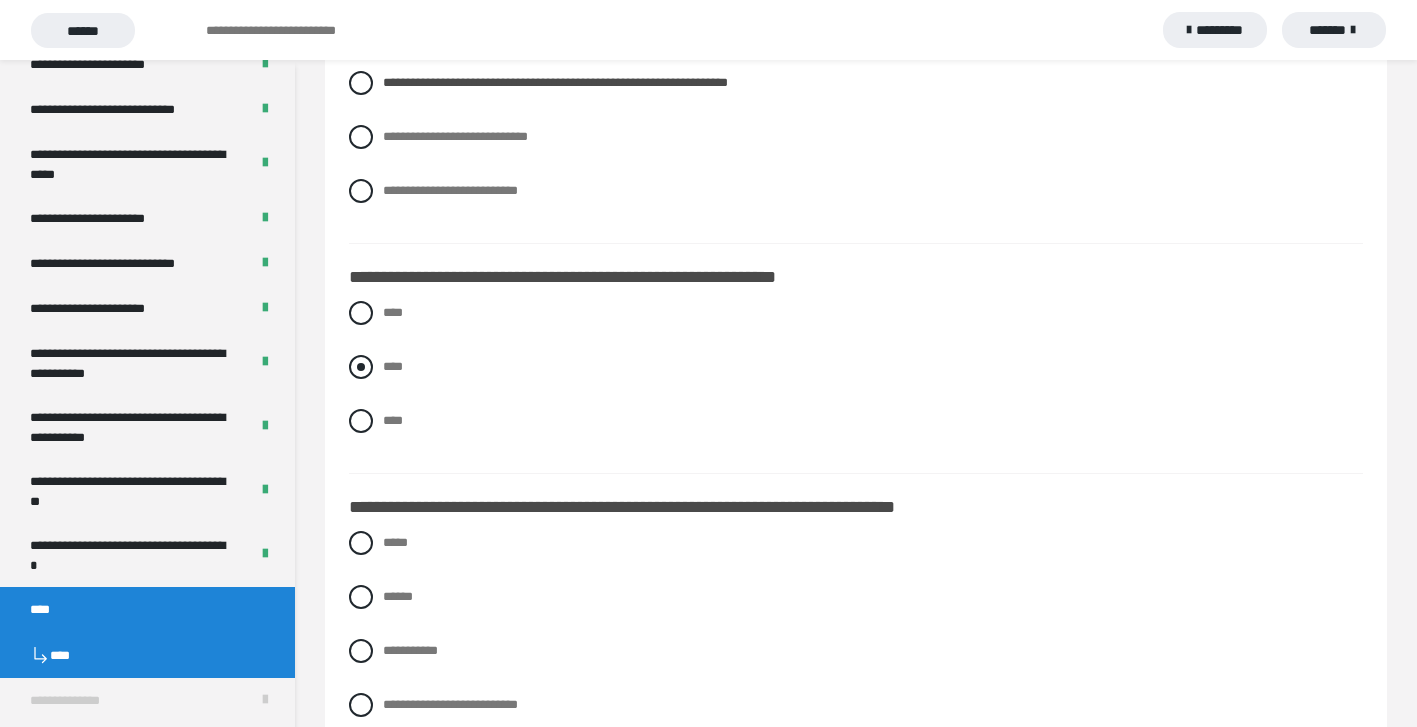 click at bounding box center (361, 367) 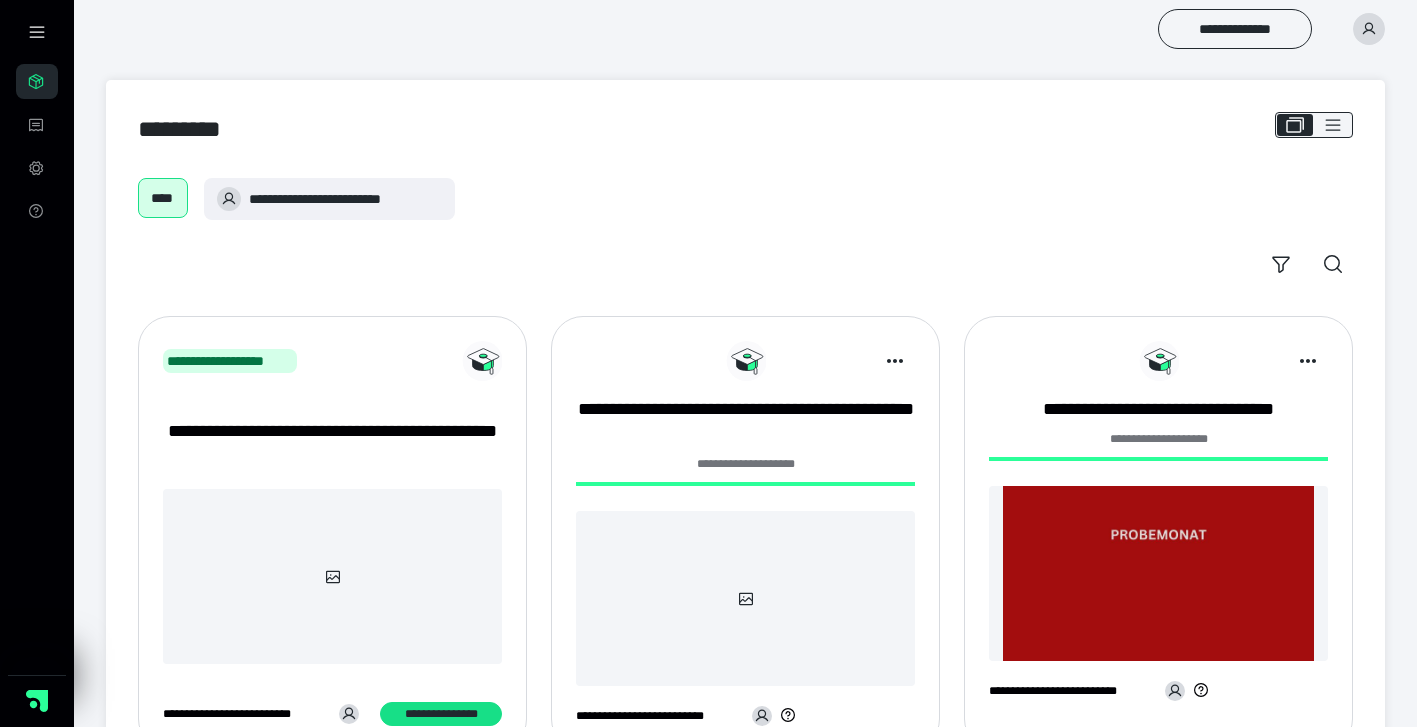 scroll, scrollTop: 0, scrollLeft: 0, axis: both 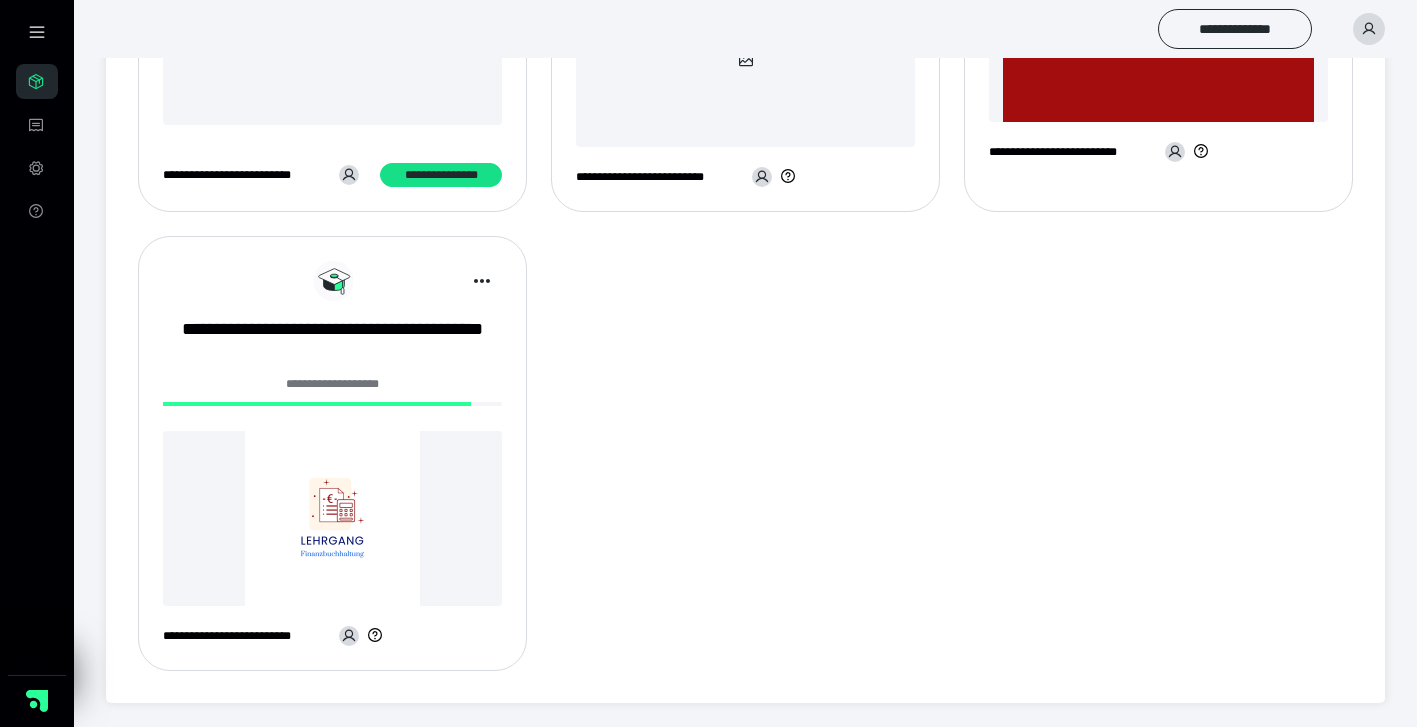 click on "**********" at bounding box center [332, 384] 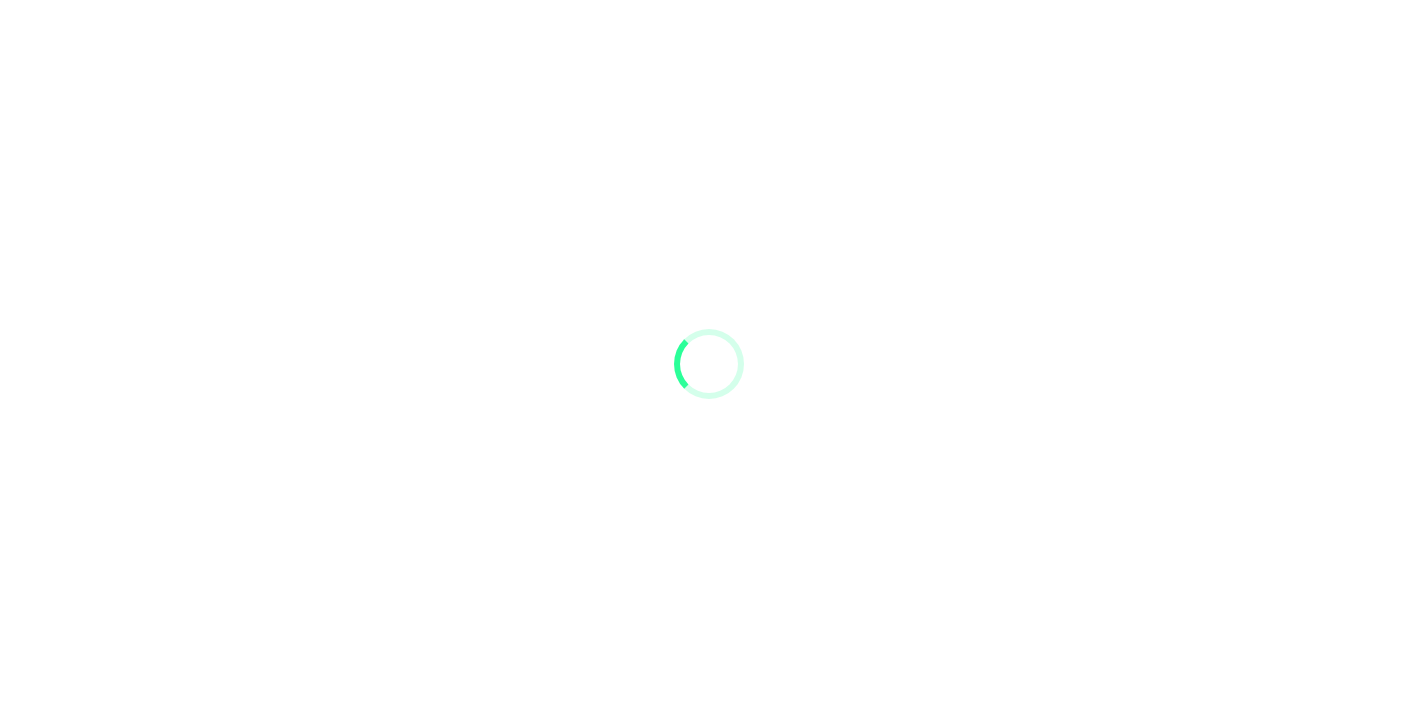 scroll, scrollTop: 0, scrollLeft: 0, axis: both 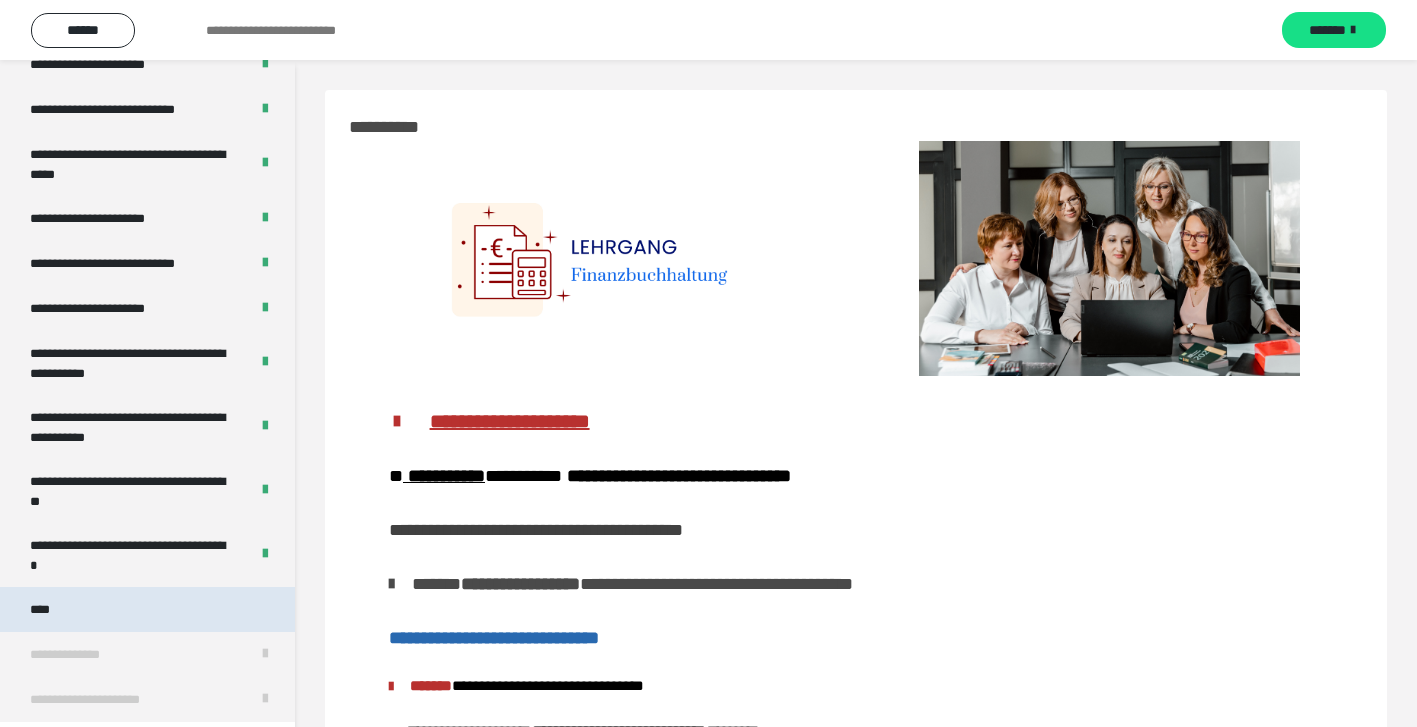 click on "****" at bounding box center [147, 609] 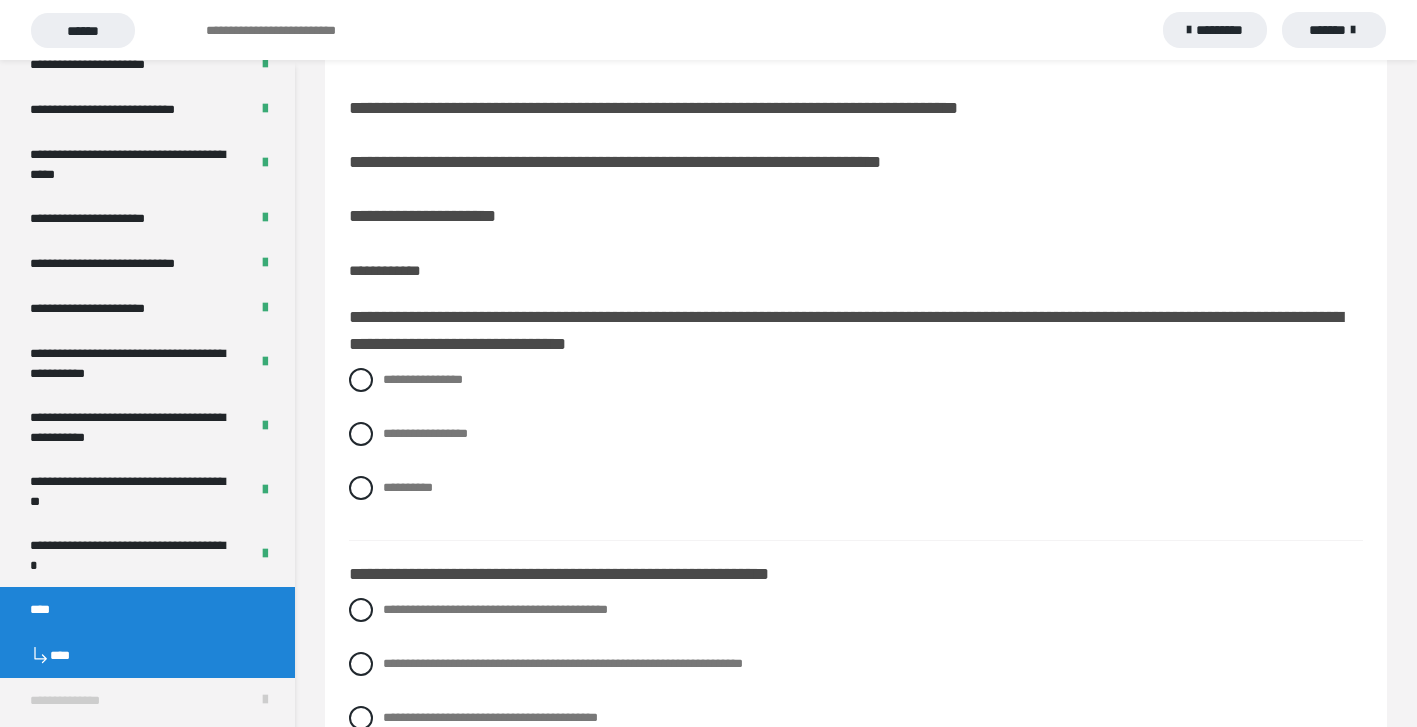 scroll, scrollTop: 67, scrollLeft: 0, axis: vertical 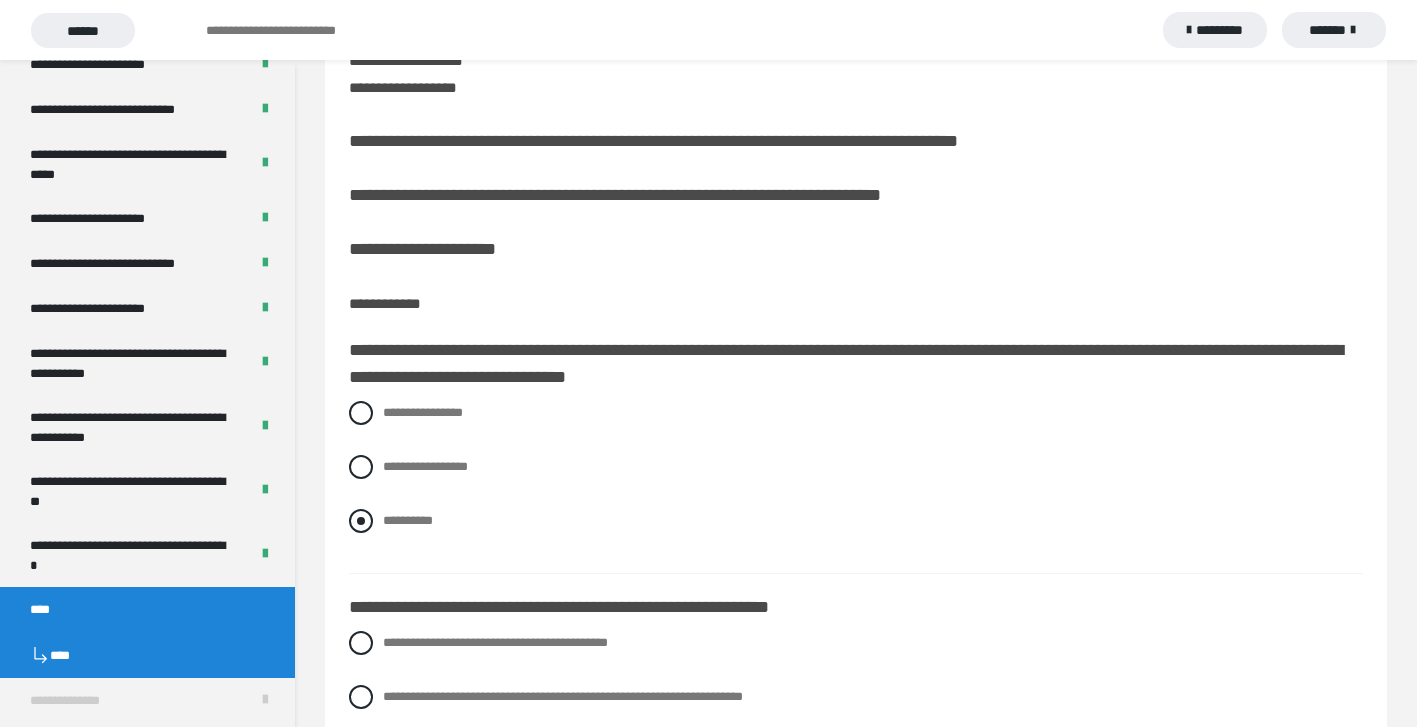 click at bounding box center [361, 521] 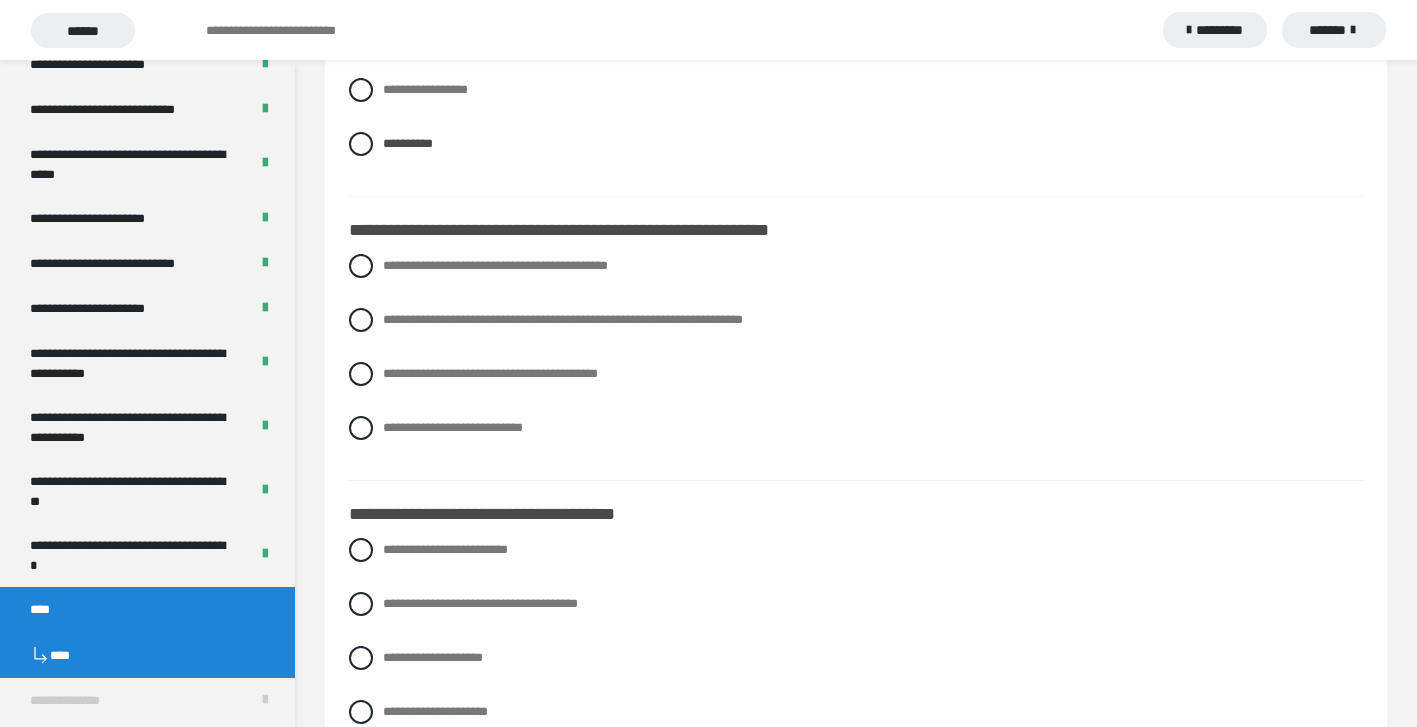 scroll, scrollTop: 492, scrollLeft: 0, axis: vertical 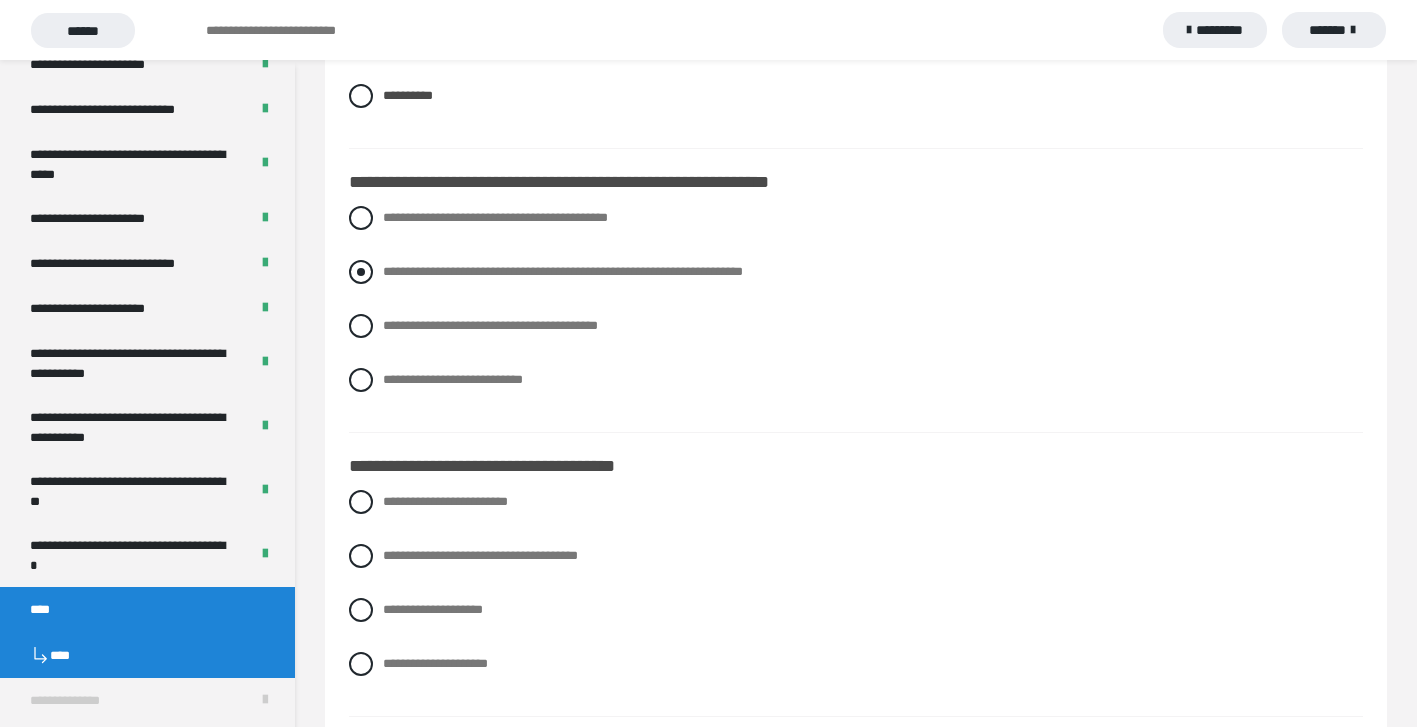 click at bounding box center [361, 272] 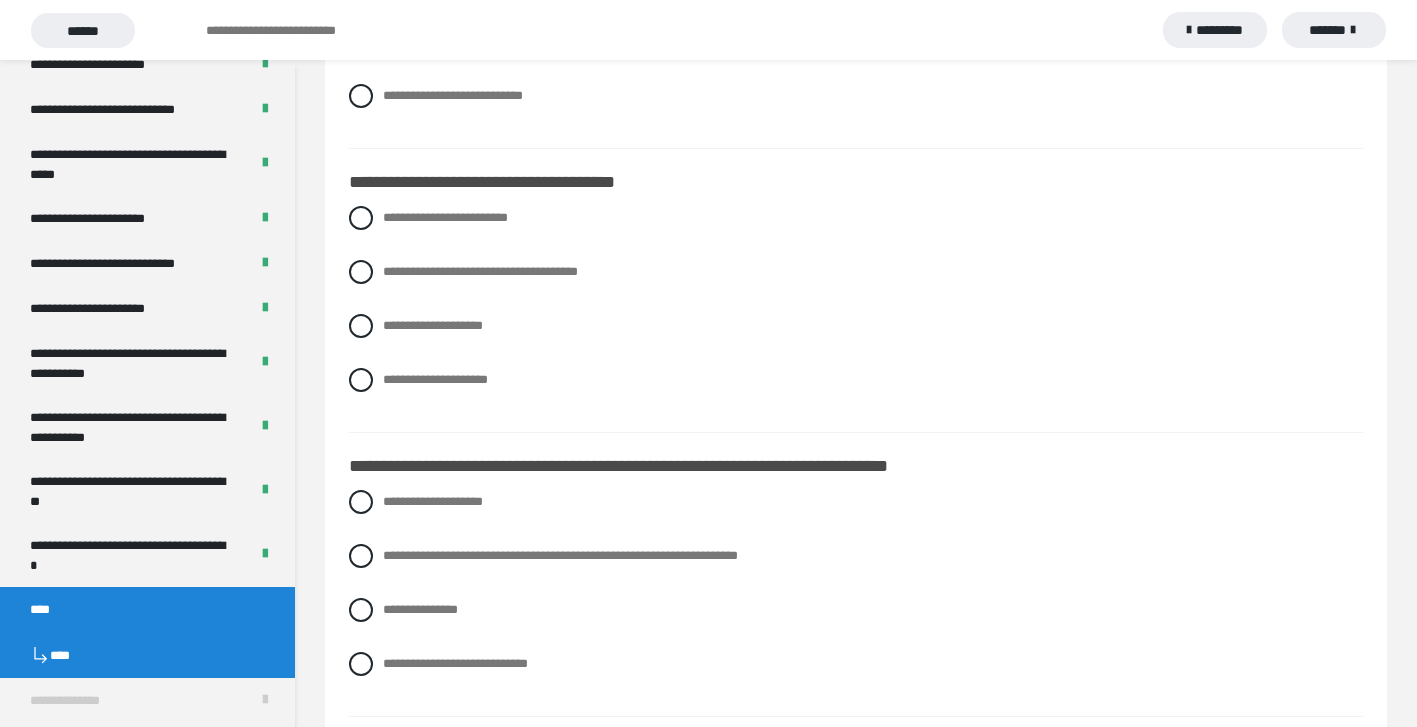scroll, scrollTop: 758, scrollLeft: 0, axis: vertical 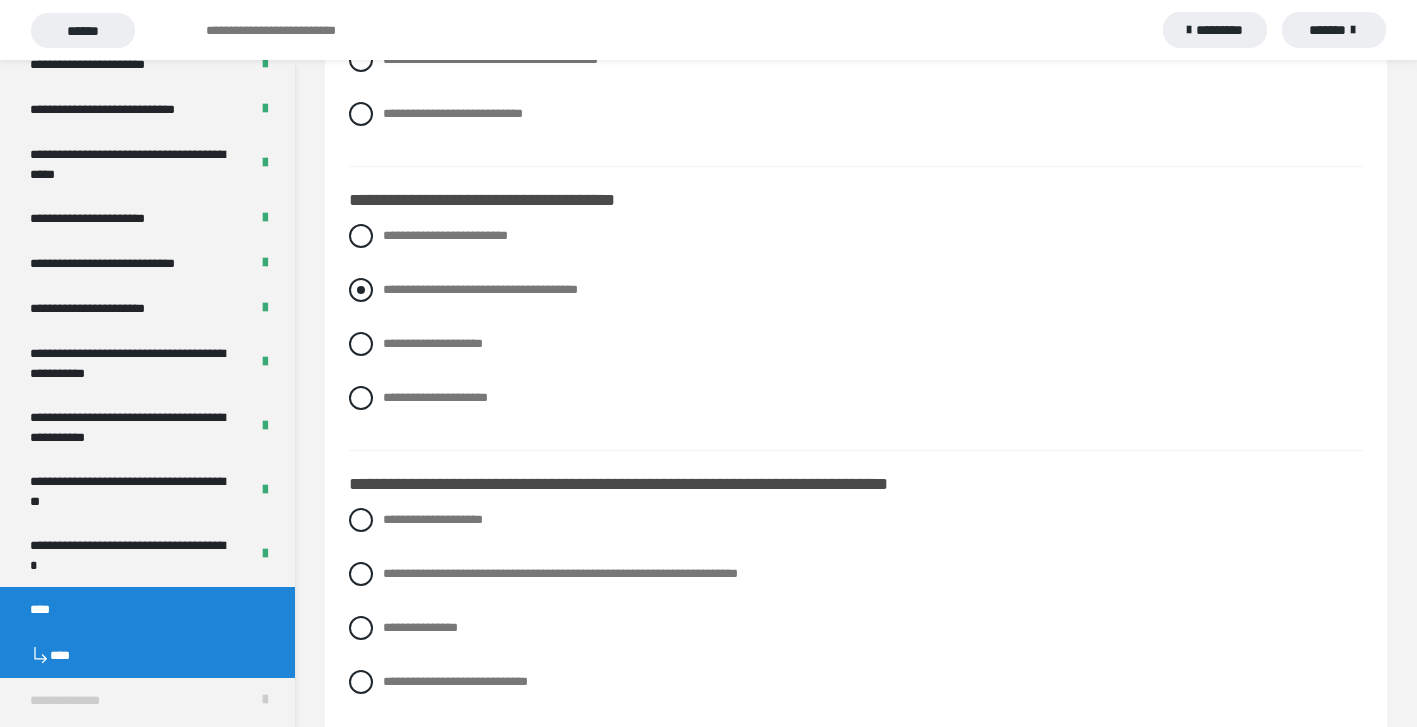 click at bounding box center [361, 290] 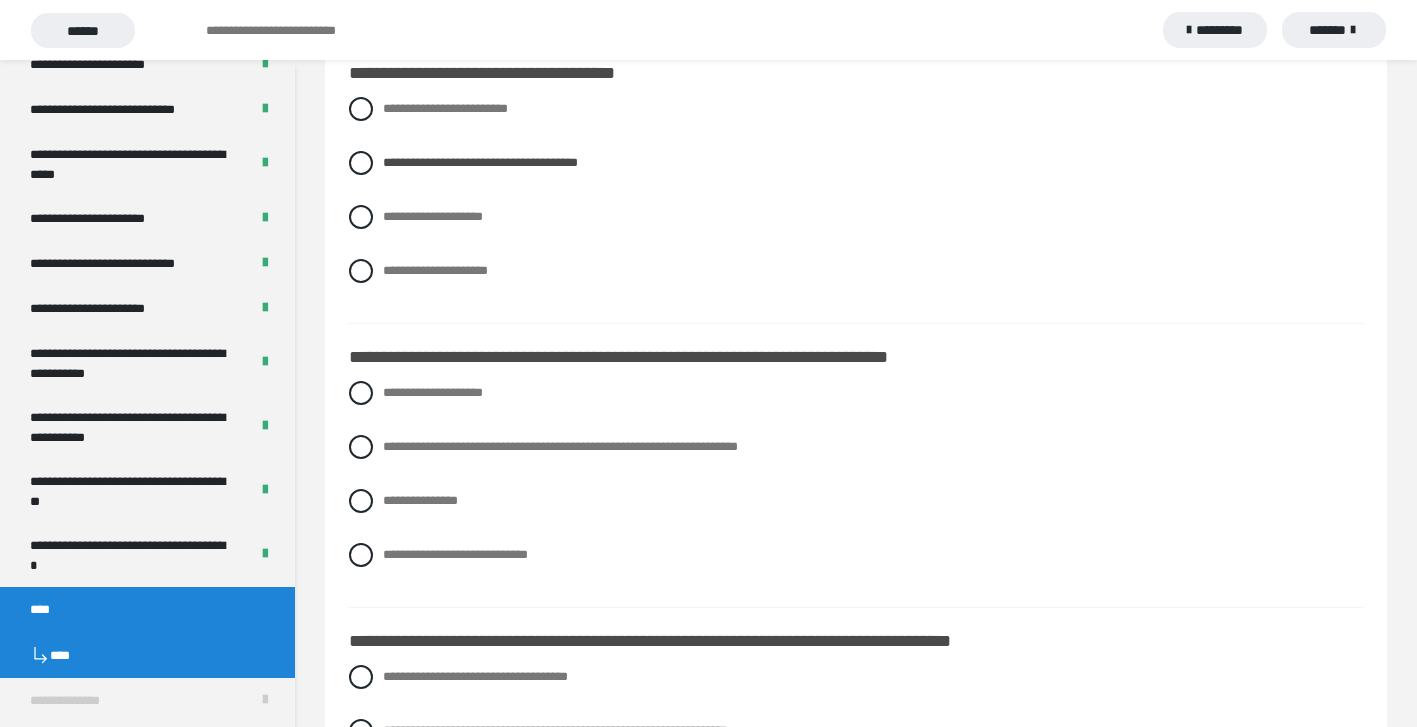 scroll, scrollTop: 893, scrollLeft: 0, axis: vertical 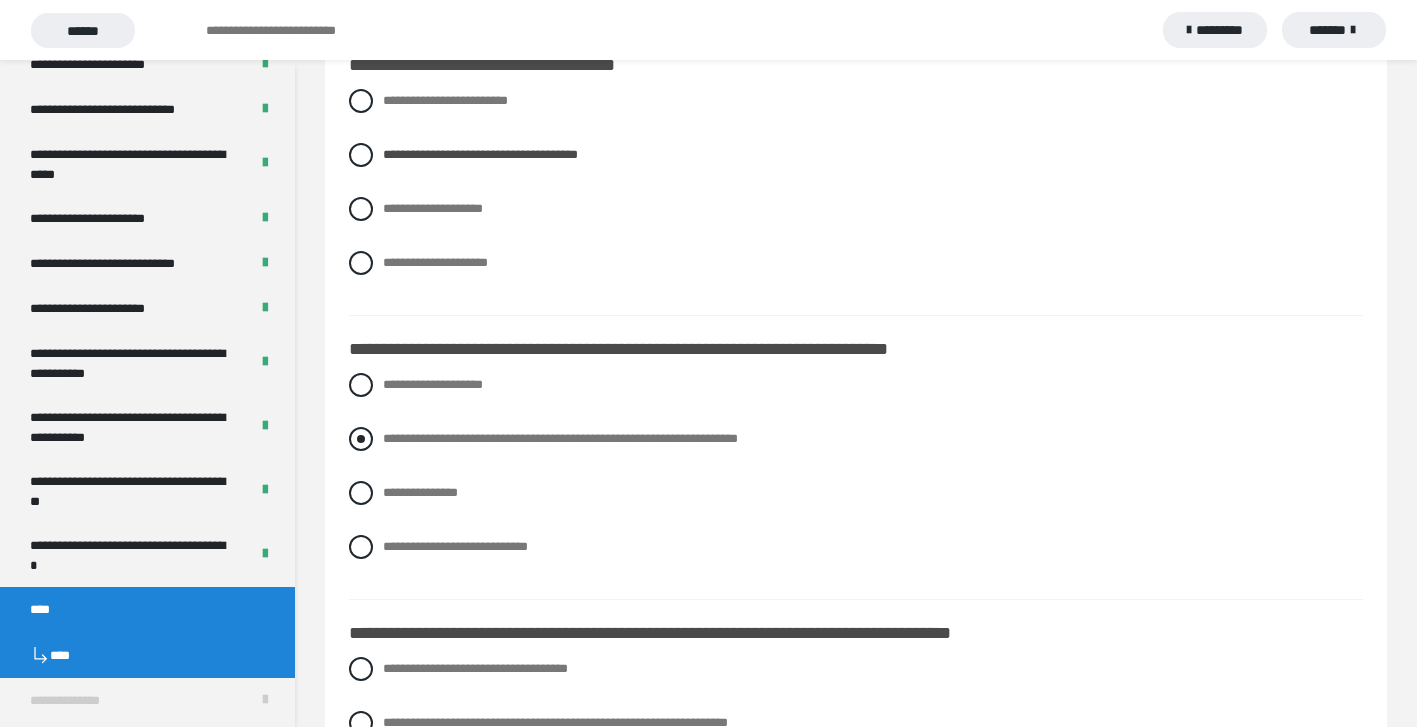 click at bounding box center (361, 439) 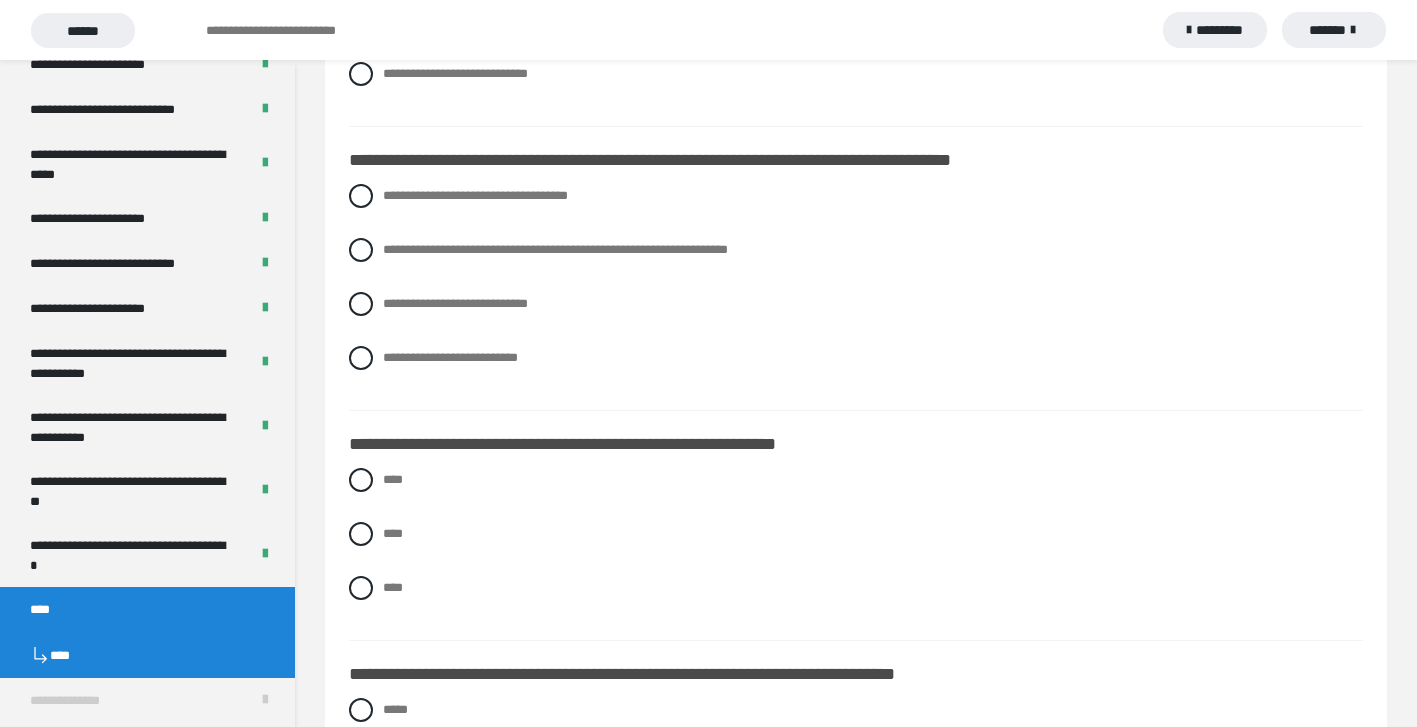 scroll, scrollTop: 1368, scrollLeft: 0, axis: vertical 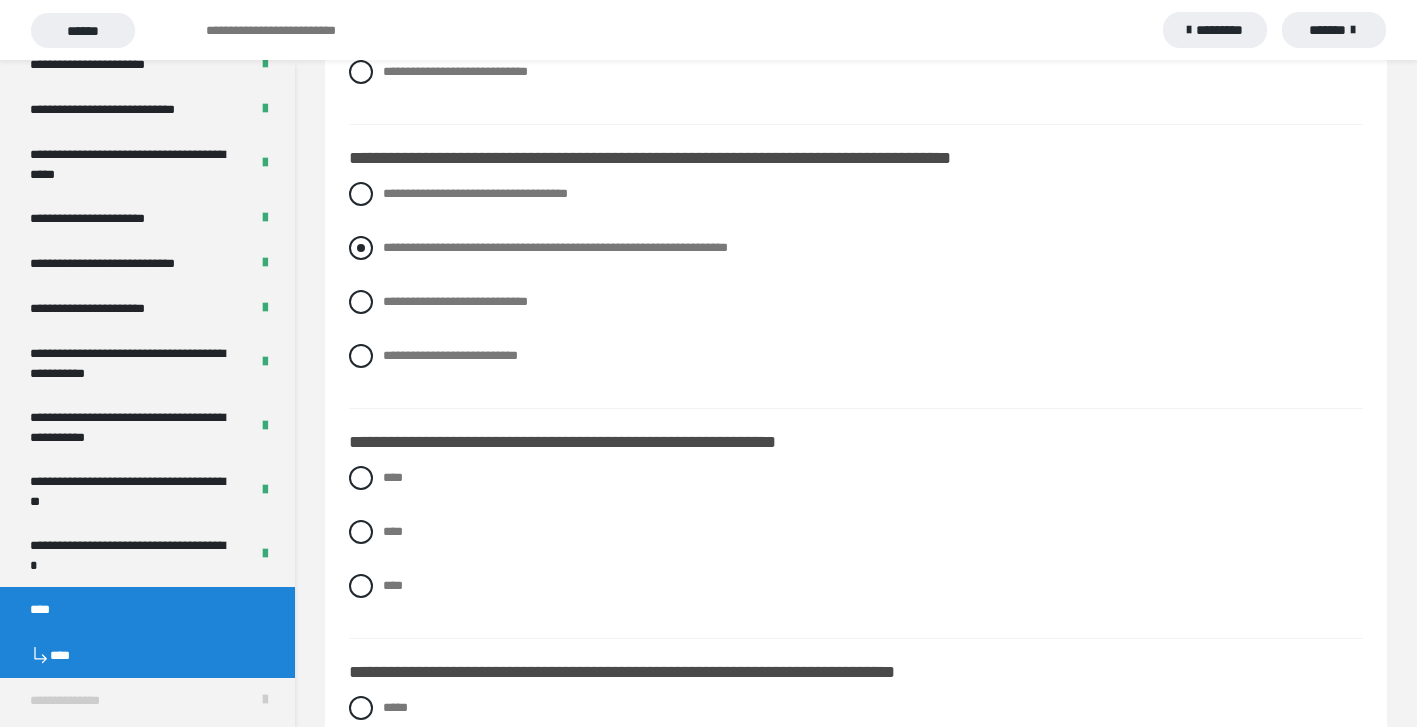 click at bounding box center [361, 248] 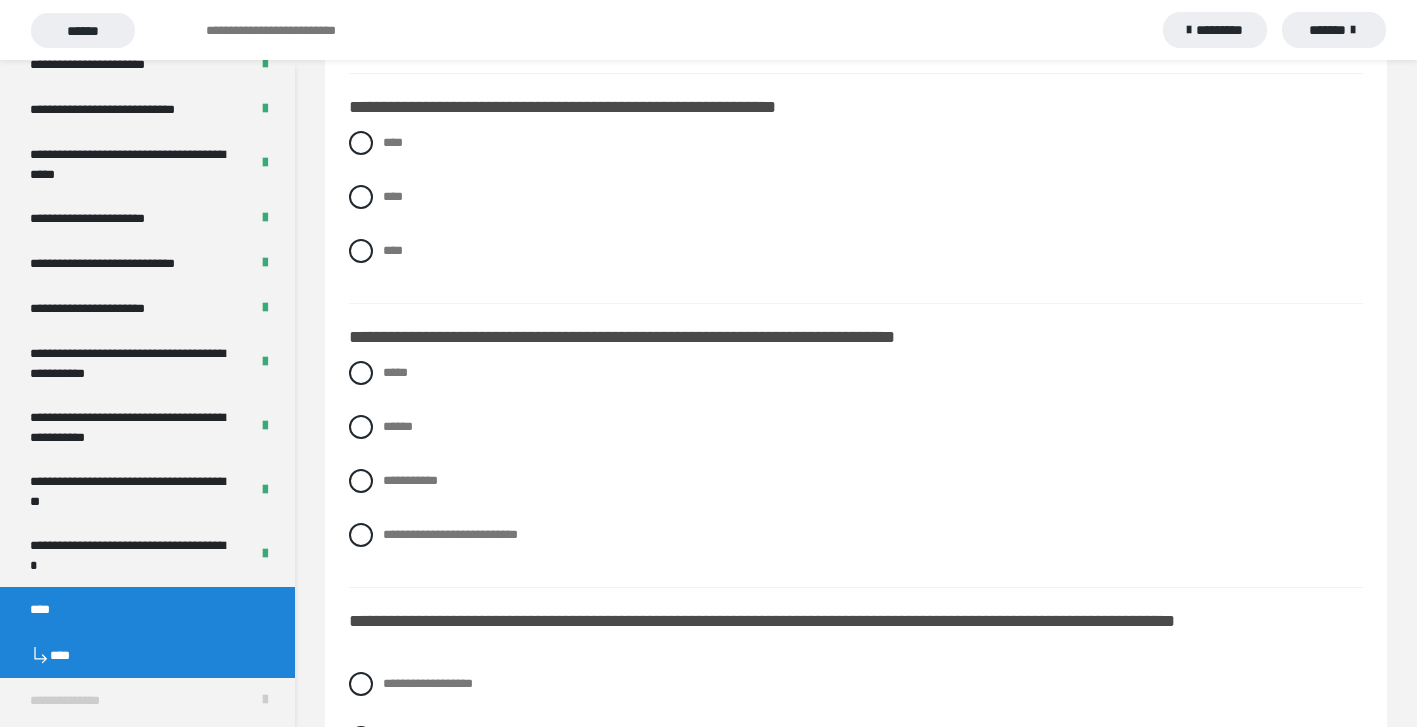 scroll, scrollTop: 1706, scrollLeft: 0, axis: vertical 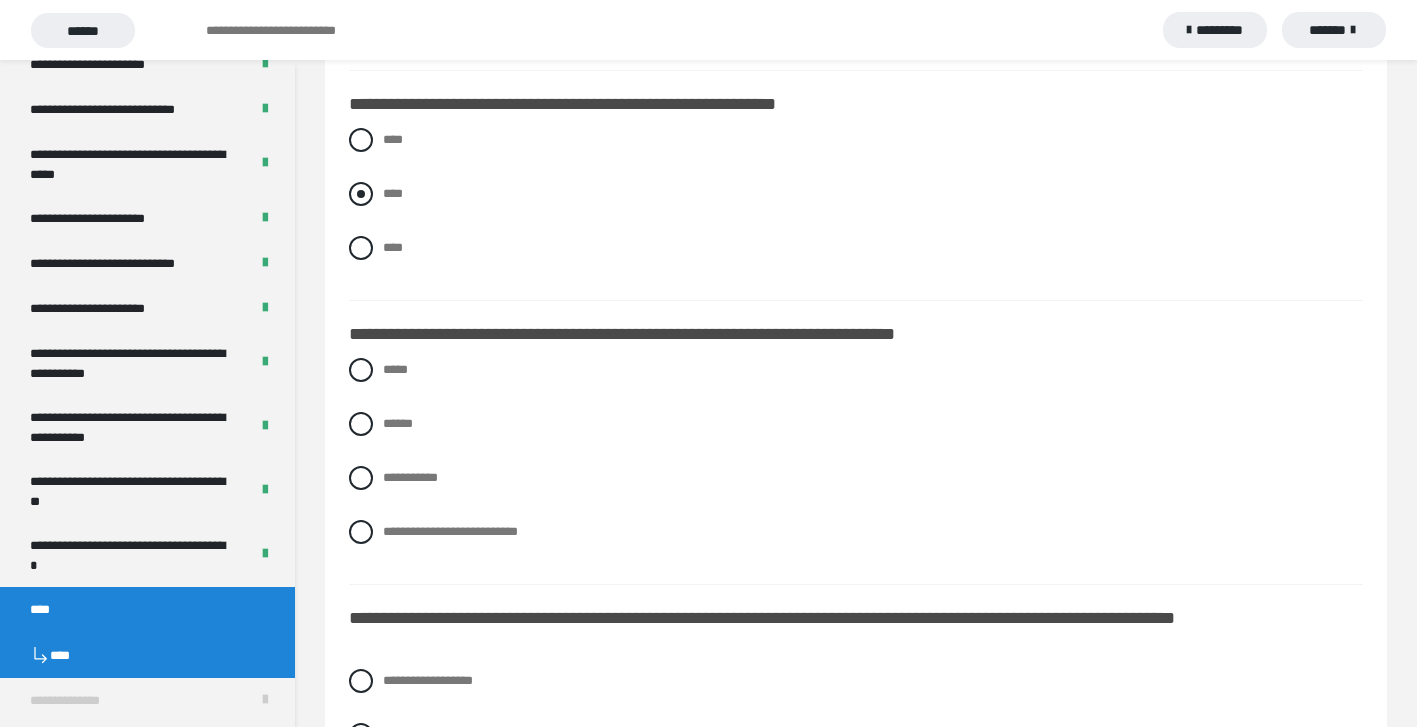 click at bounding box center (361, 194) 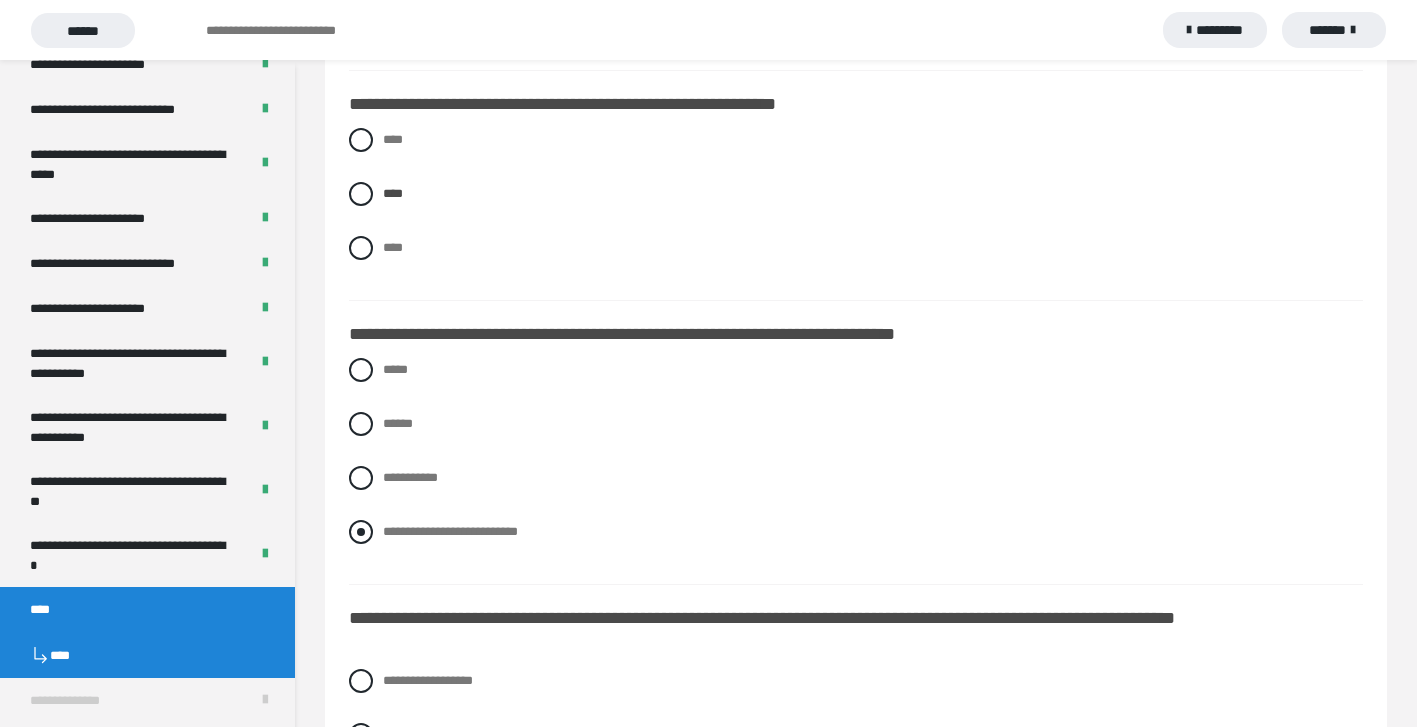 click at bounding box center [361, 532] 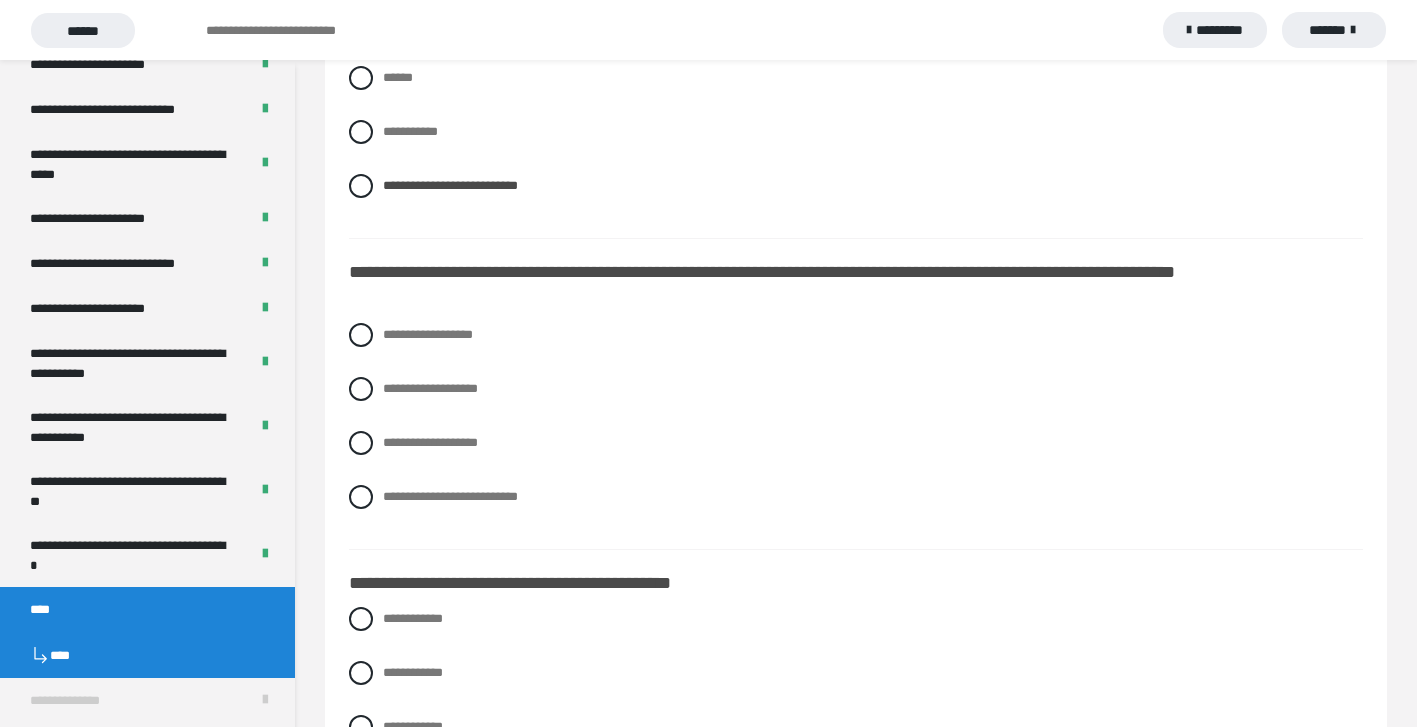 scroll, scrollTop: 2073, scrollLeft: 0, axis: vertical 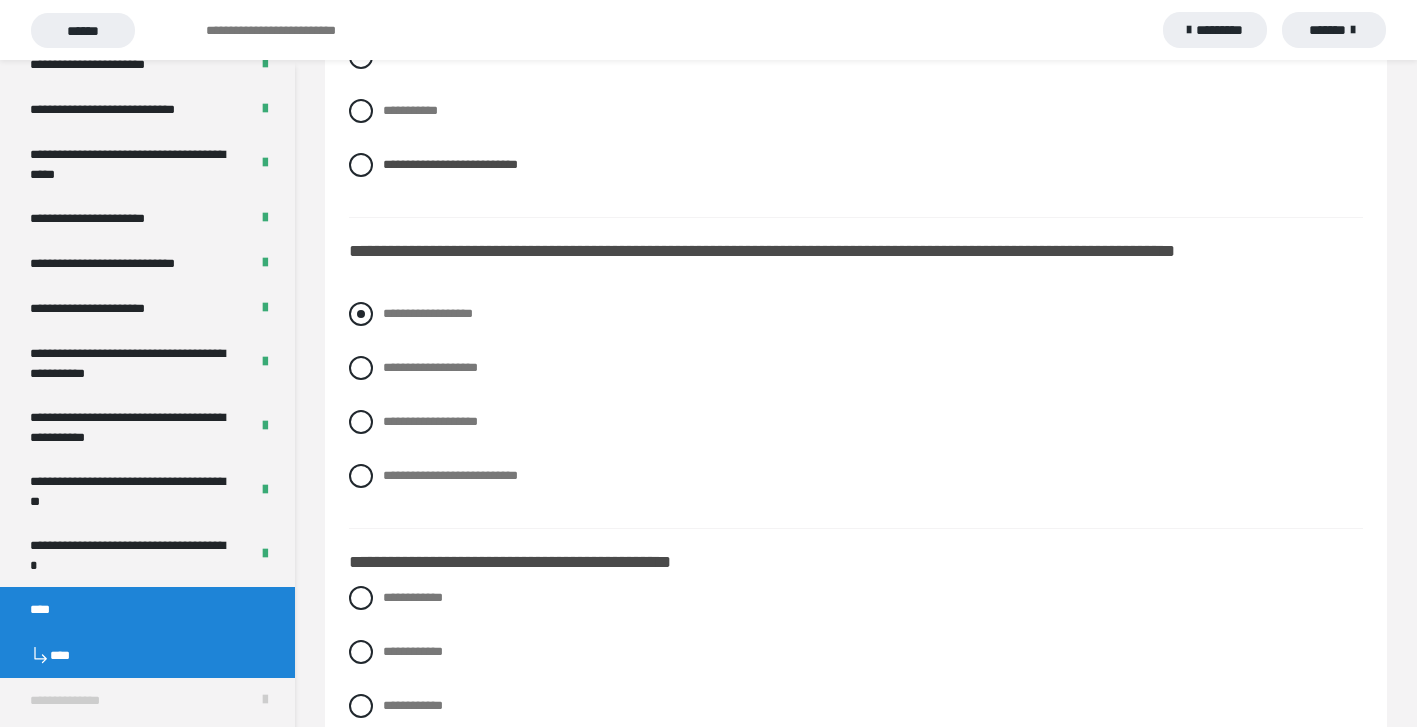 click at bounding box center [361, 314] 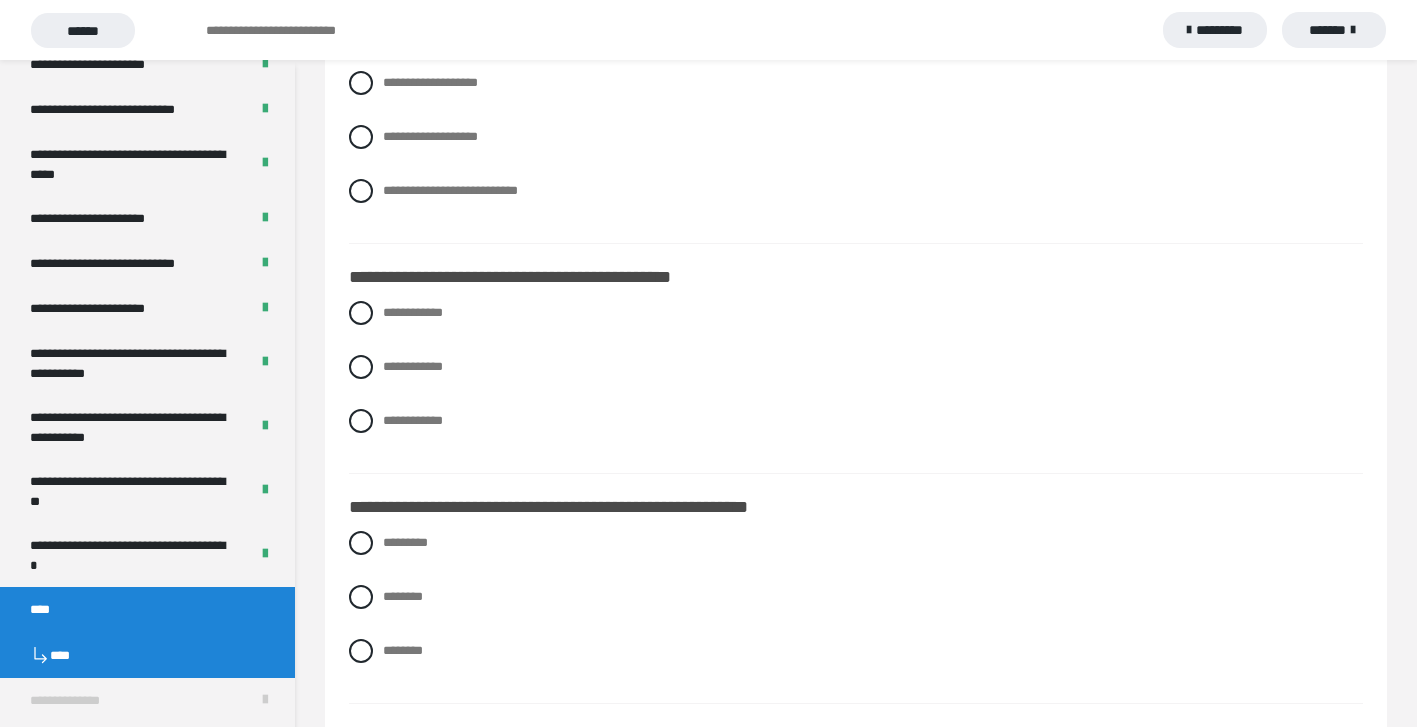scroll, scrollTop: 2356, scrollLeft: 0, axis: vertical 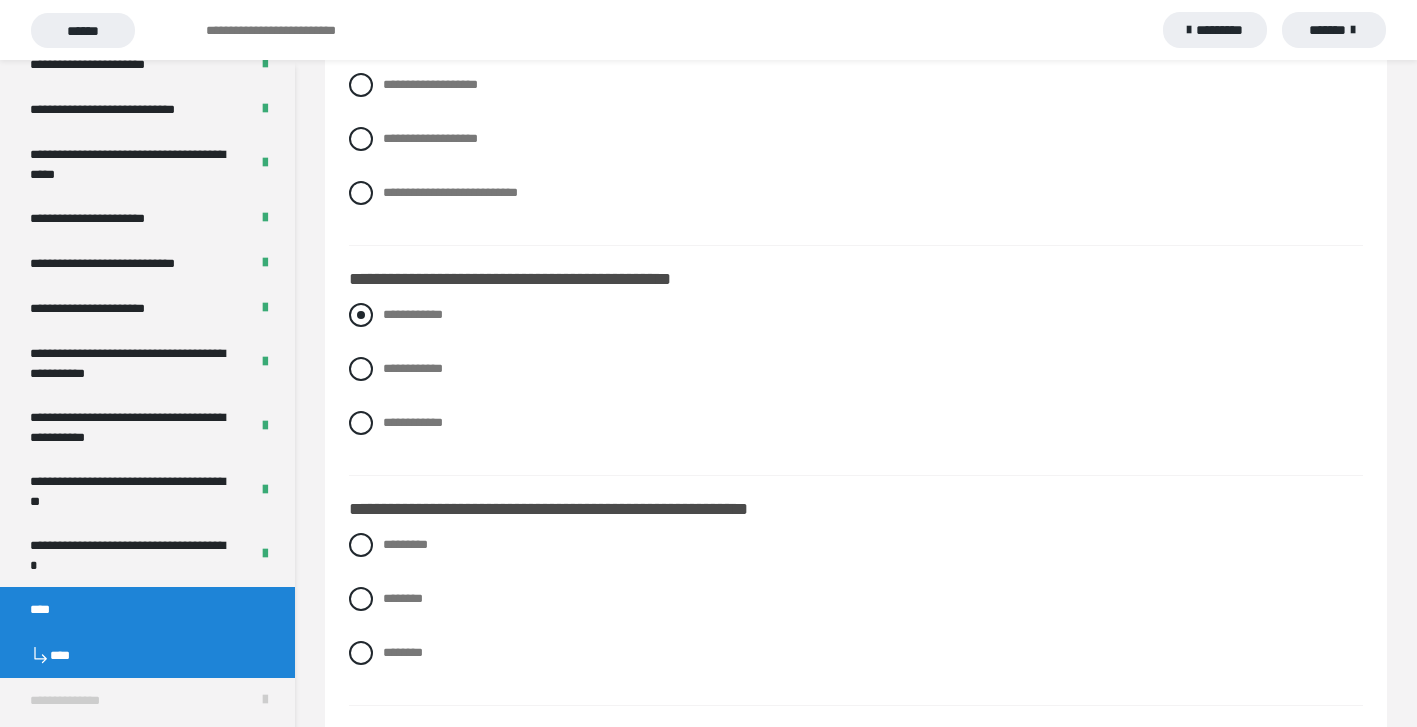 click at bounding box center [361, 315] 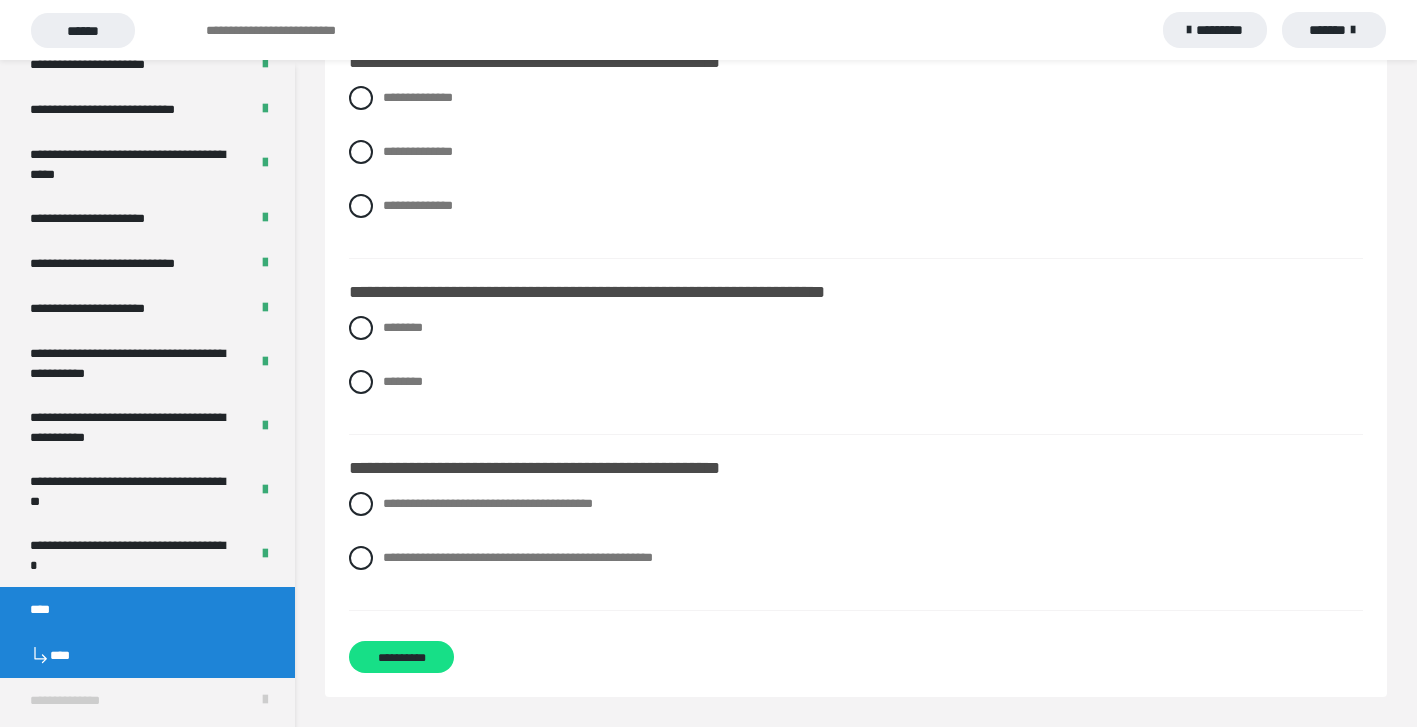 scroll, scrollTop: 3033, scrollLeft: 0, axis: vertical 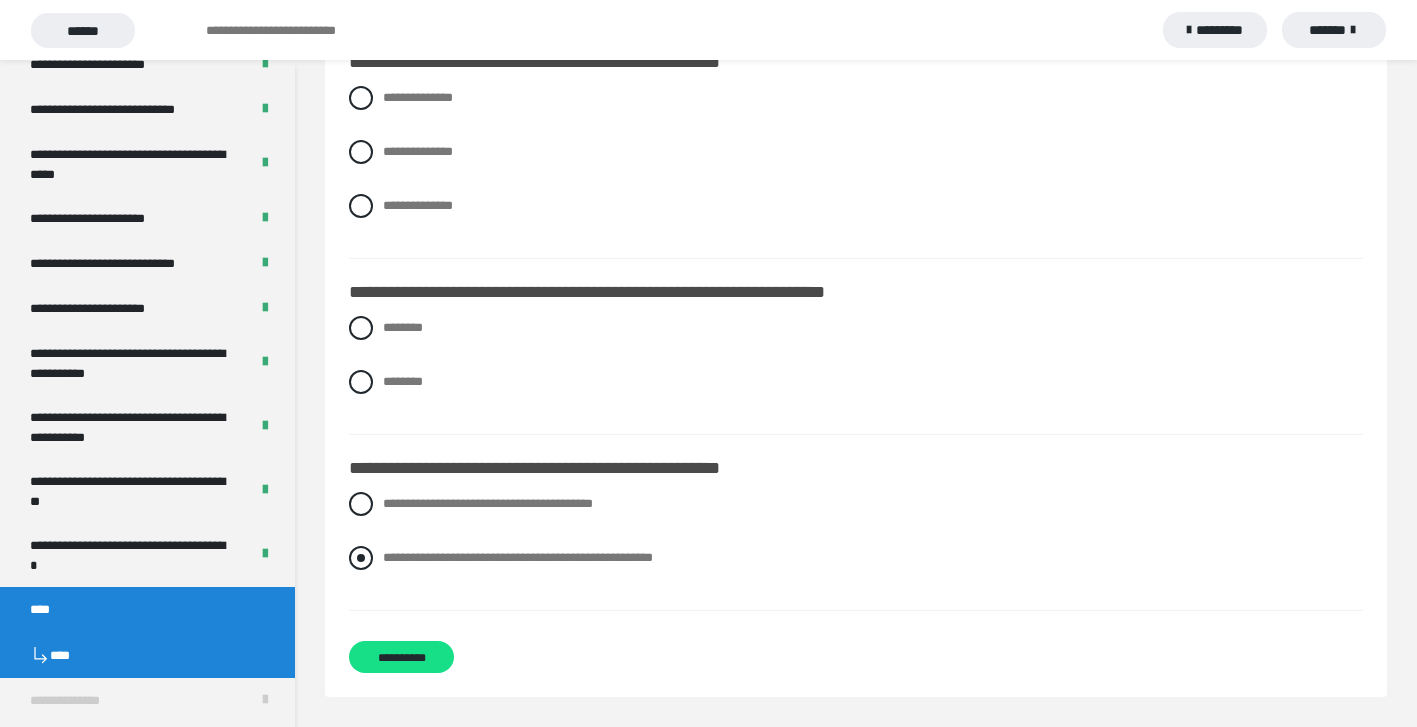 click at bounding box center (361, 558) 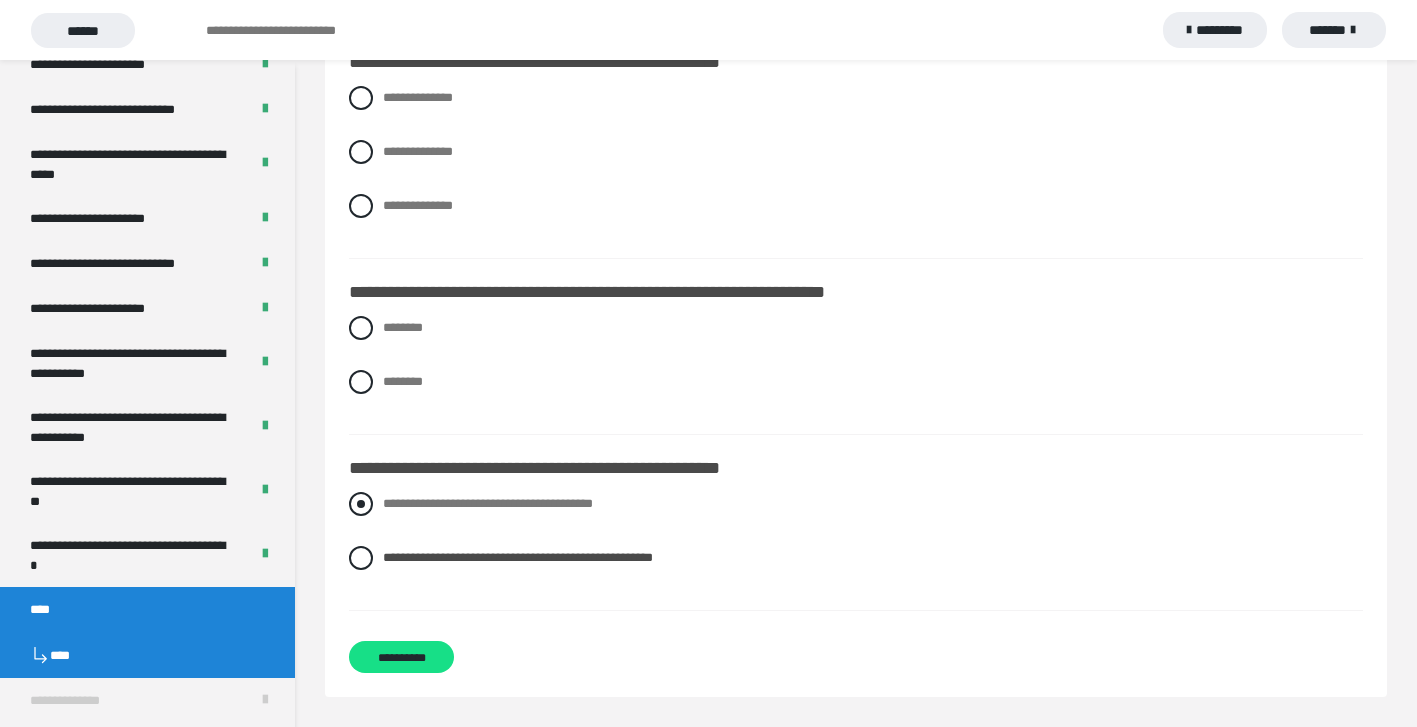 click at bounding box center [361, 504] 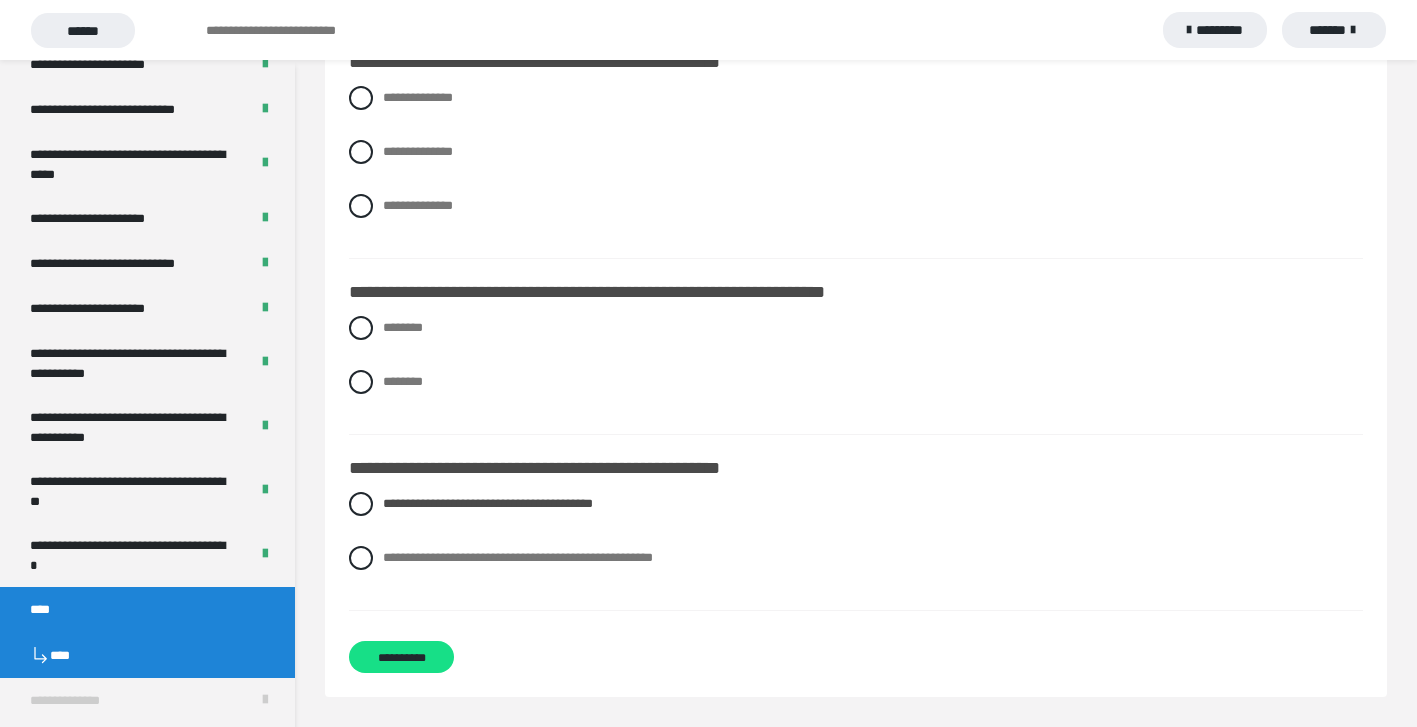 scroll, scrollTop: 3033, scrollLeft: 0, axis: vertical 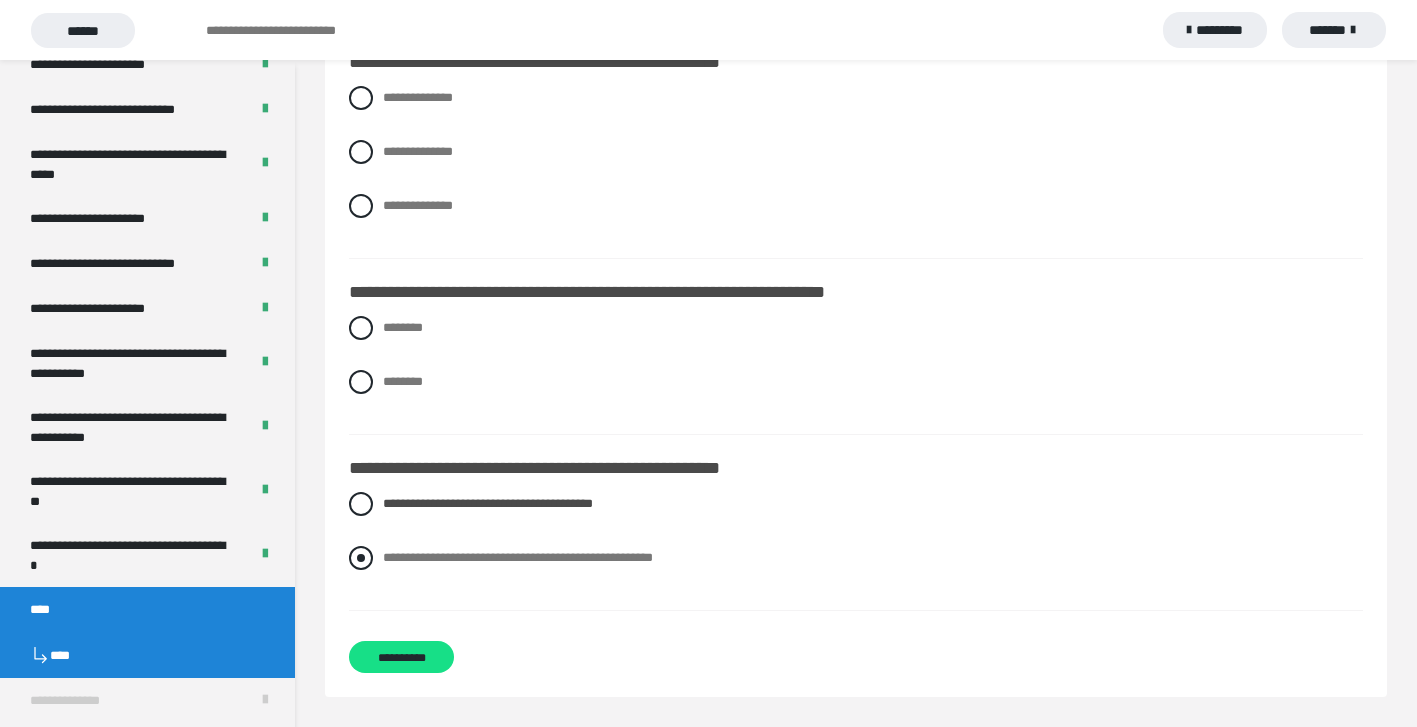 click on "**********" at bounding box center (856, 558) 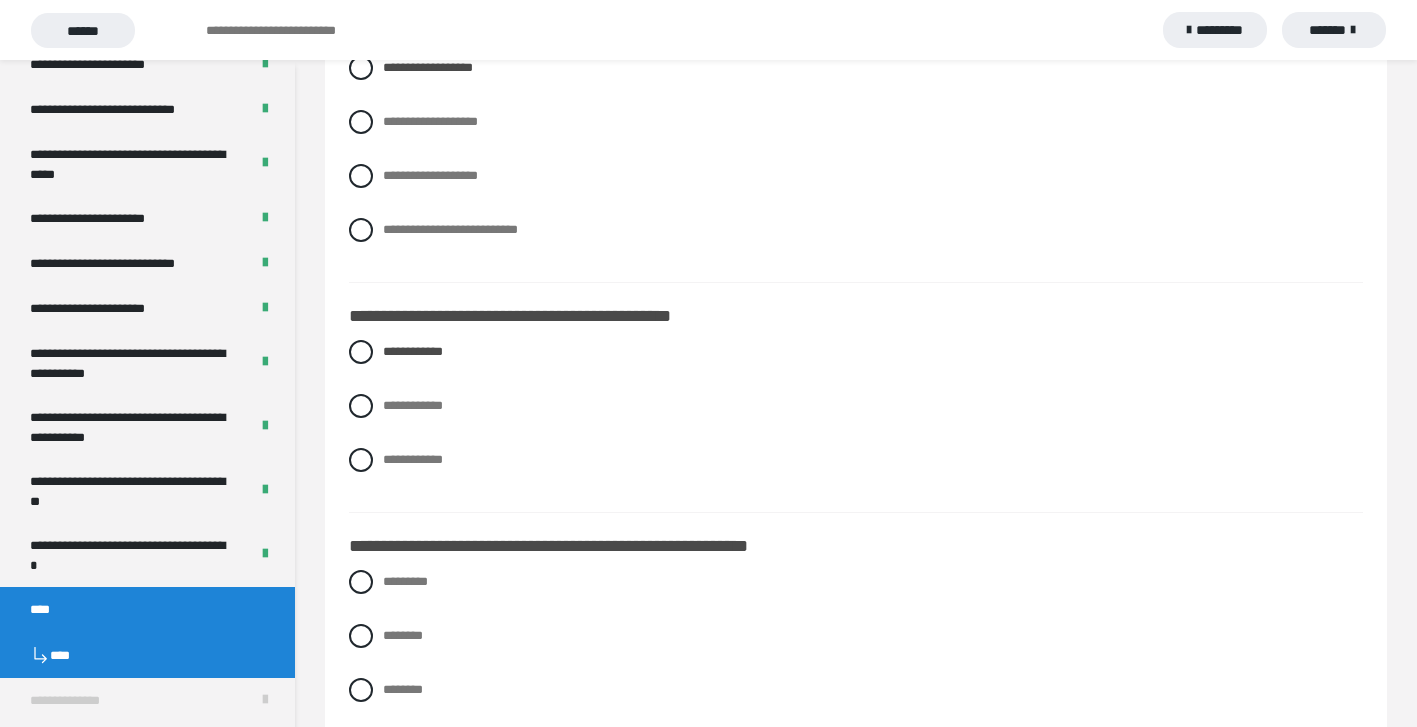 scroll, scrollTop: 2313, scrollLeft: 0, axis: vertical 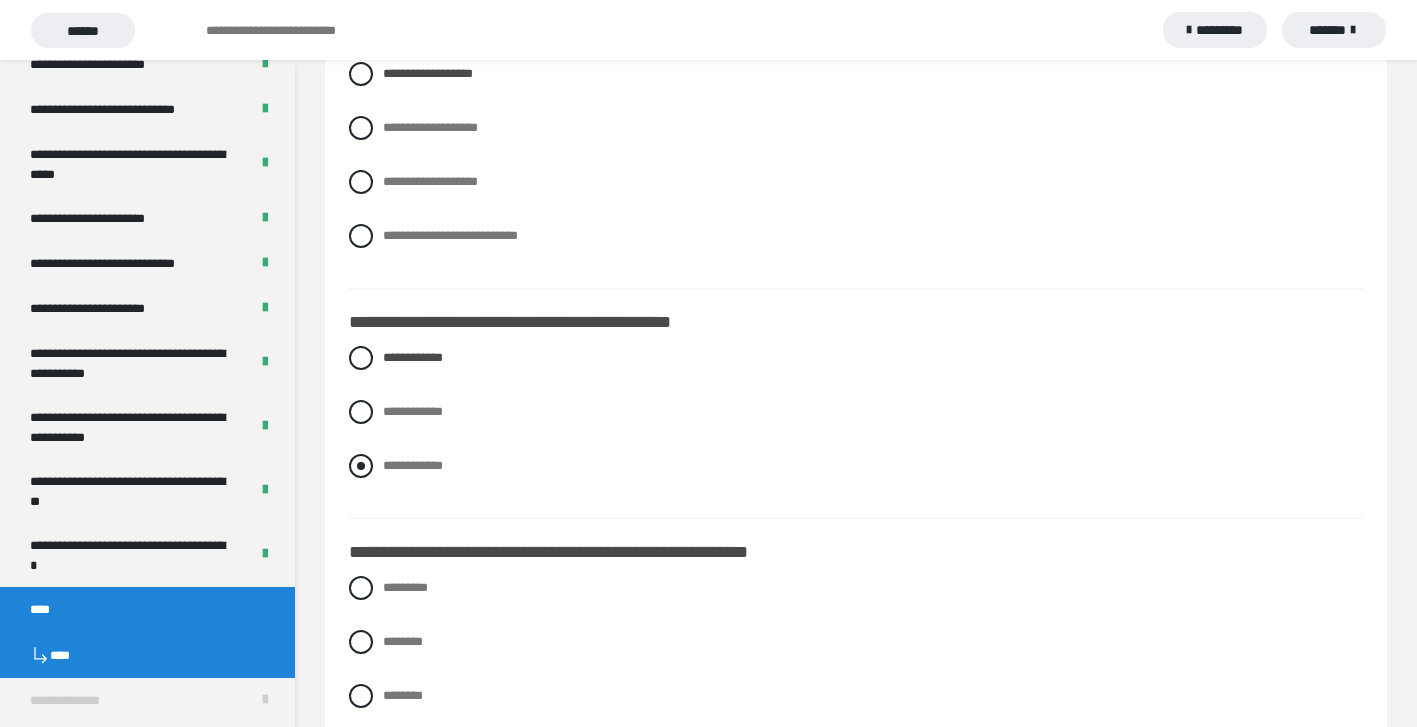 click at bounding box center (361, 466) 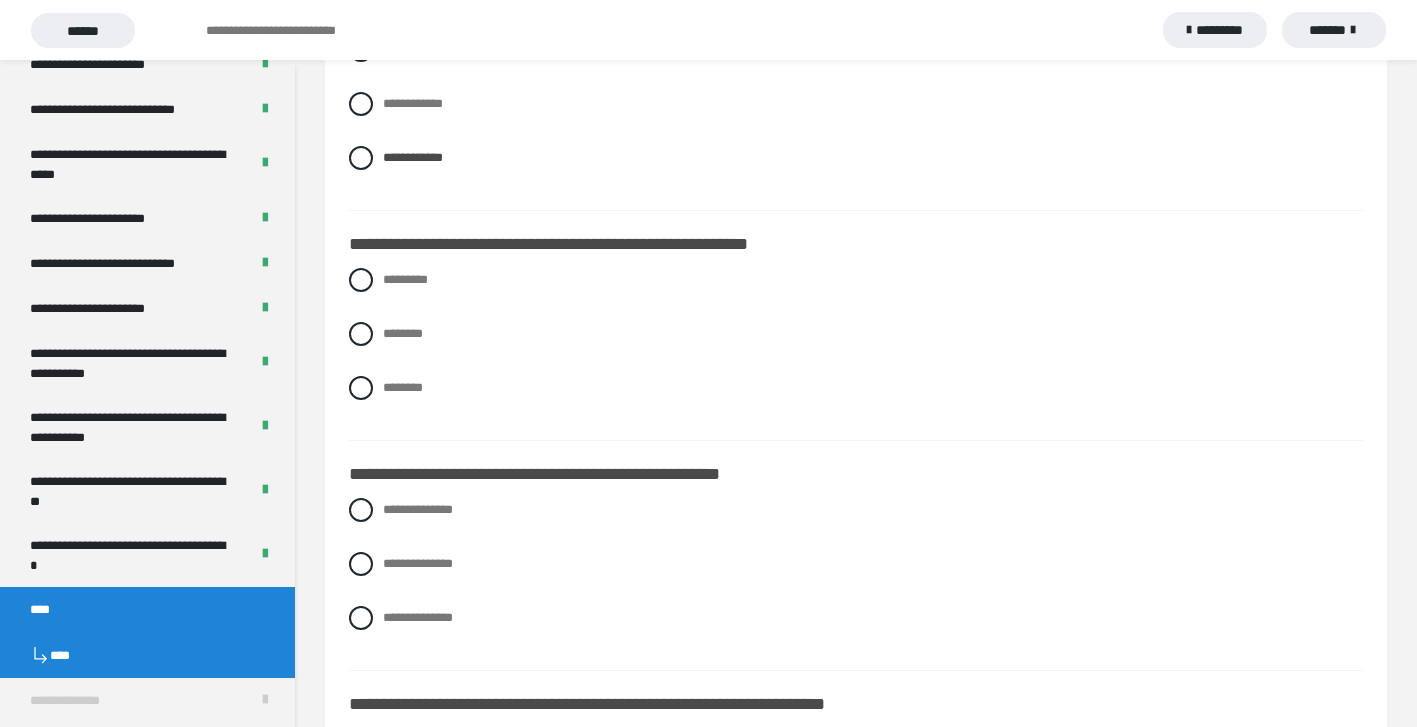 scroll, scrollTop: 2635, scrollLeft: 0, axis: vertical 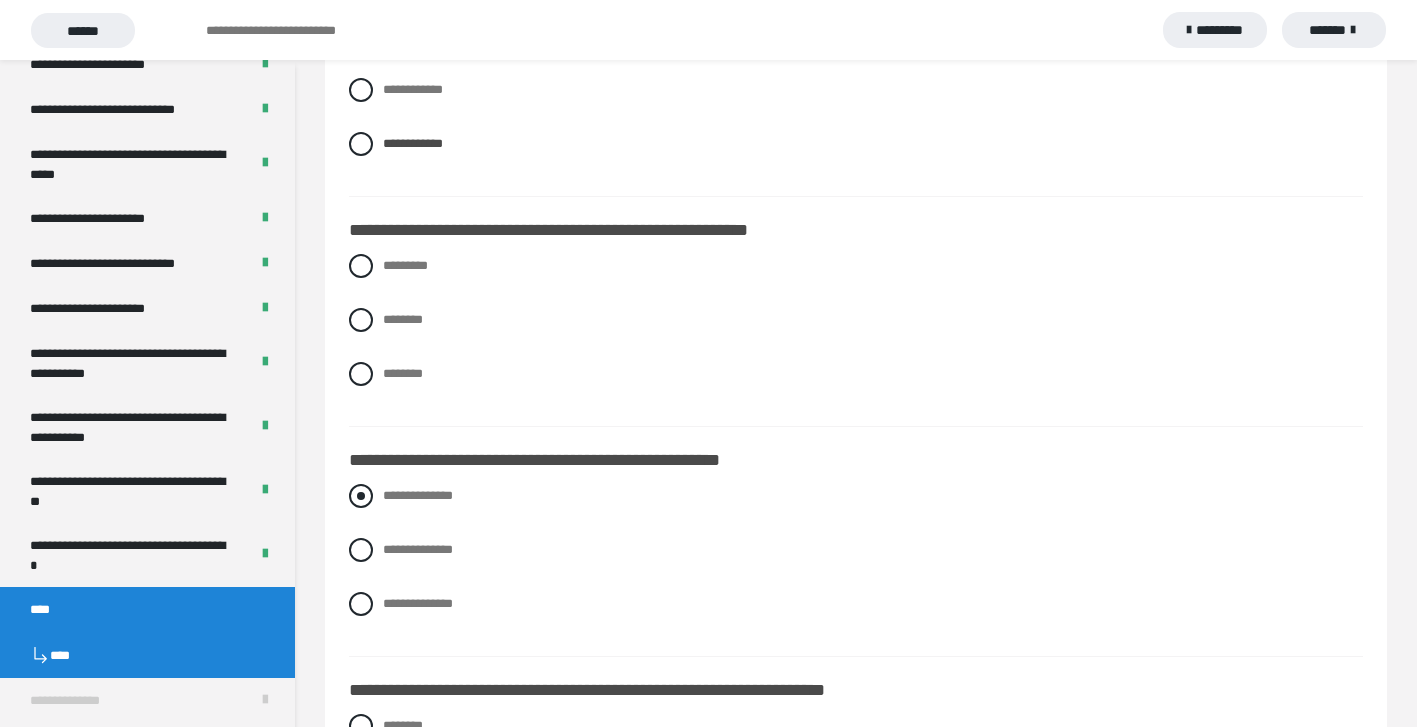 click at bounding box center [361, 496] 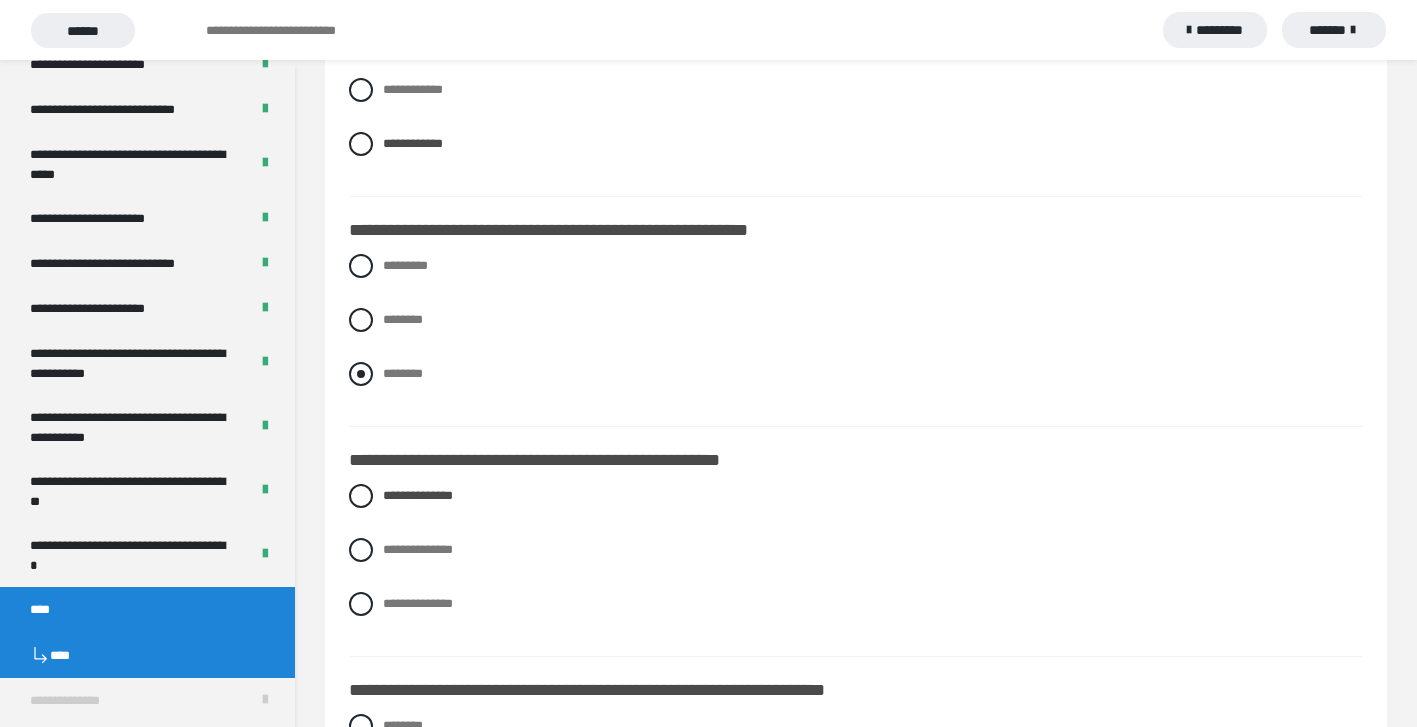 click at bounding box center [361, 374] 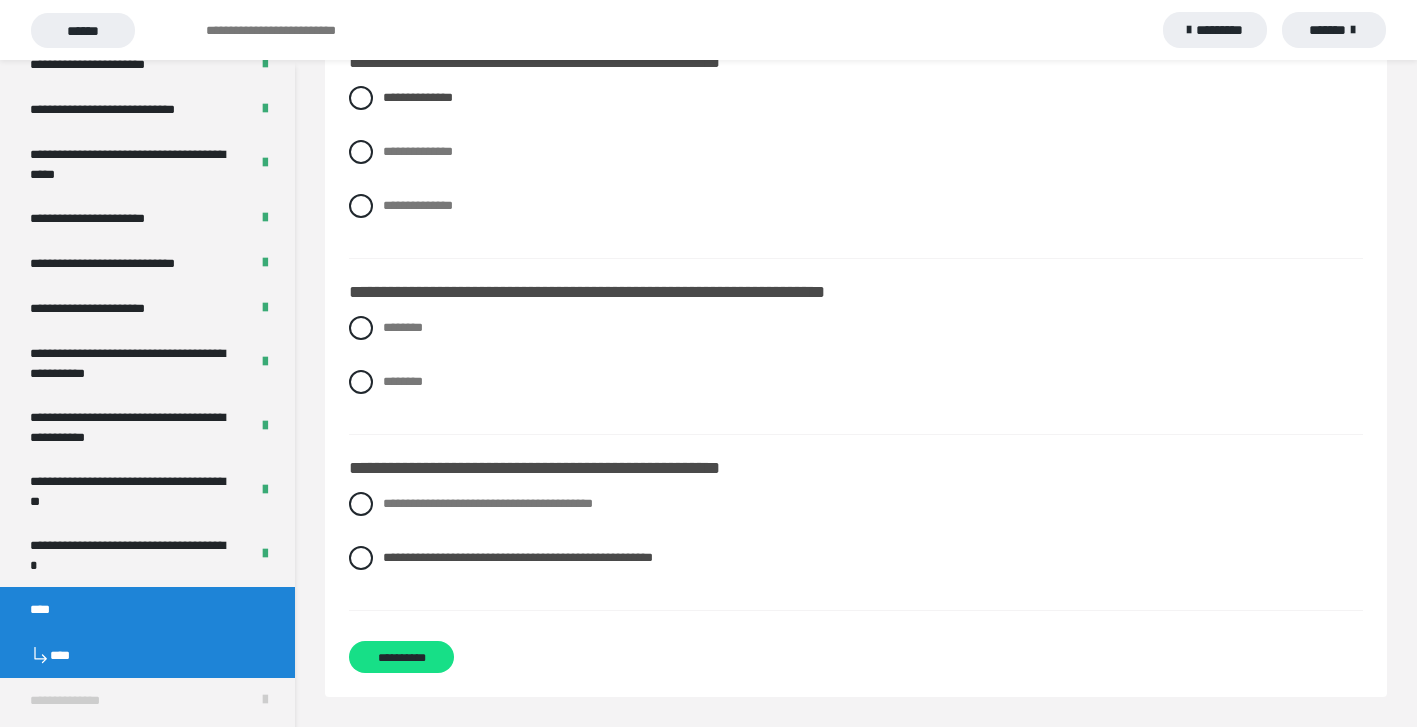 scroll, scrollTop: 3033, scrollLeft: 0, axis: vertical 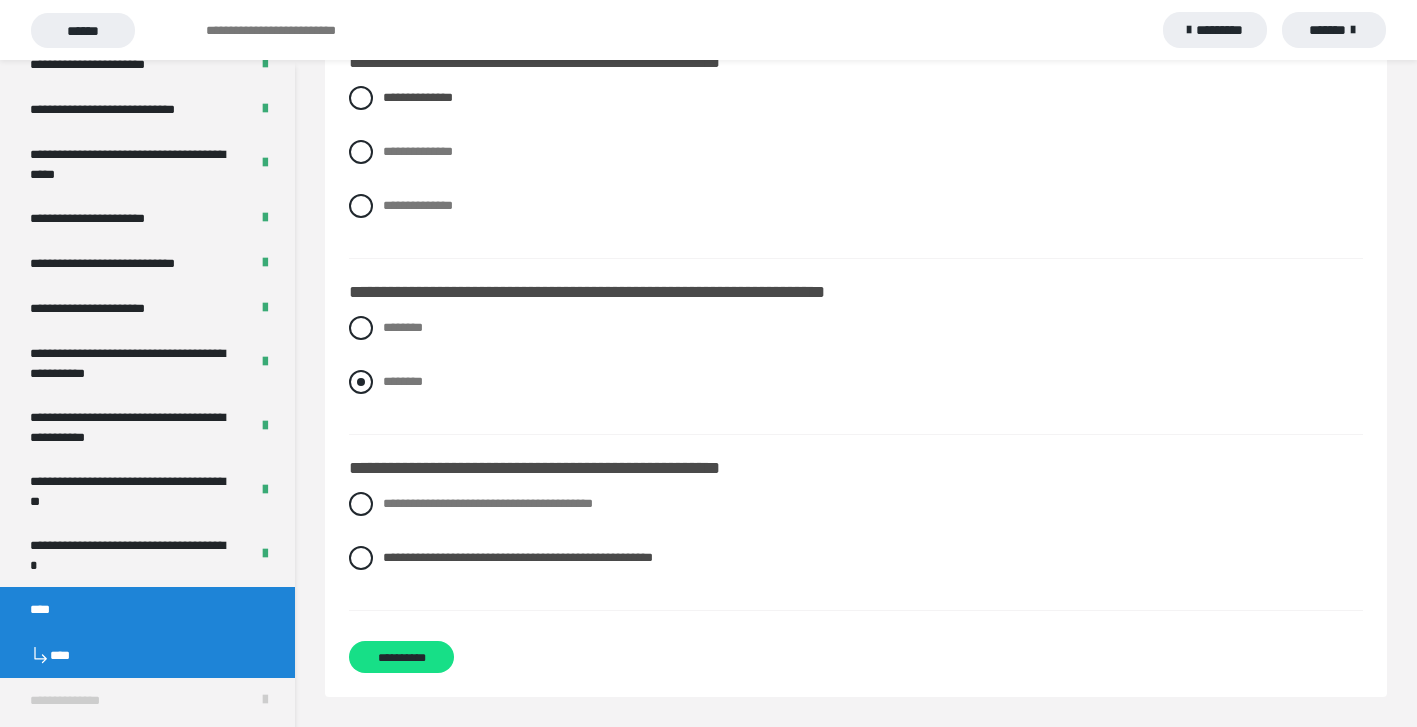 click at bounding box center (361, 382) 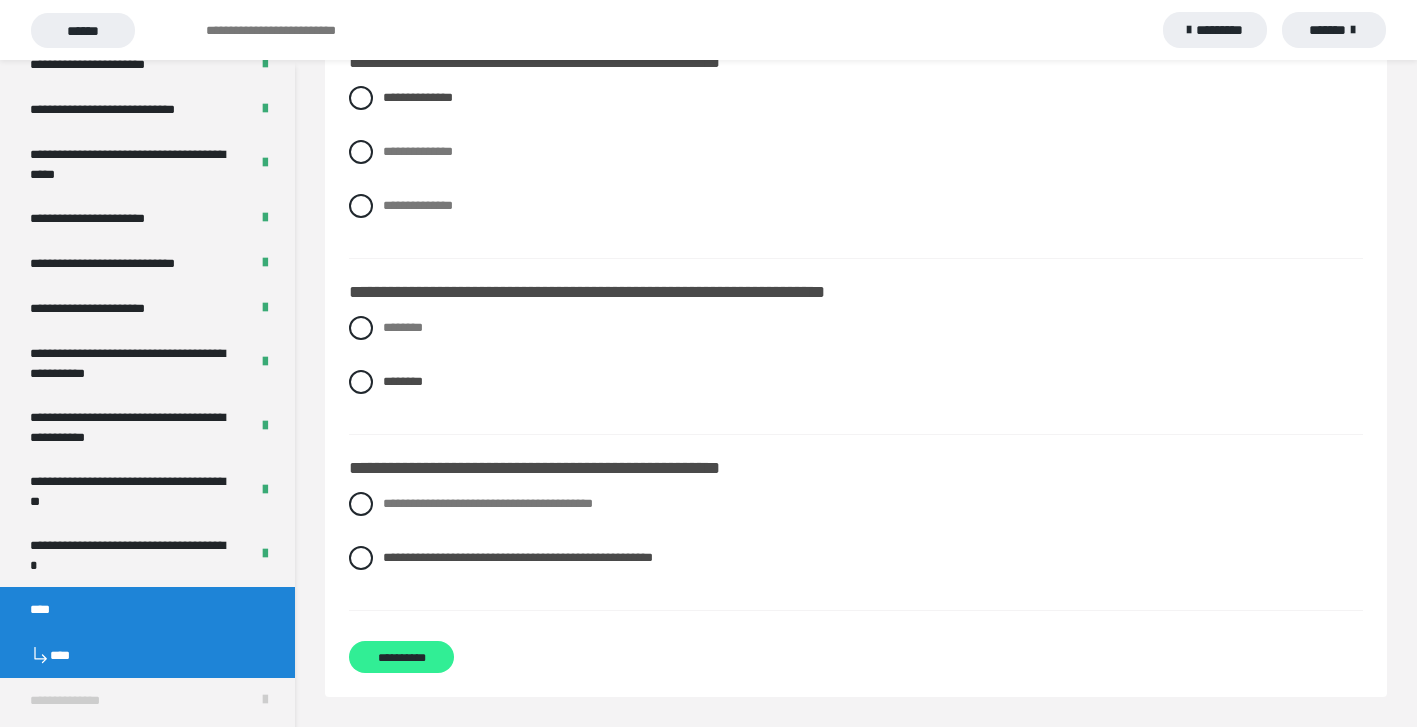 click on "**********" at bounding box center [401, 657] 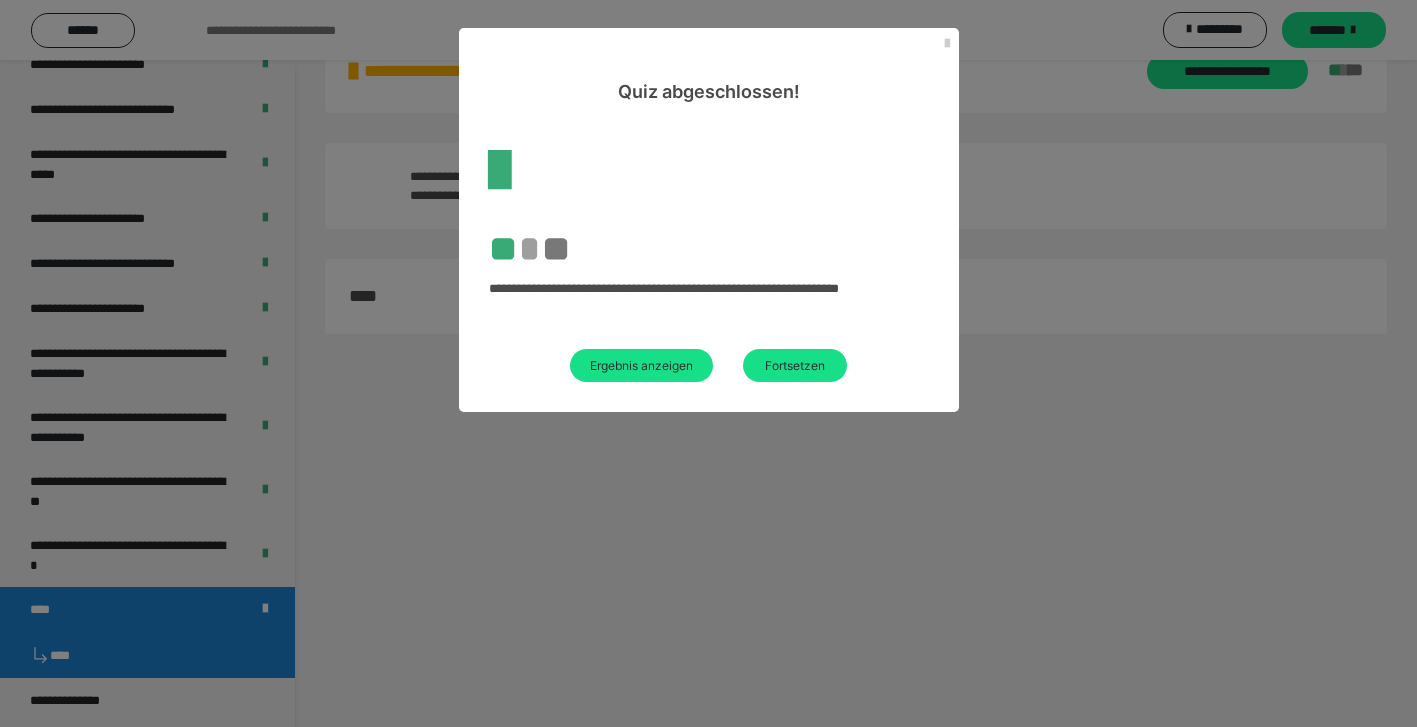 scroll, scrollTop: 60, scrollLeft: 0, axis: vertical 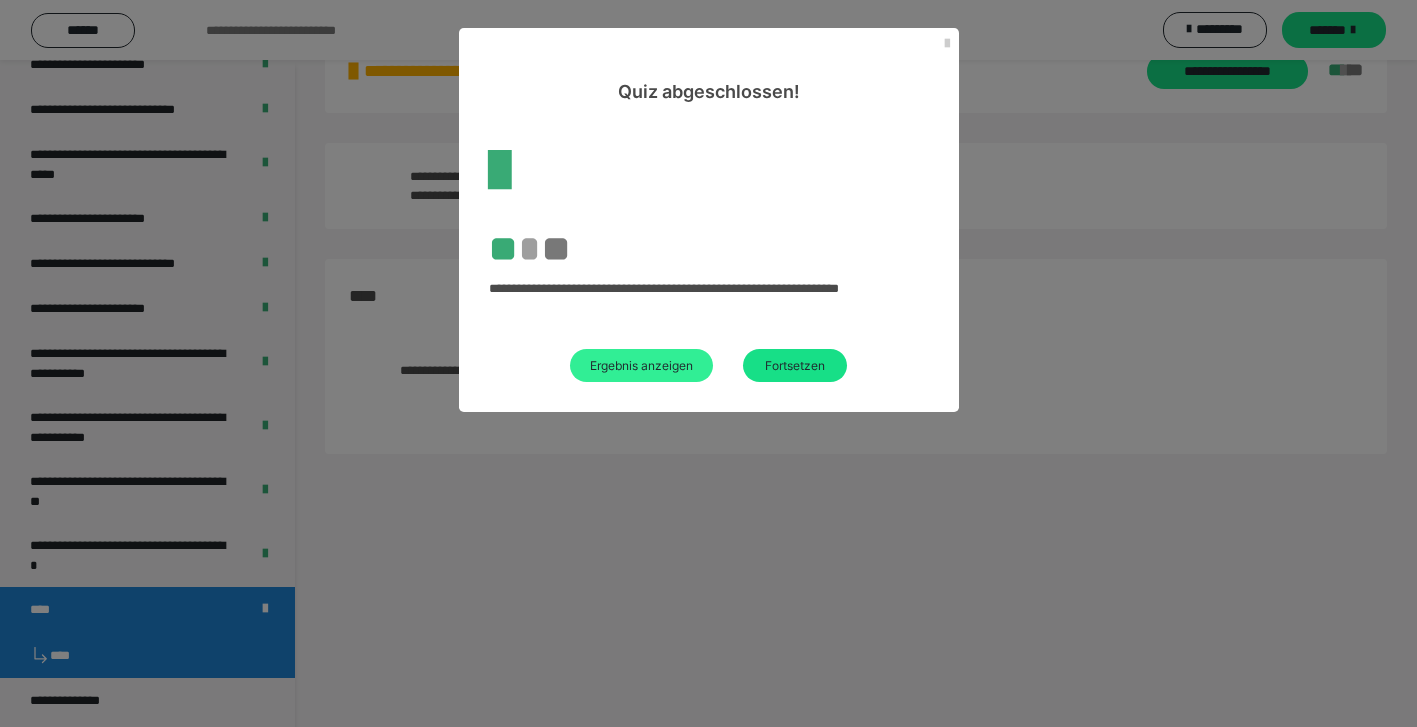 click on "Ergebnis anzeigen" at bounding box center [641, 365] 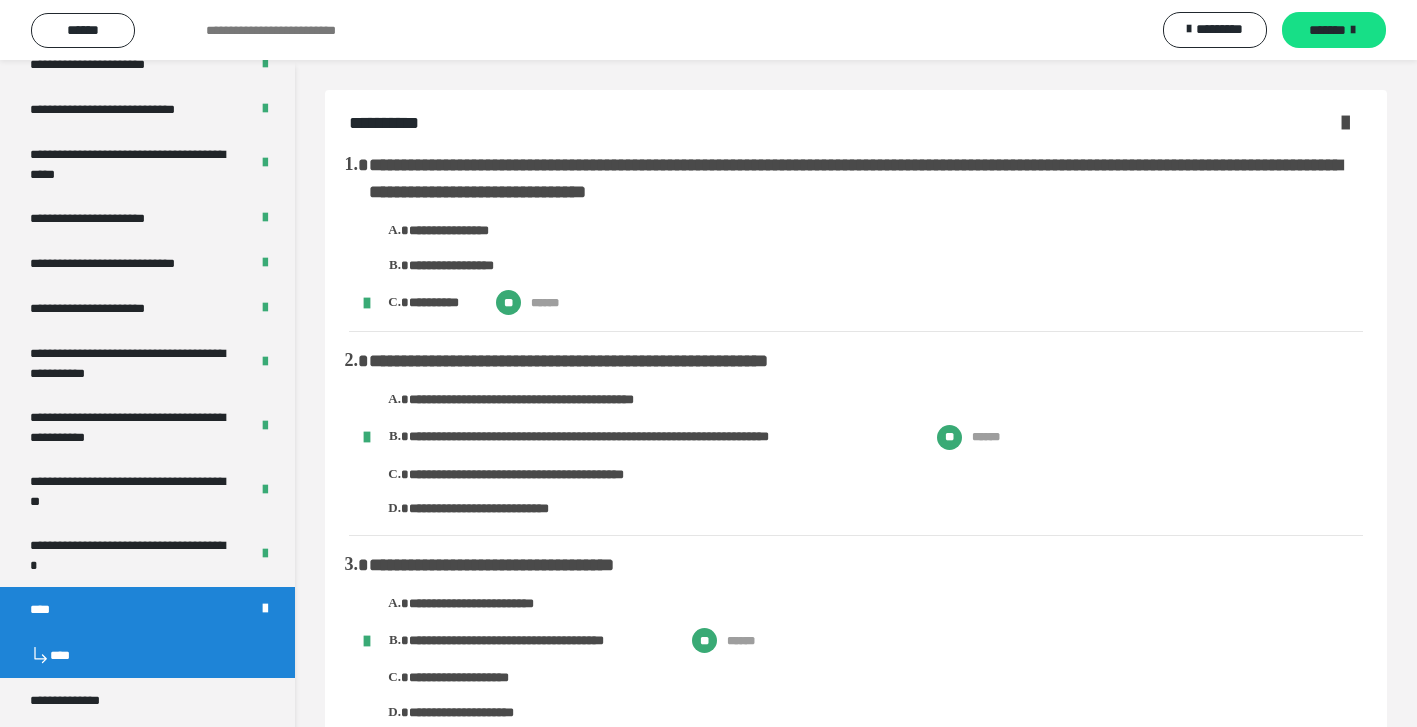 scroll, scrollTop: 0, scrollLeft: 0, axis: both 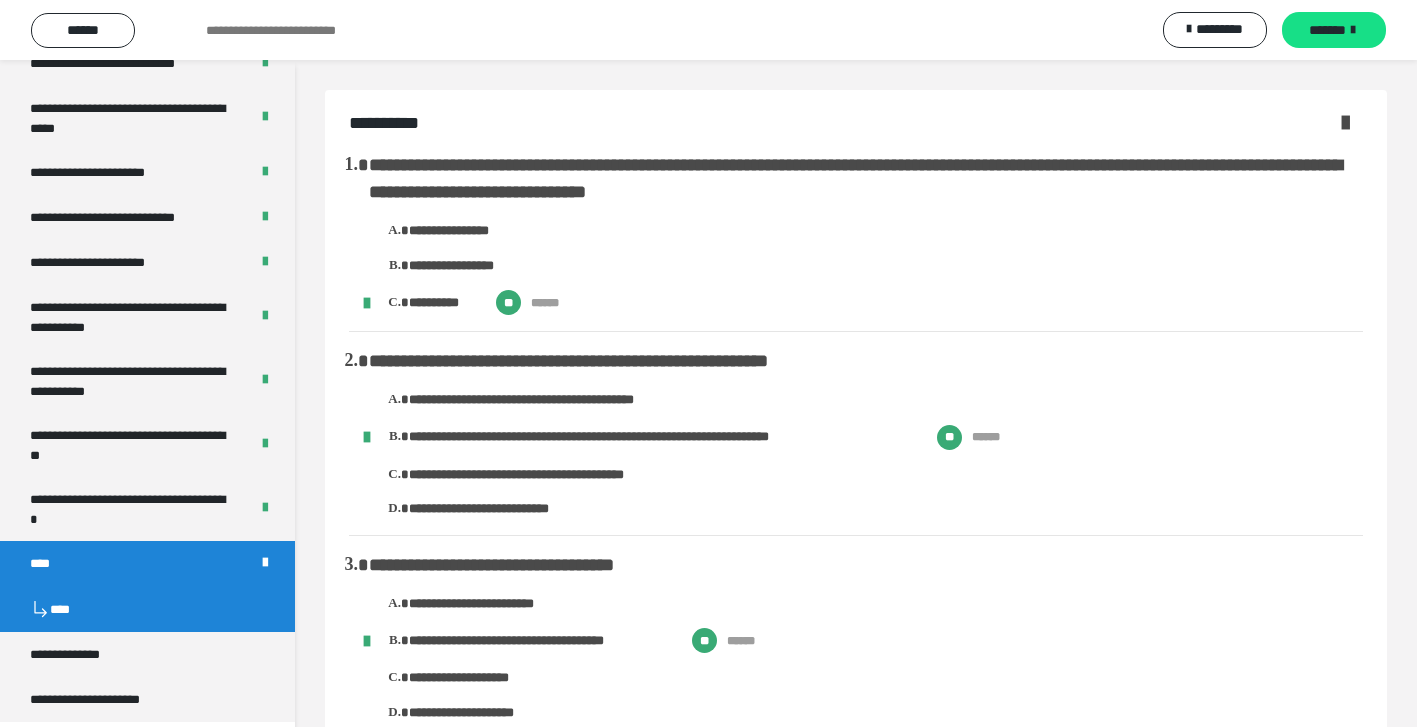 click on "**********" at bounding box center (856, 123) 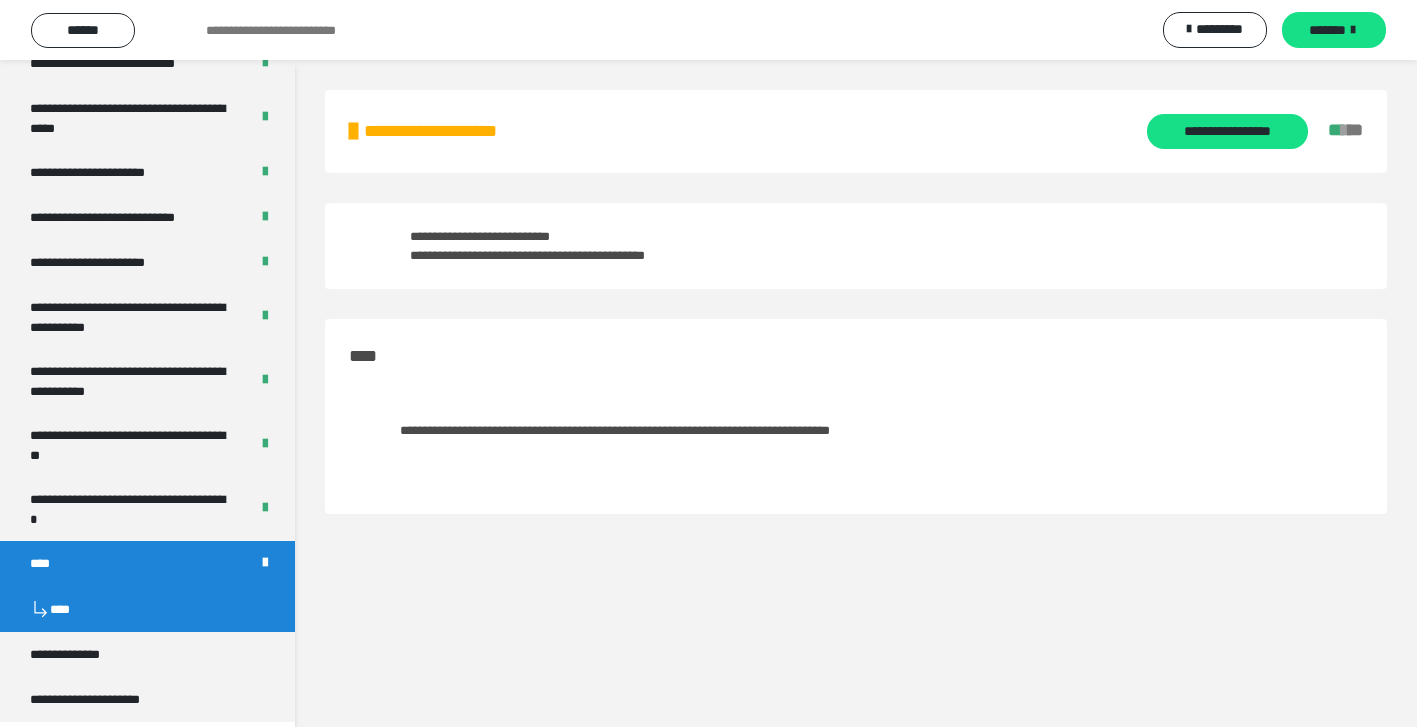 scroll, scrollTop: 0, scrollLeft: 0, axis: both 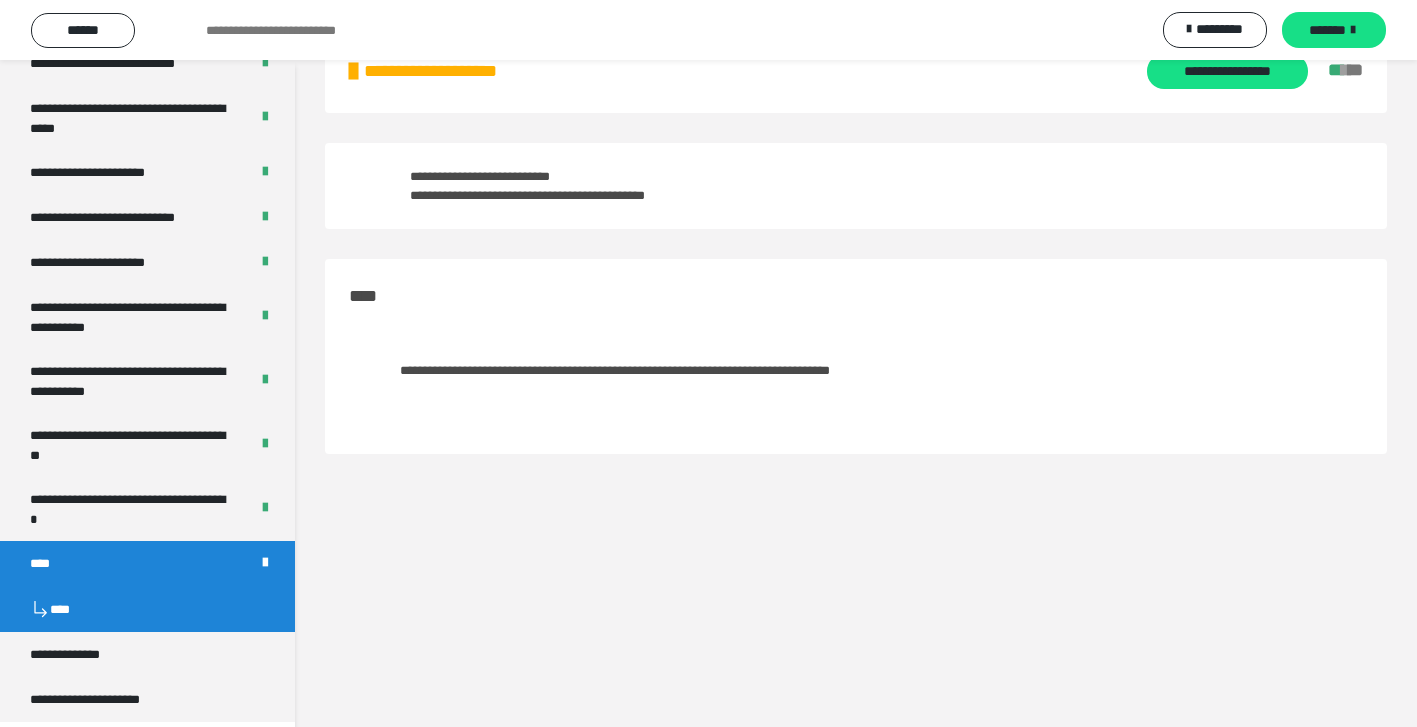 click on "****" at bounding box center [147, 563] 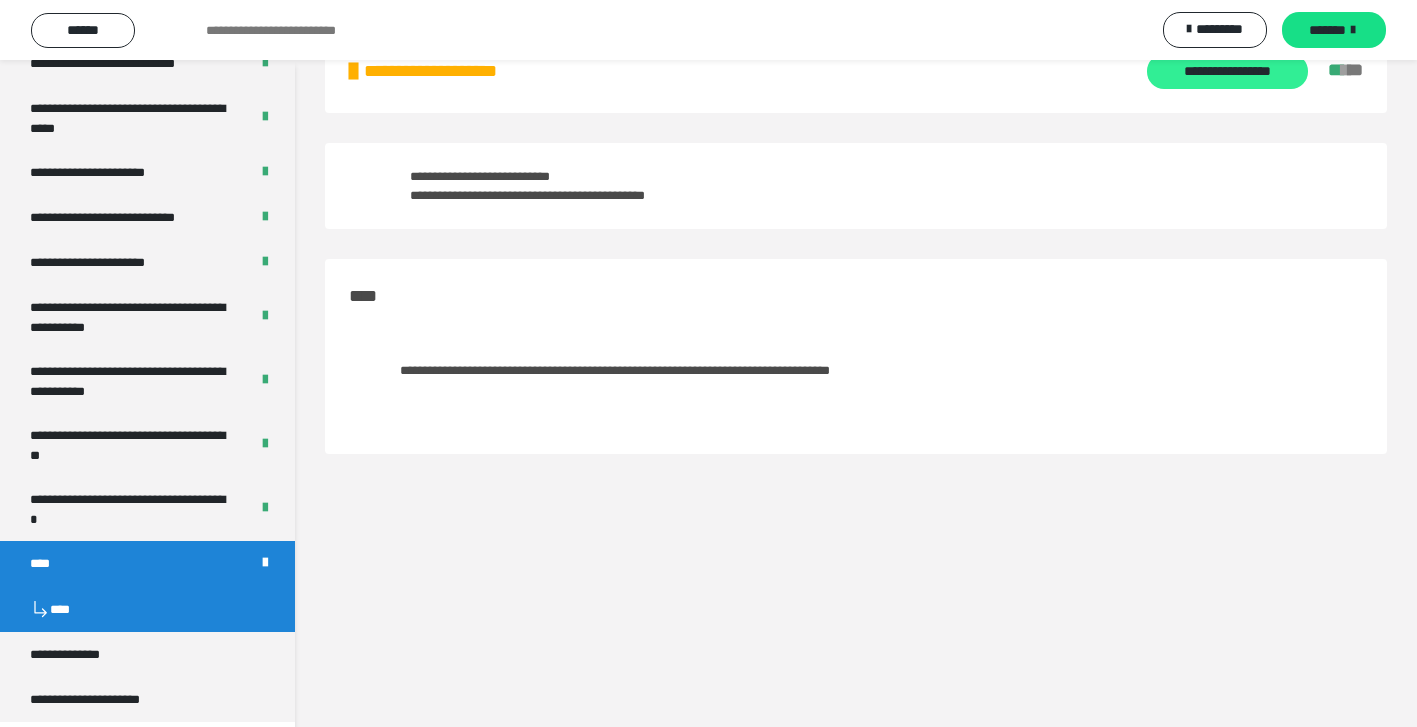 click on "**********" at bounding box center [1227, 71] 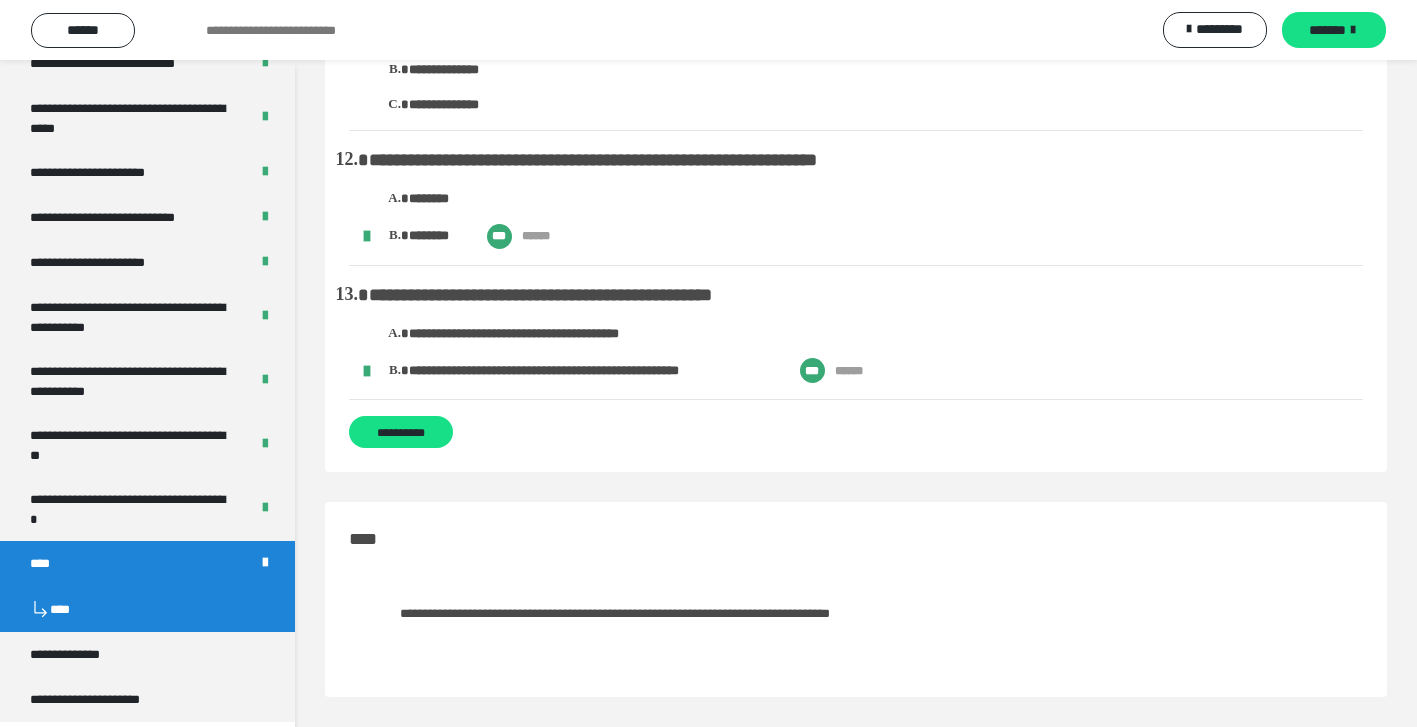 scroll, scrollTop: 2125, scrollLeft: 0, axis: vertical 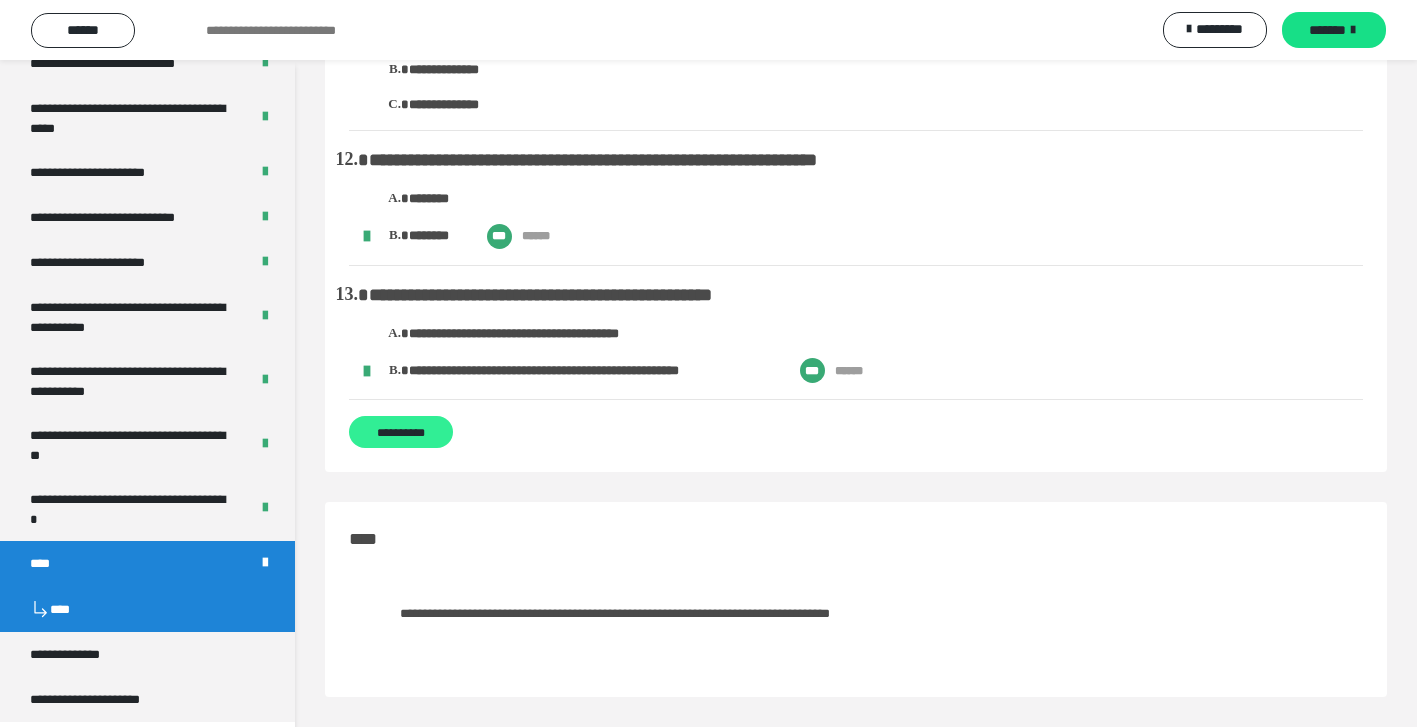 click on "**********" at bounding box center [401, 432] 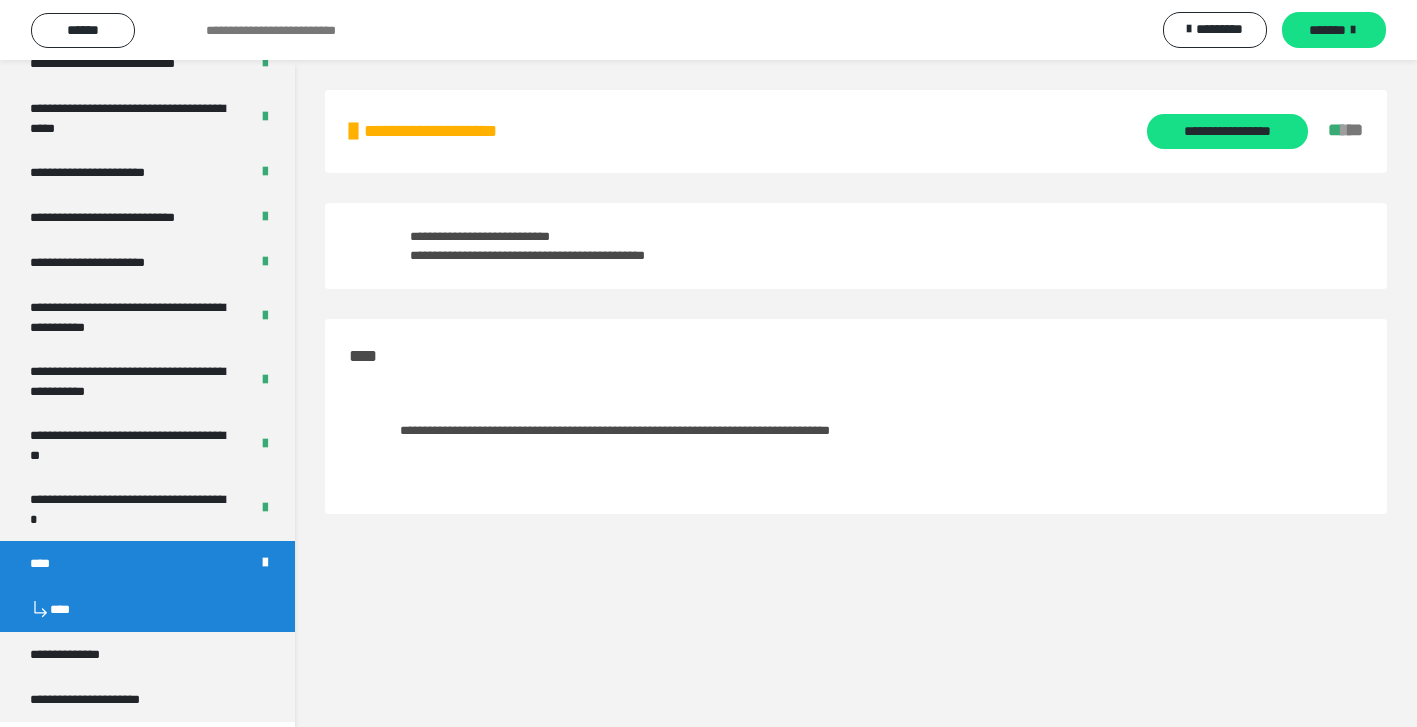 scroll, scrollTop: 0, scrollLeft: 0, axis: both 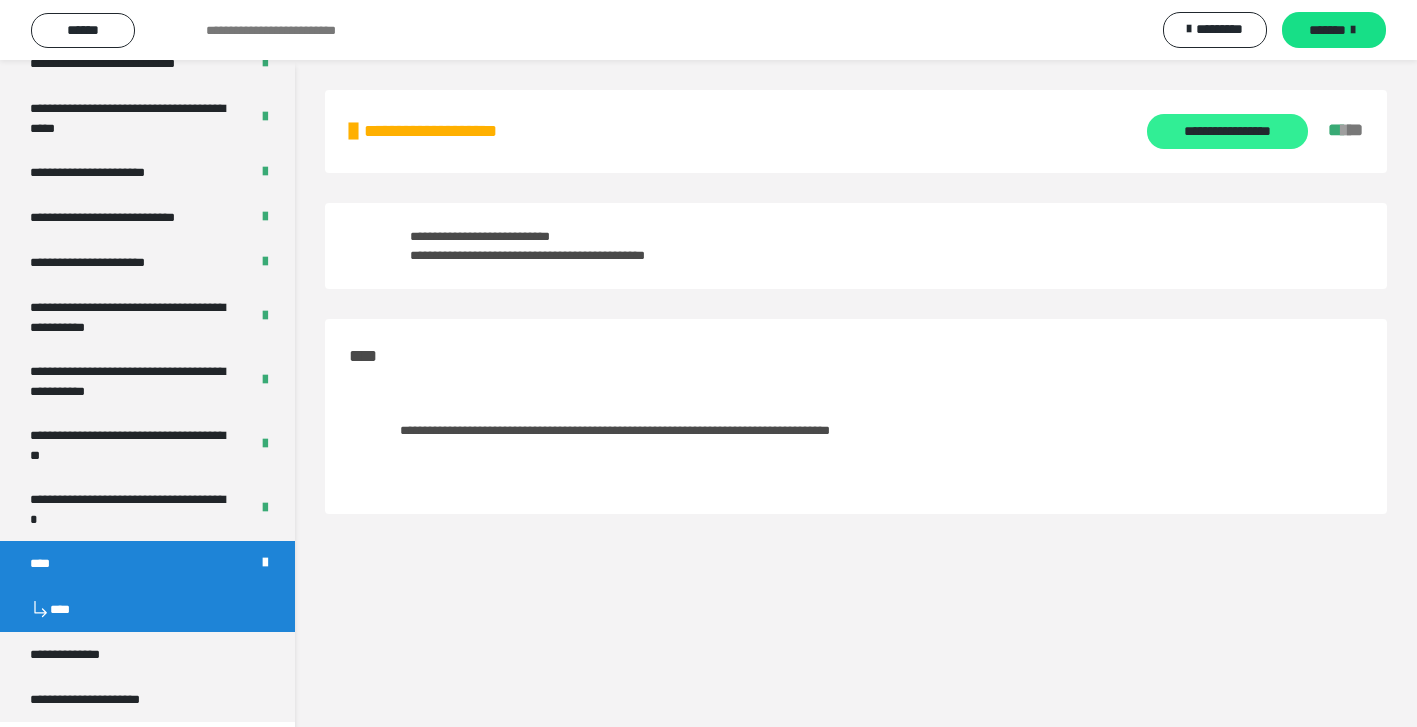 click on "**********" at bounding box center [1227, 131] 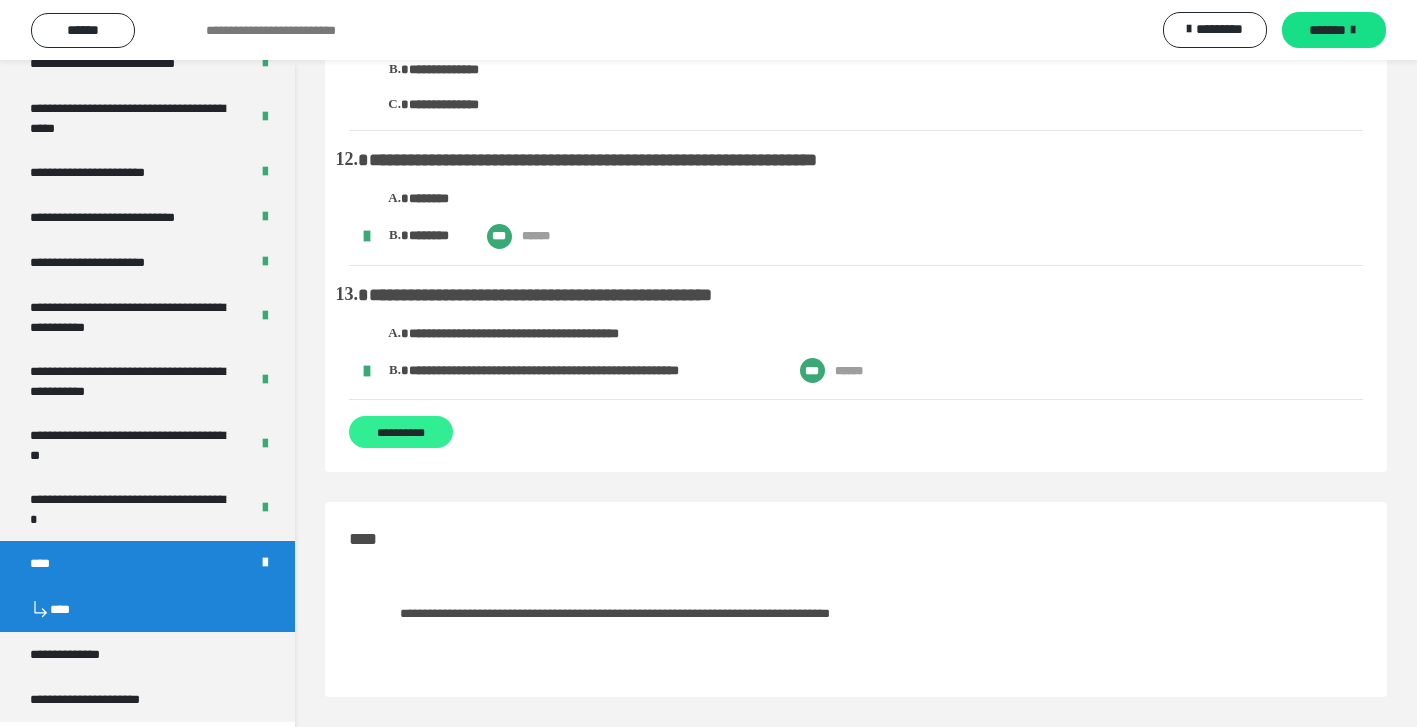 click on "**********" at bounding box center [401, 432] 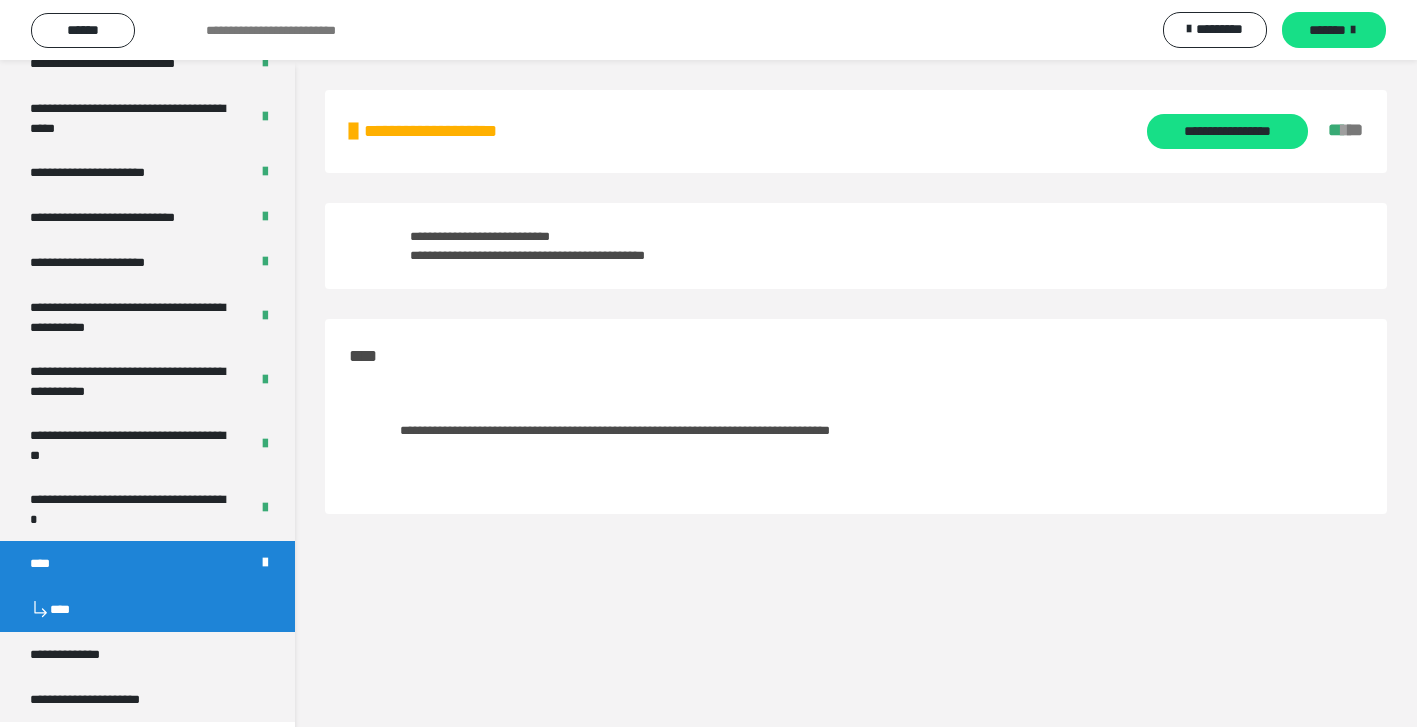 scroll, scrollTop: 0, scrollLeft: 0, axis: both 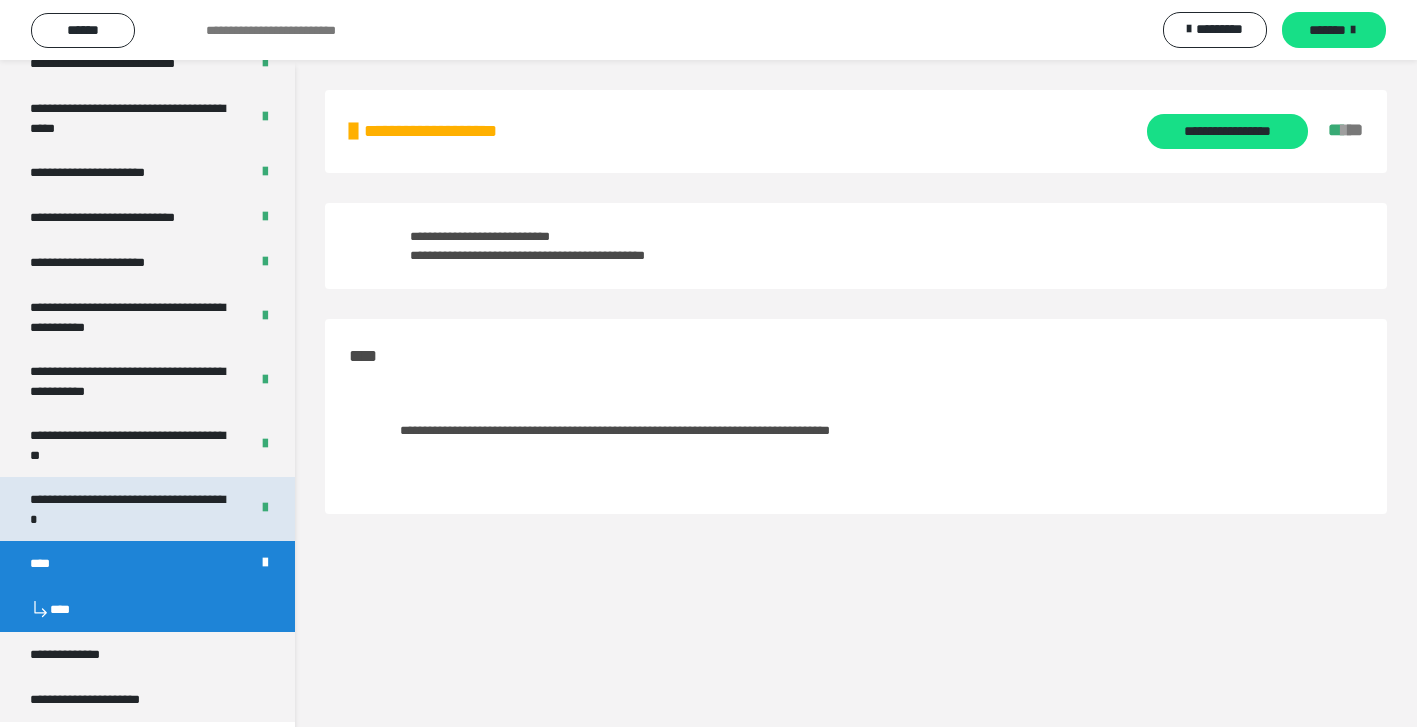 click on "**********" at bounding box center [131, 509] 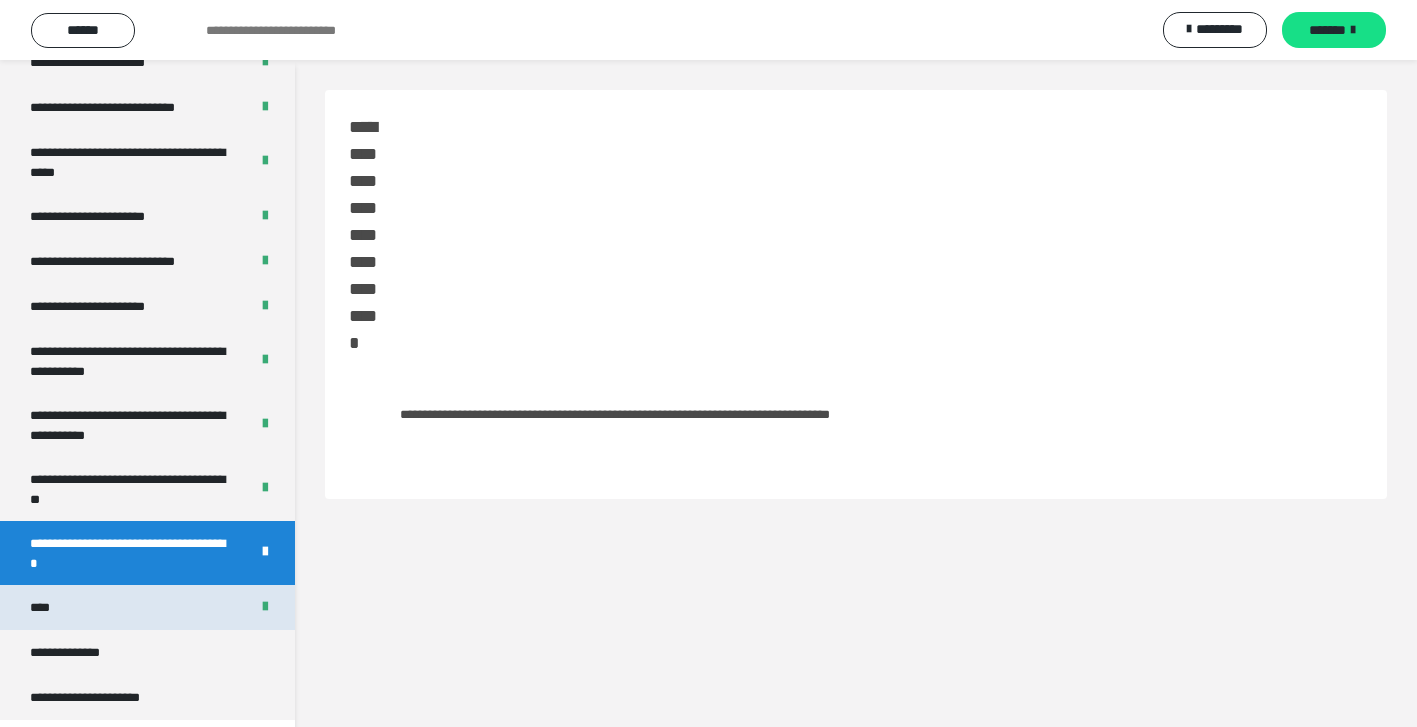 scroll, scrollTop: 3959, scrollLeft: 0, axis: vertical 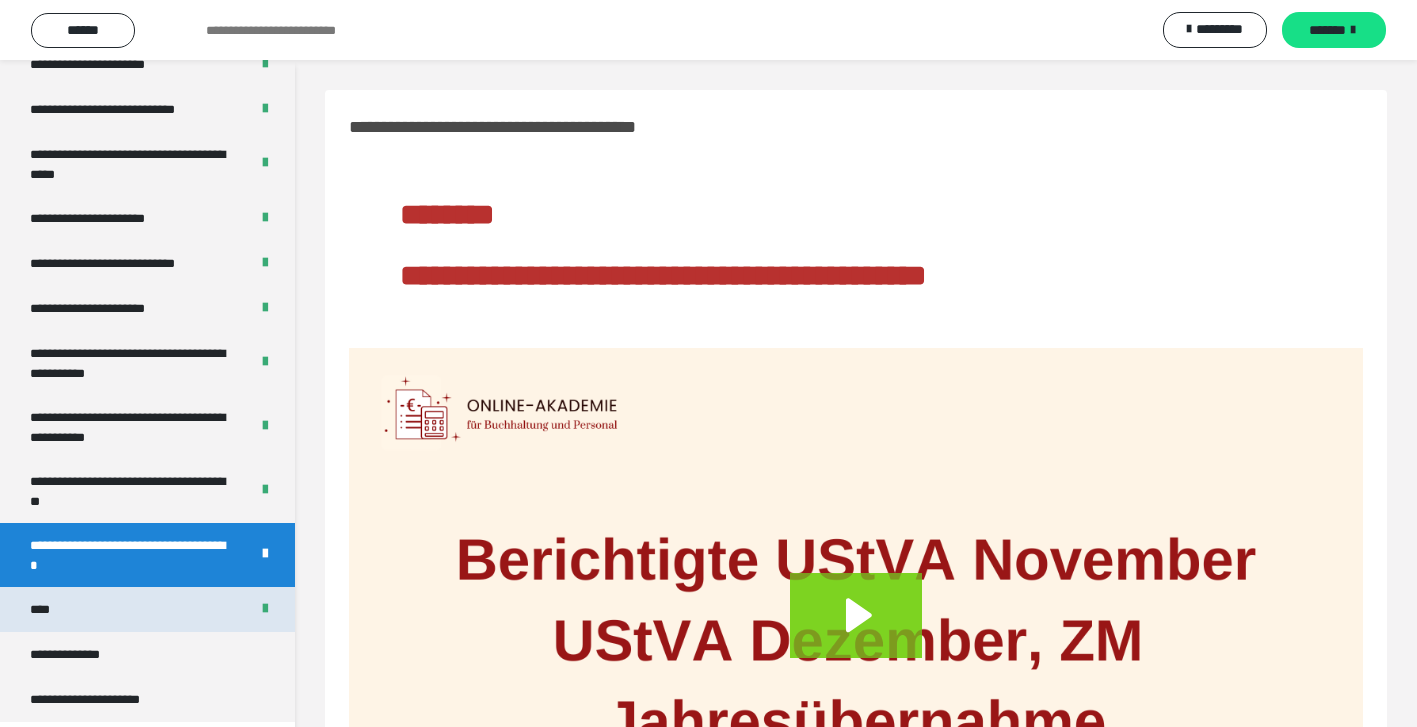 click on "****" at bounding box center [45, 609] 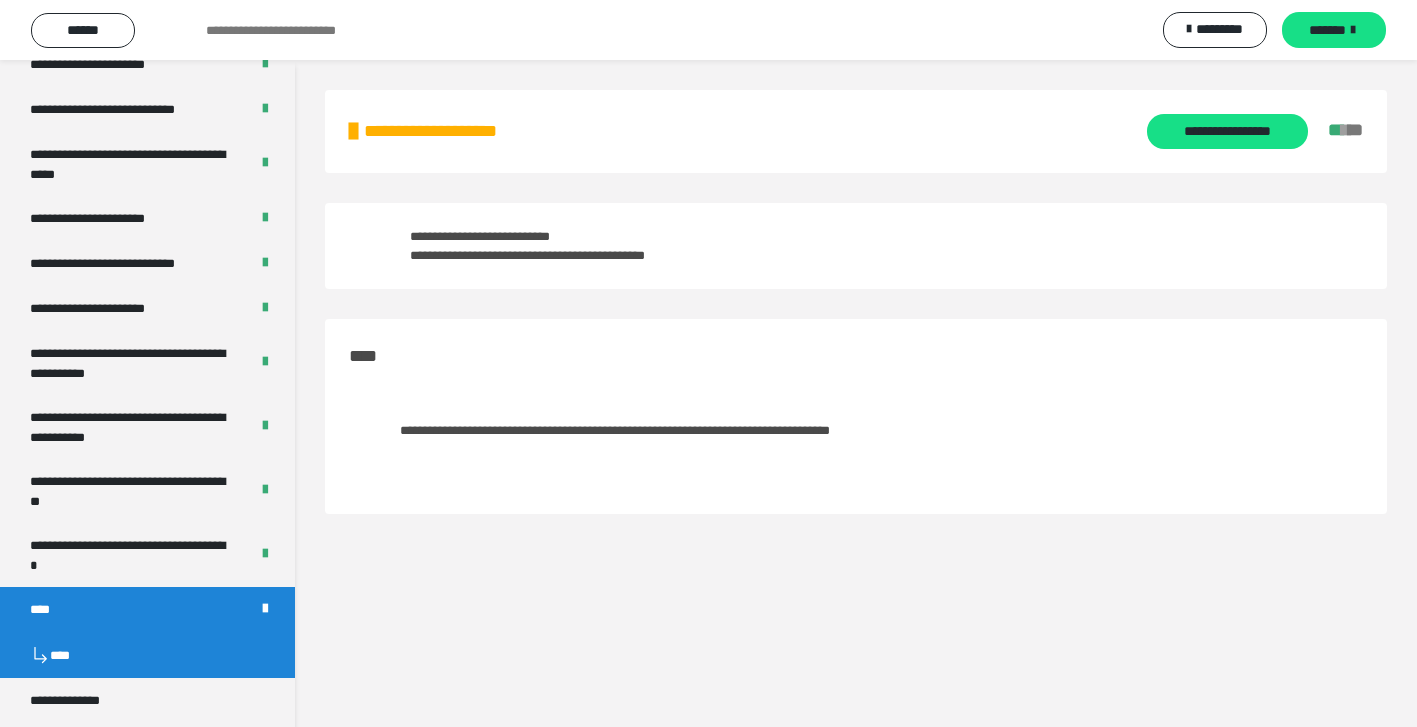 scroll, scrollTop: 0, scrollLeft: 0, axis: both 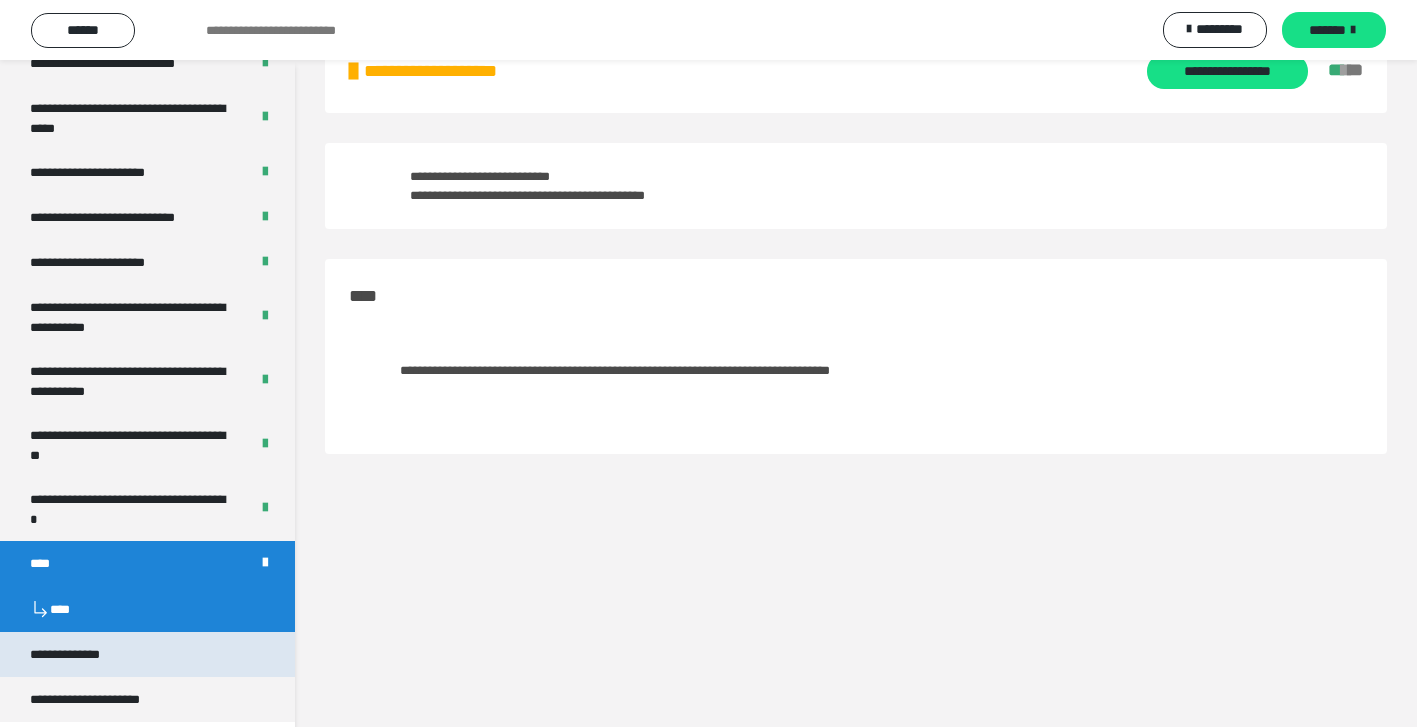 click on "**********" at bounding box center (82, 654) 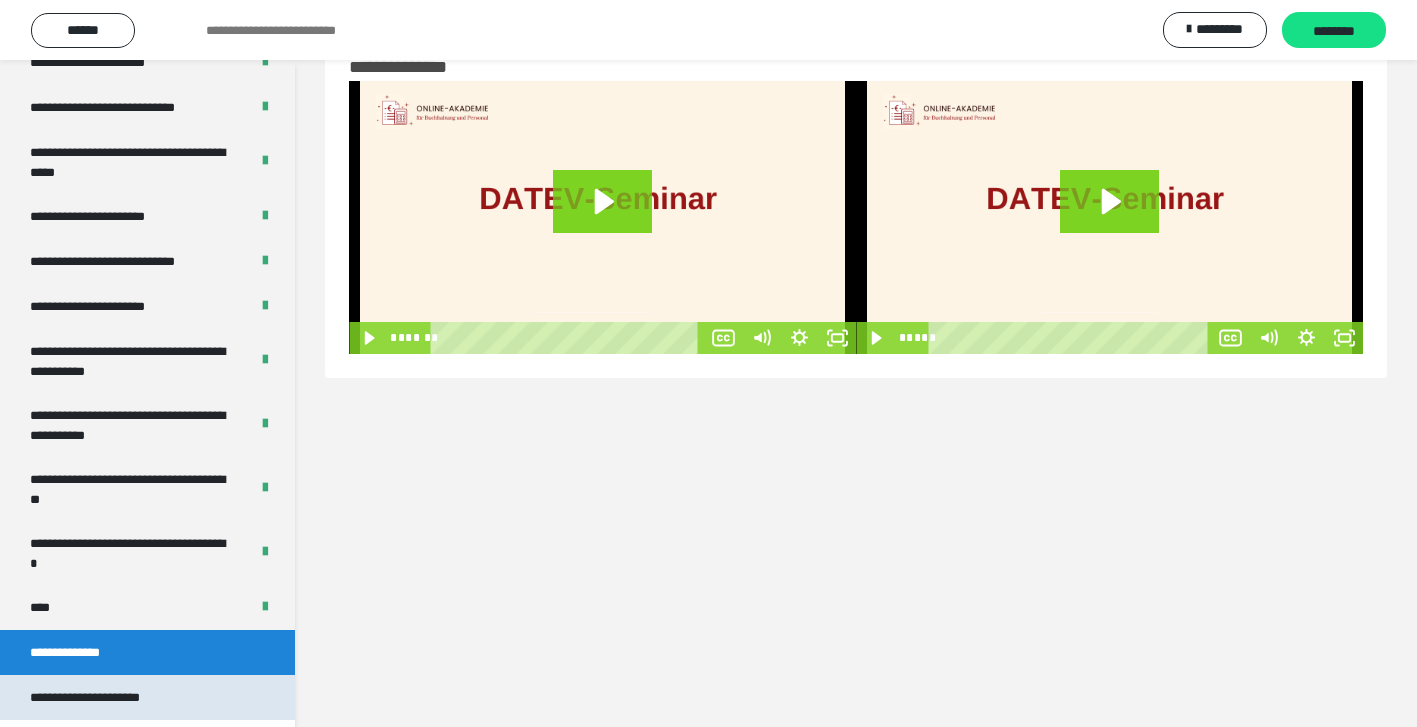 click on "**********" at bounding box center [147, -375] 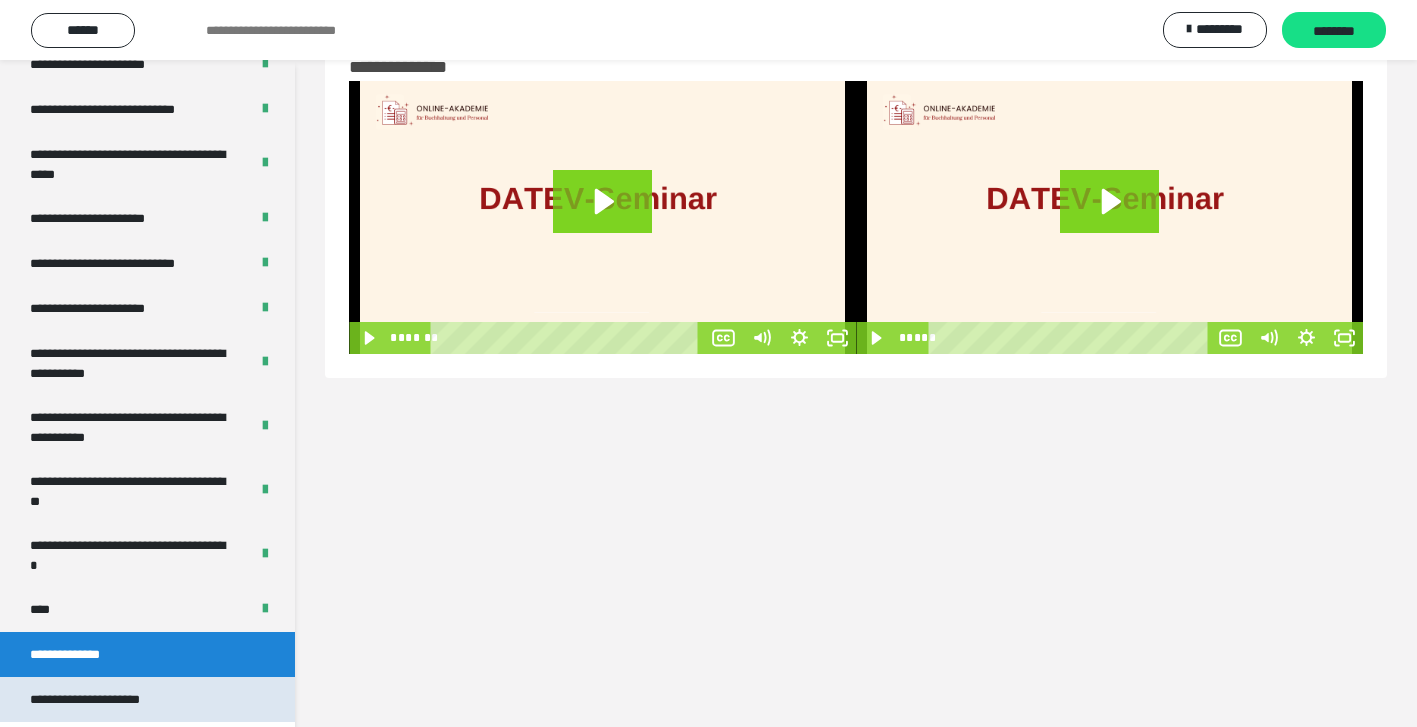 click on "**********" at bounding box center (106, 699) 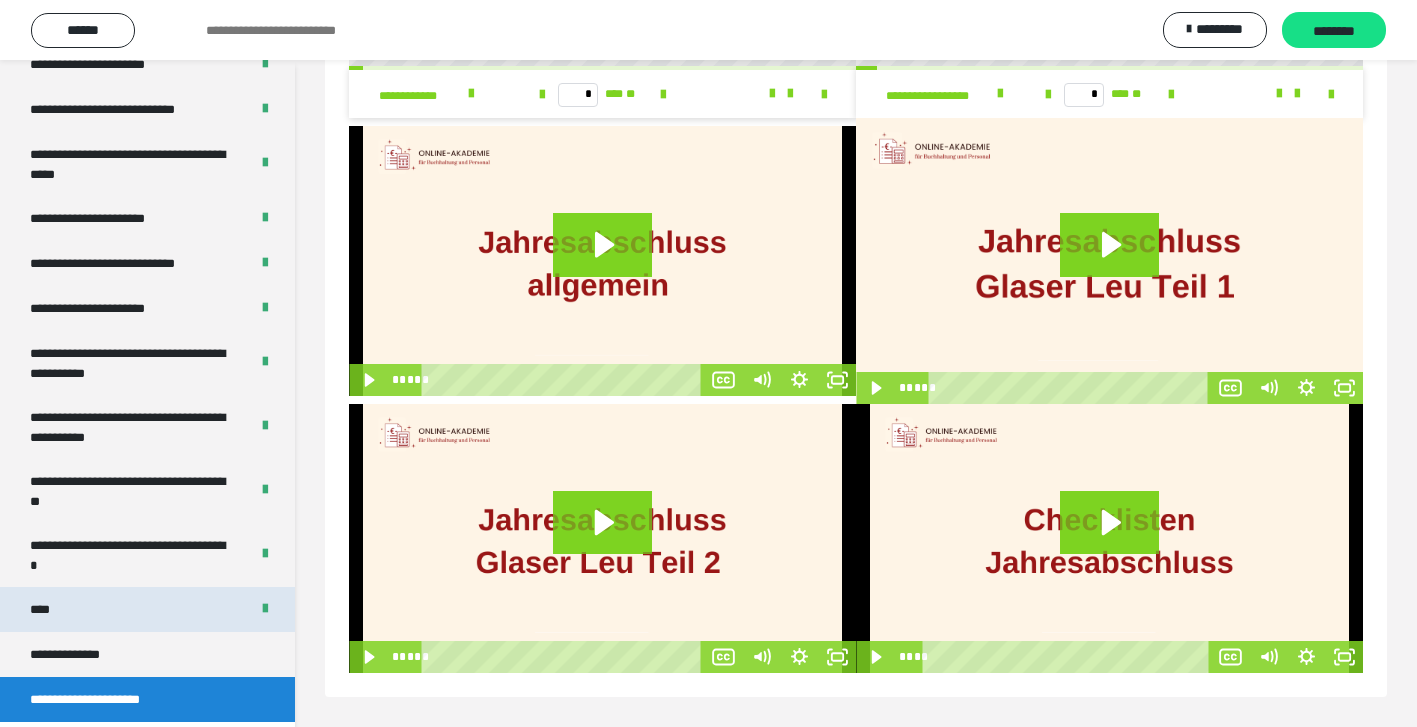 scroll, scrollTop: 826, scrollLeft: 0, axis: vertical 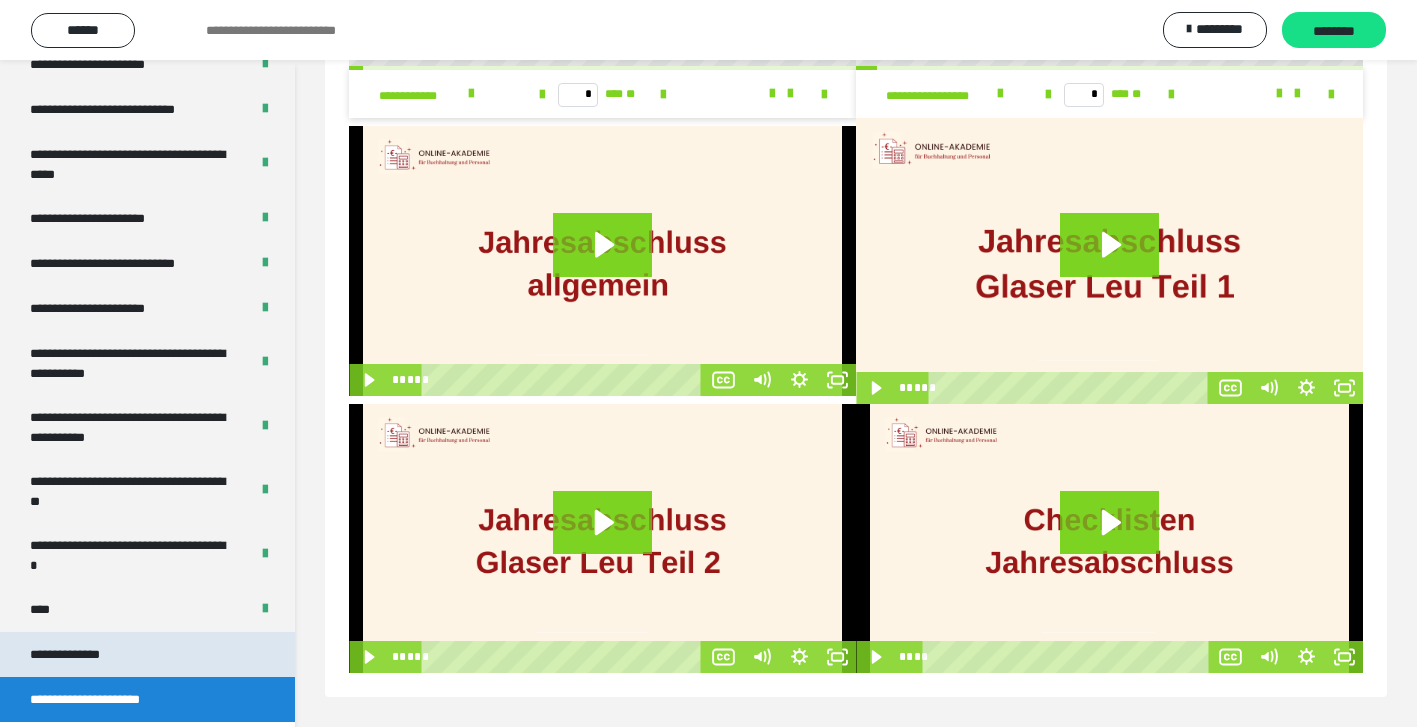 click on "**********" at bounding box center [82, 654] 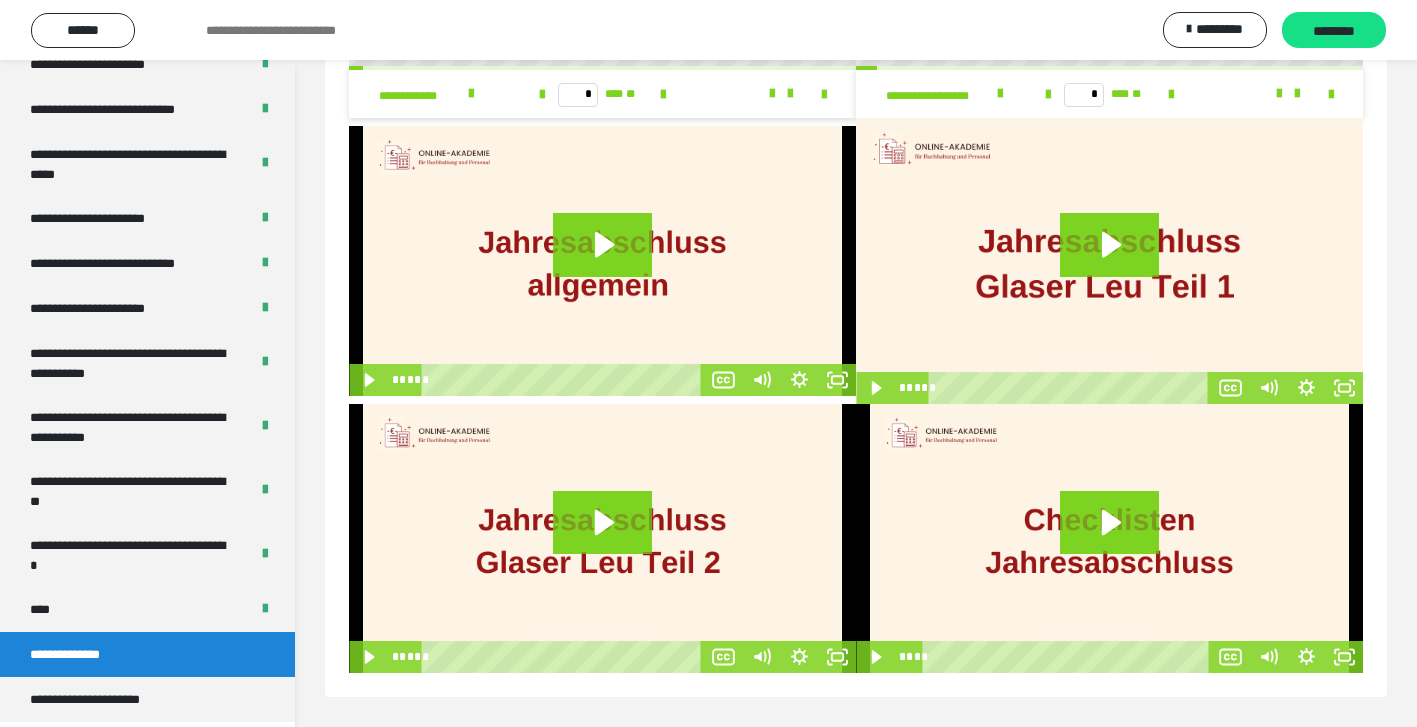 scroll, scrollTop: 60, scrollLeft: 0, axis: vertical 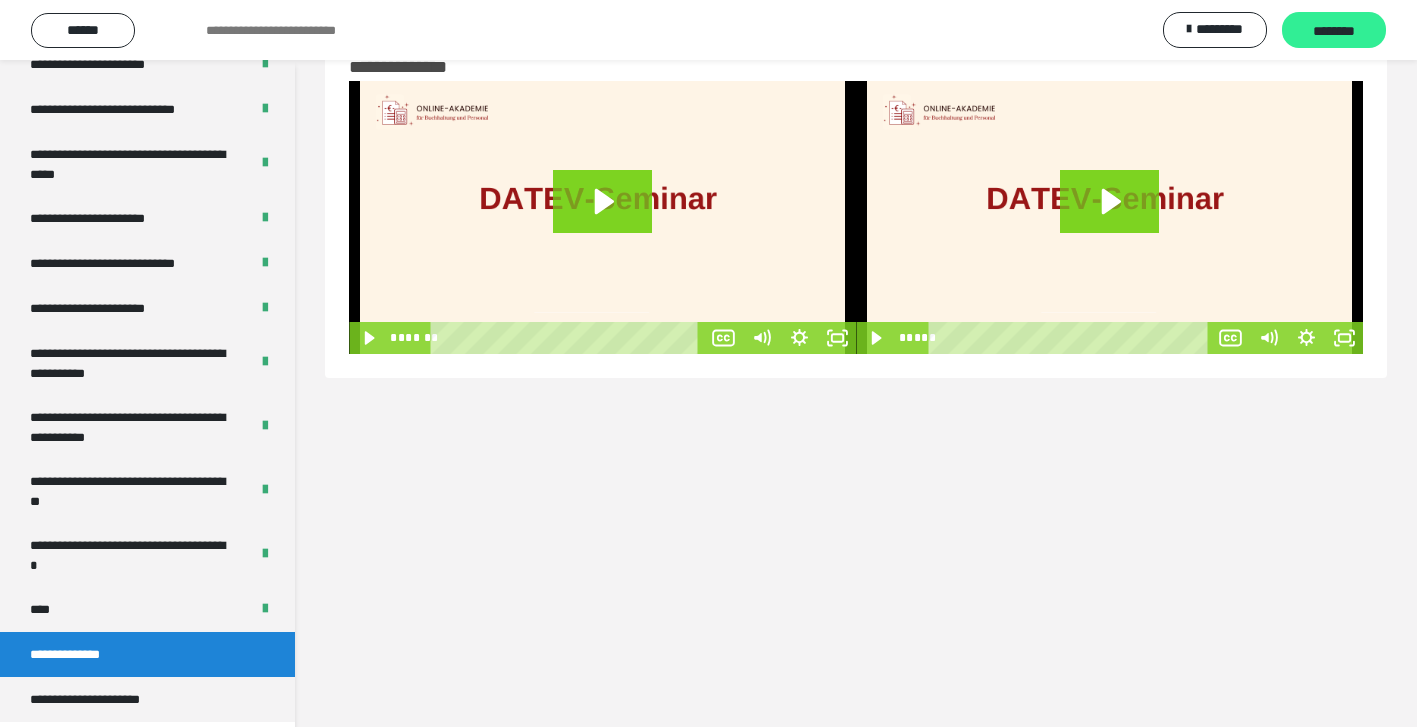 click on "********" at bounding box center [1334, 31] 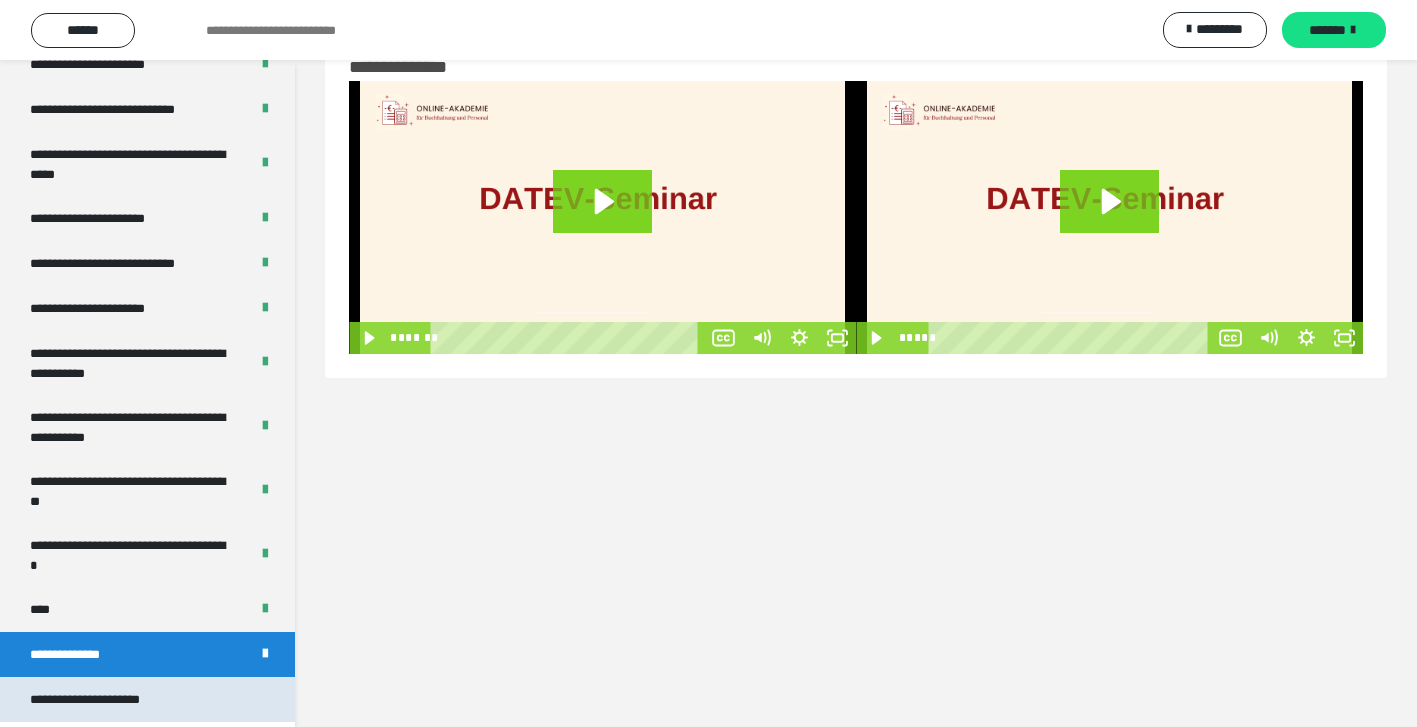 click on "**********" at bounding box center [106, 699] 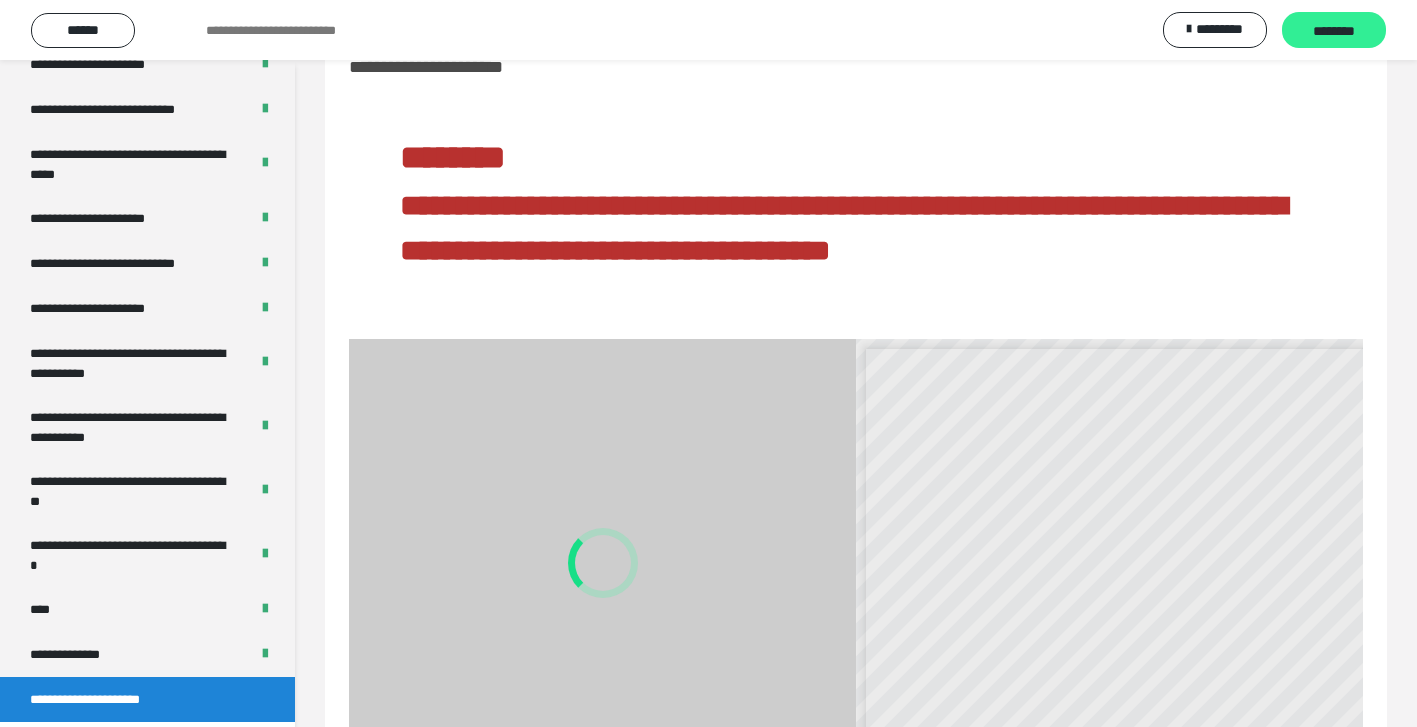 click on "********" at bounding box center [1334, 31] 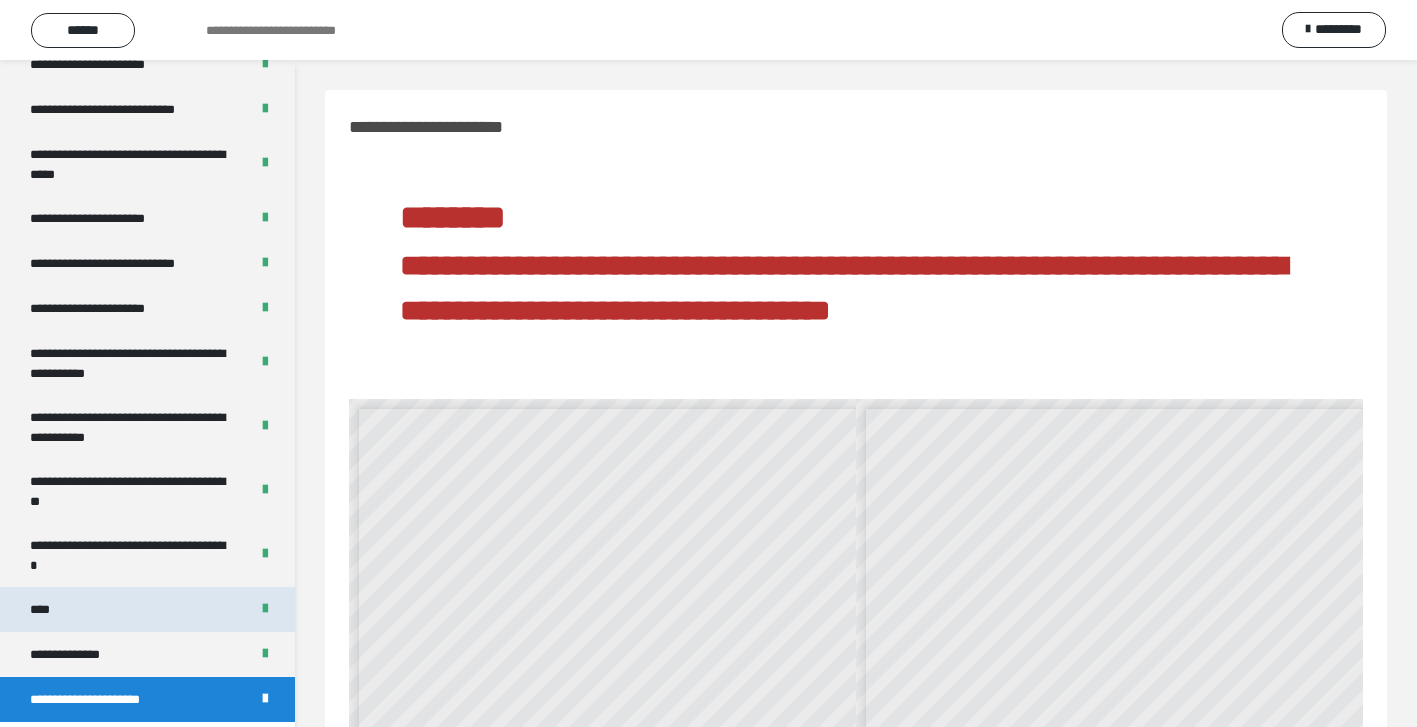 scroll, scrollTop: -1, scrollLeft: 0, axis: vertical 